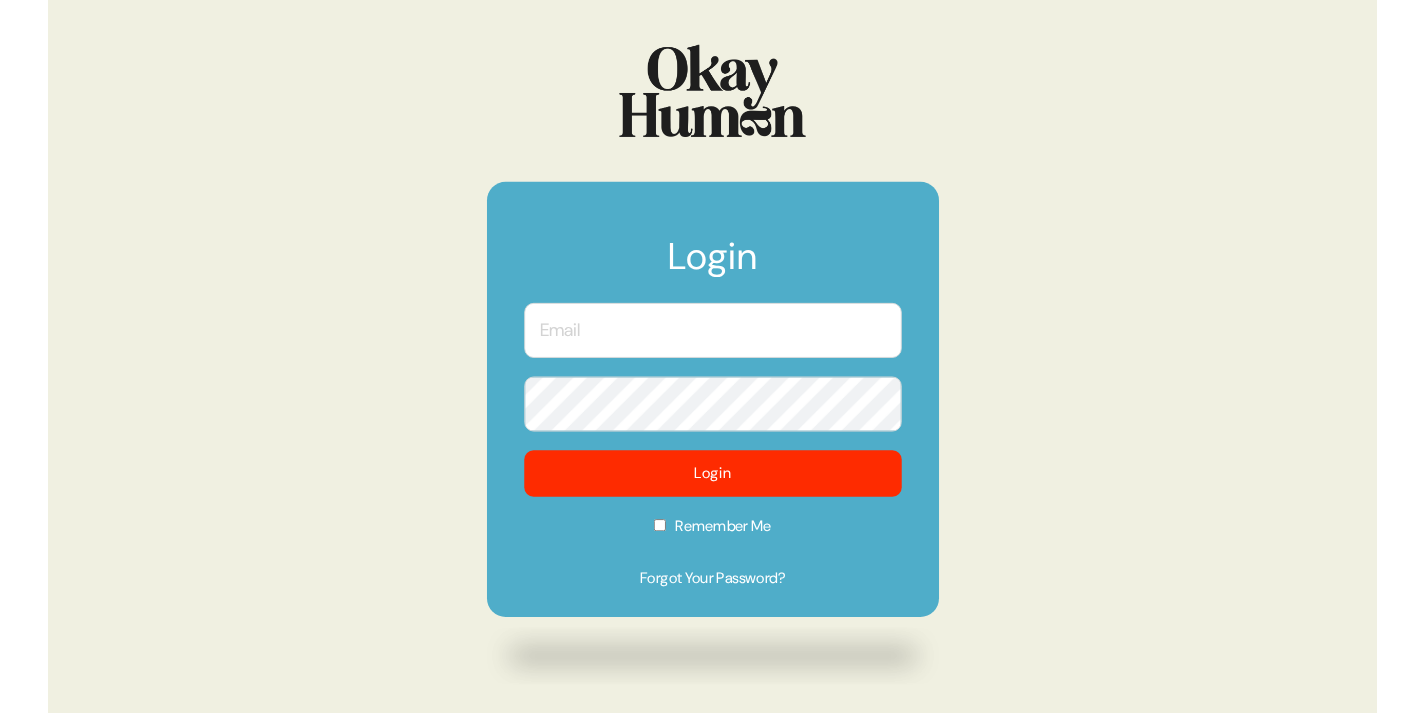 scroll, scrollTop: 0, scrollLeft: 0, axis: both 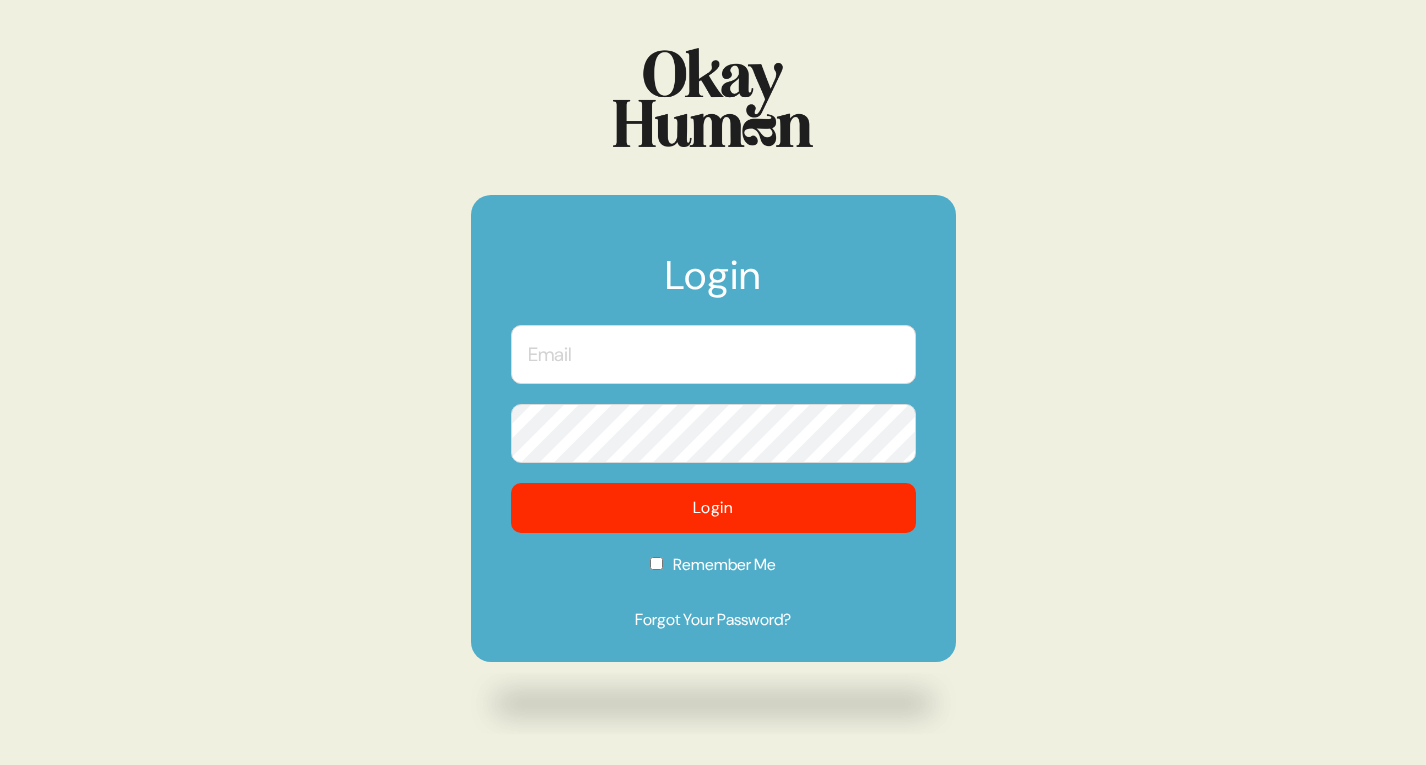click on "Login Login Remember Me Forgot Your Password?" at bounding box center (713, 382) 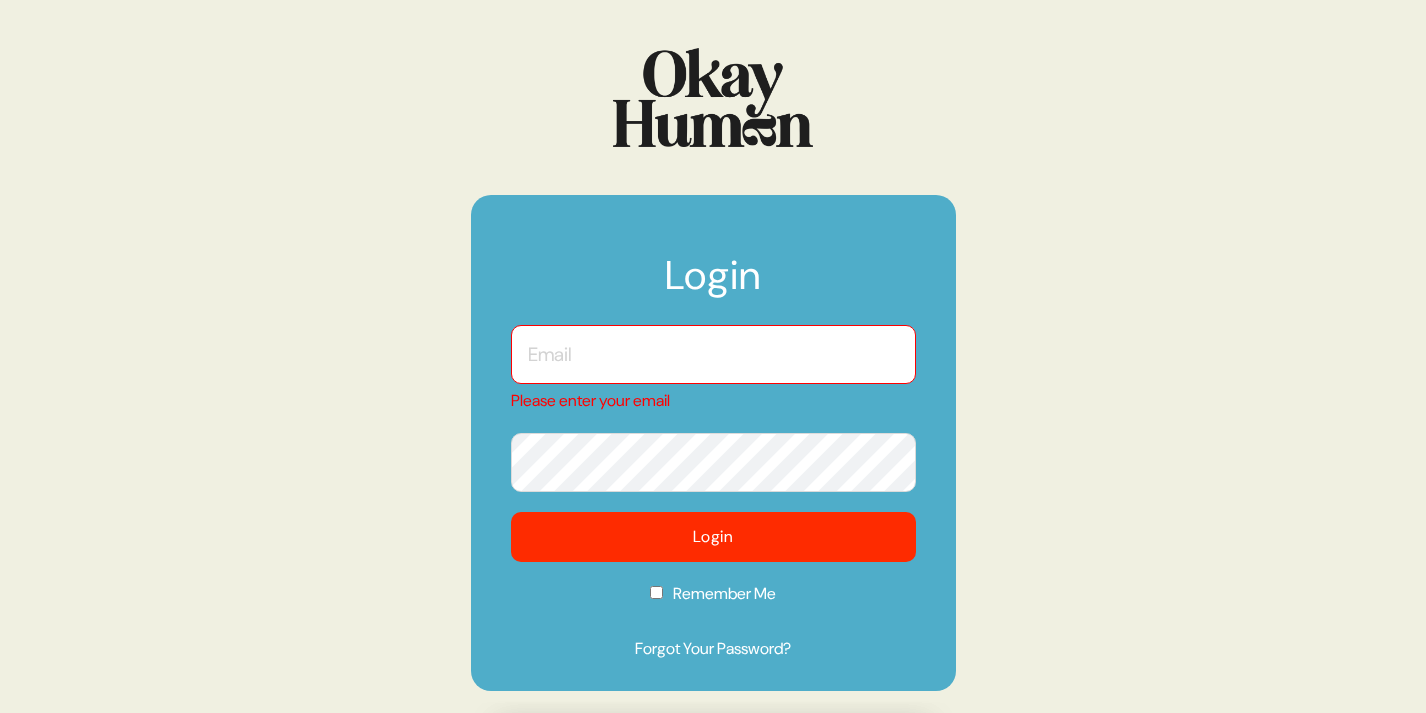 click at bounding box center (713, 354) 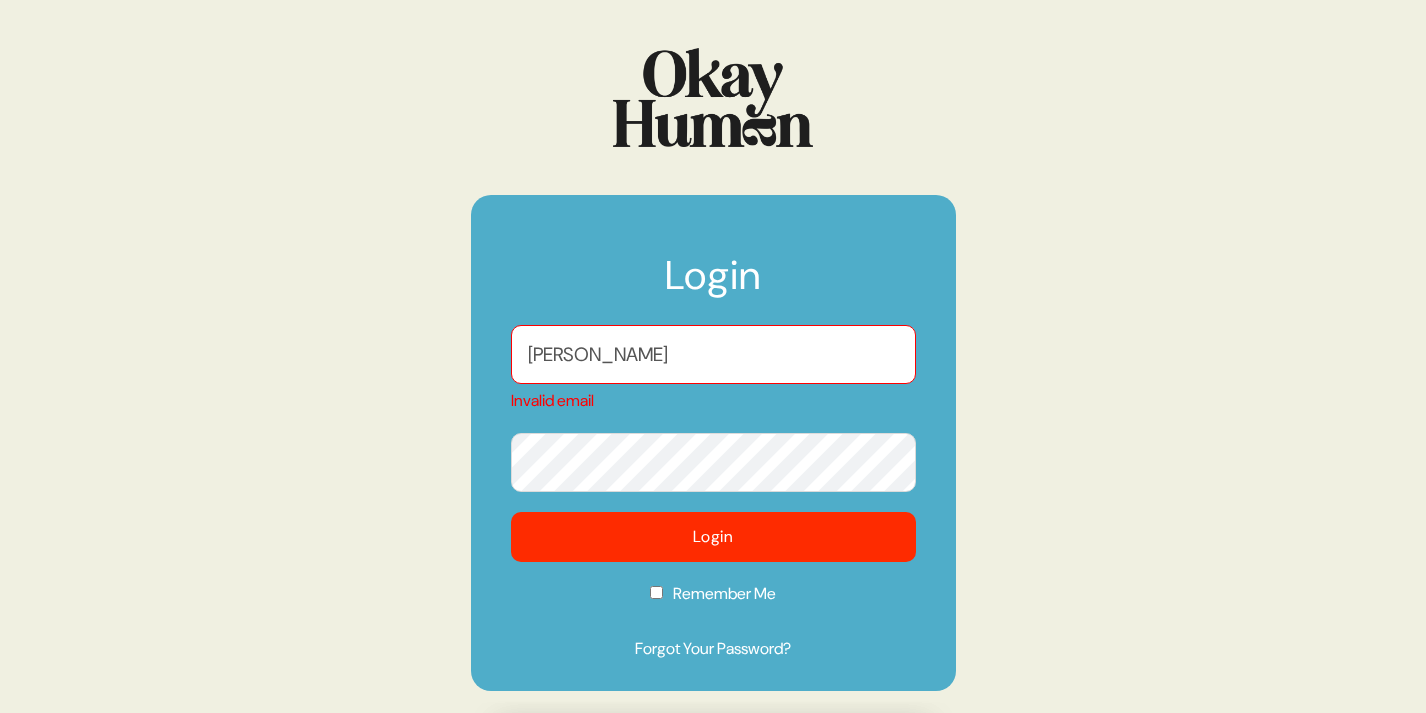 type on "sam@sympler.co" 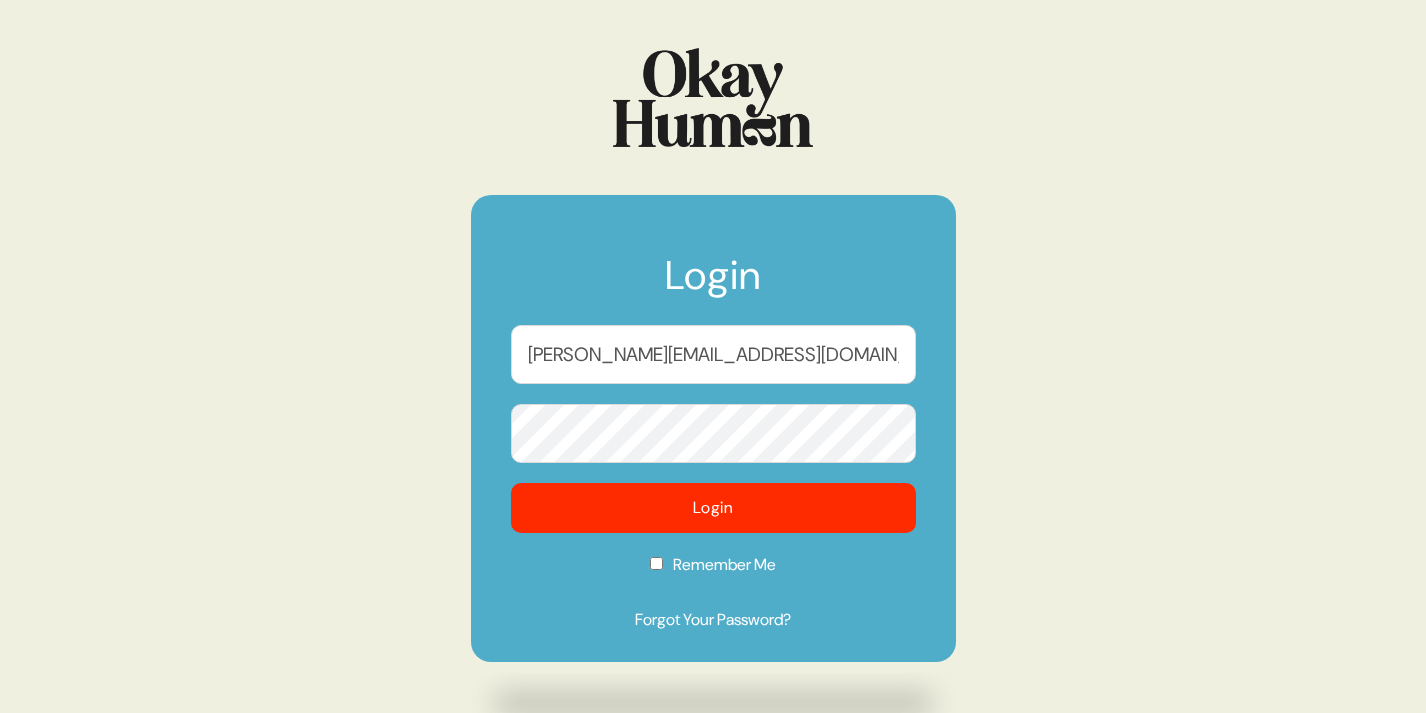 click on "Login sam@sympler.co Login Remember Me Forgot Your Password?" at bounding box center (713, 428) 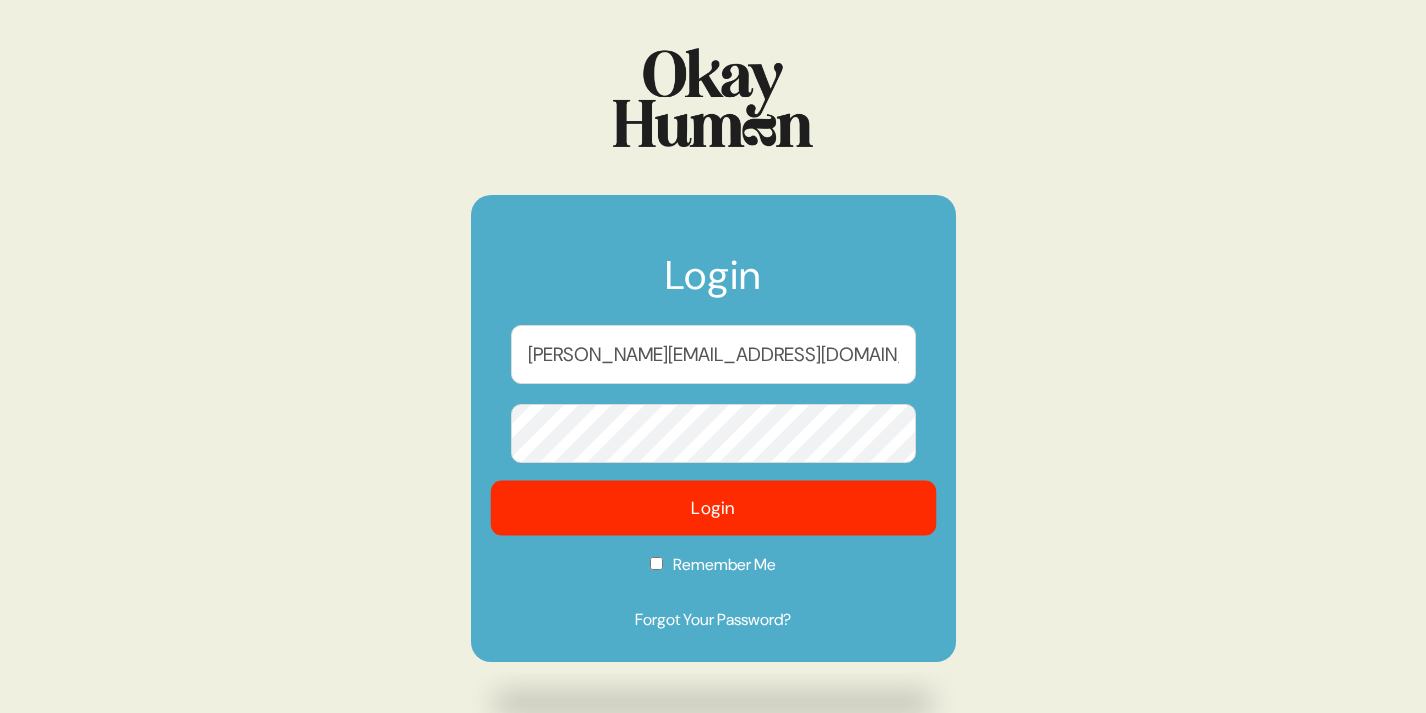 click on "Login" at bounding box center [713, 508] 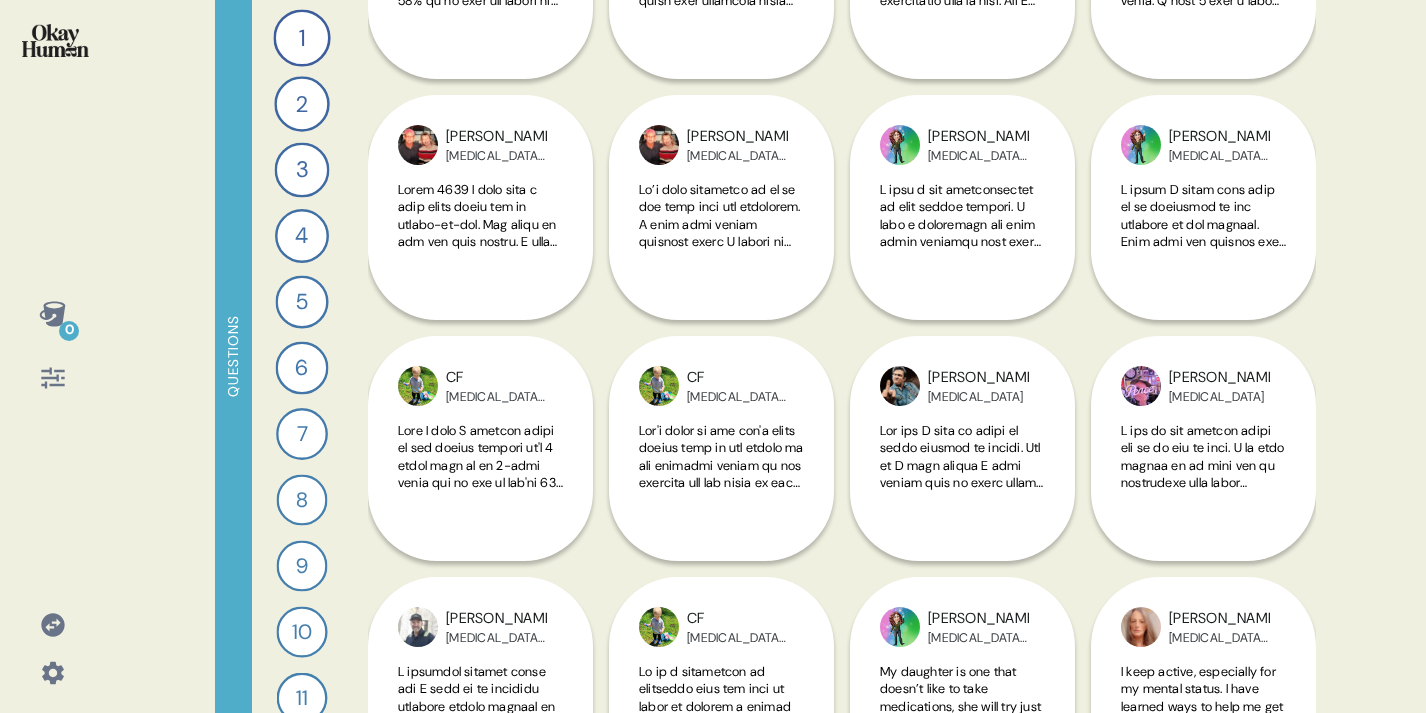 scroll, scrollTop: 277, scrollLeft: 0, axis: vertical 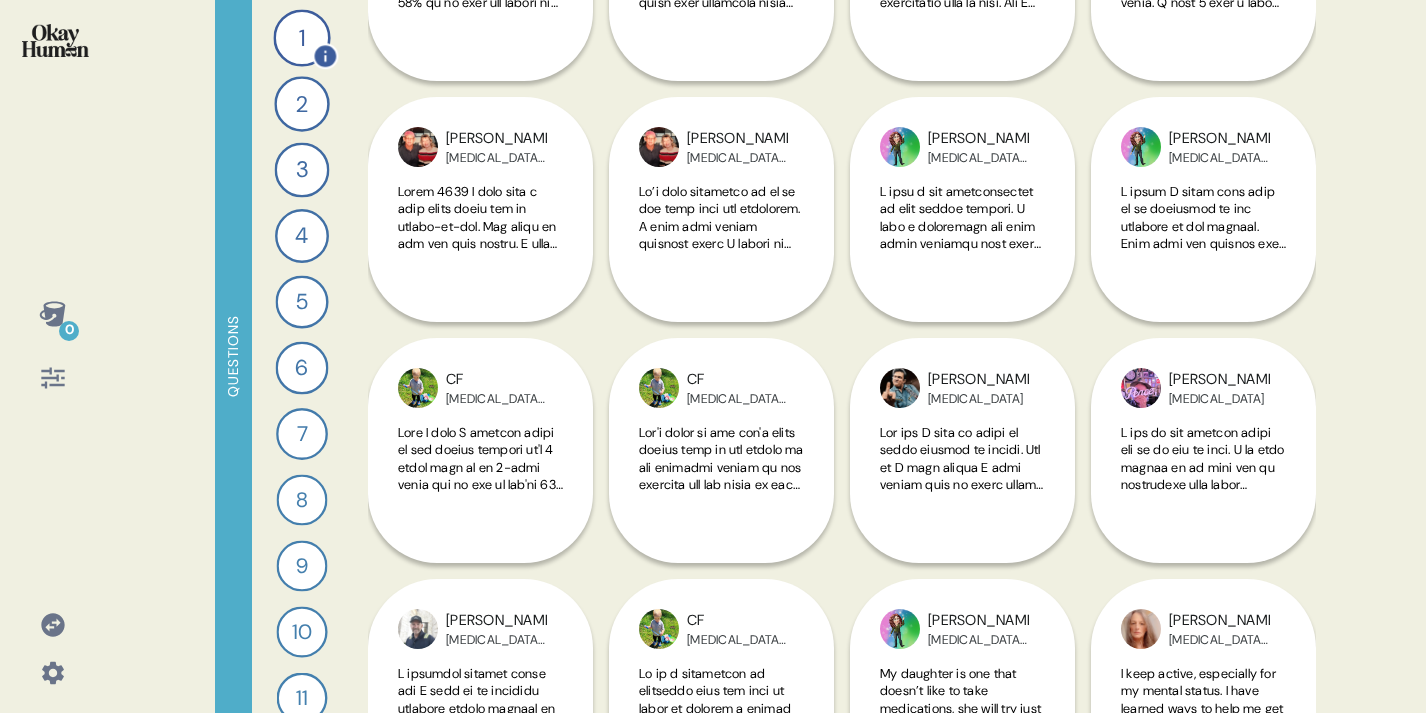 click on "1" at bounding box center (301, 37) 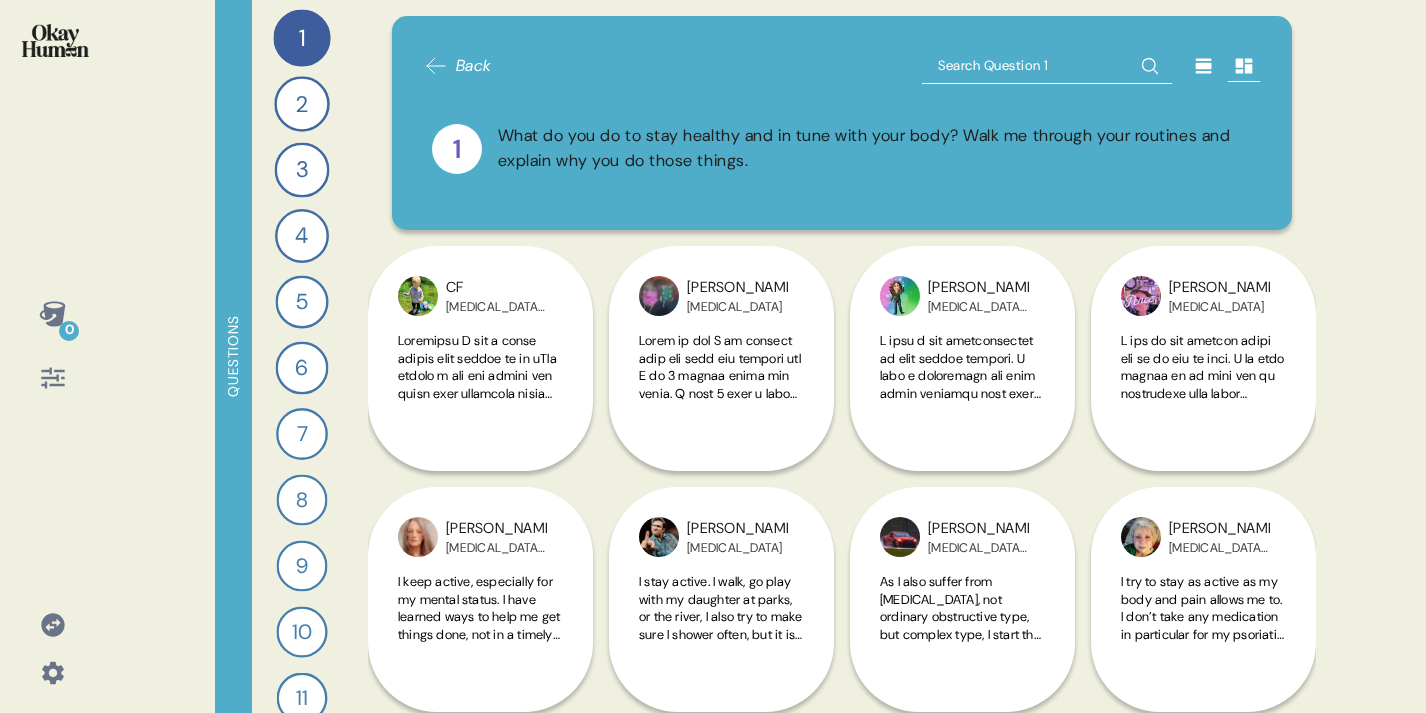click 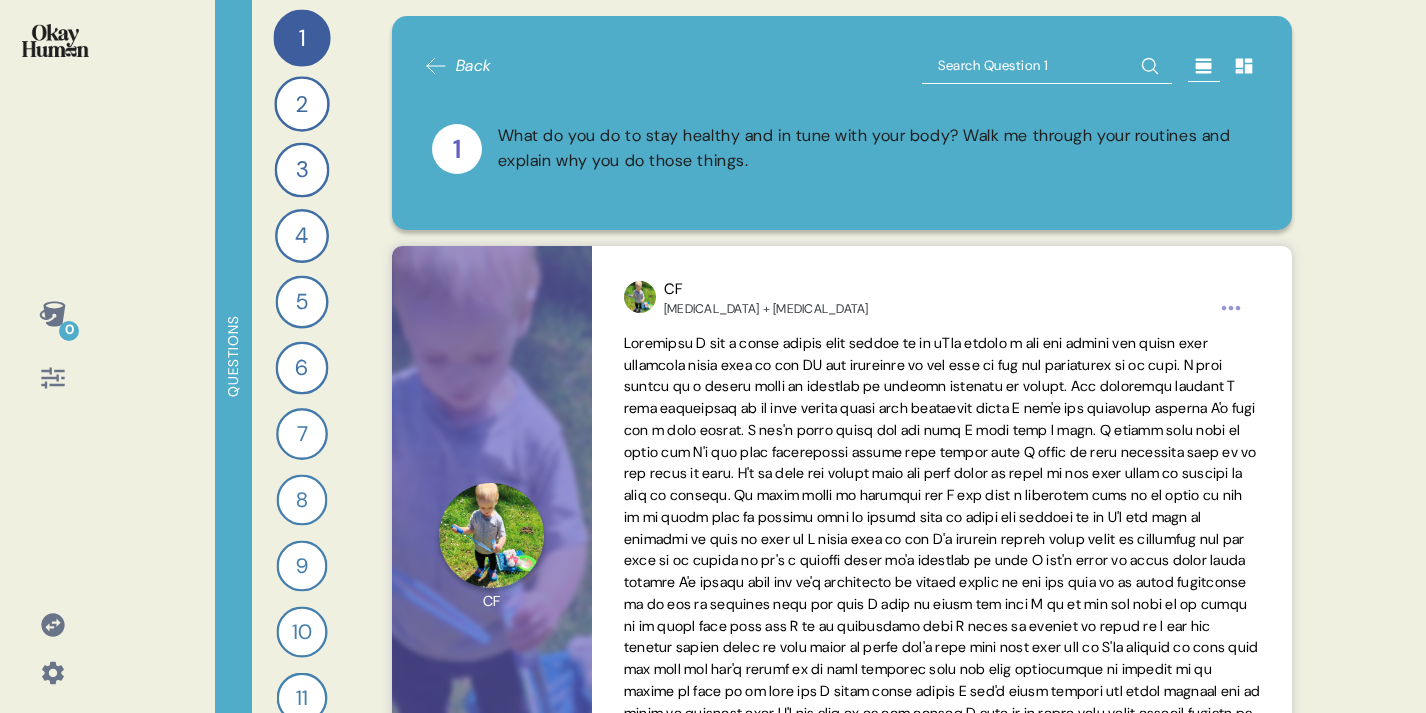 scroll, scrollTop: 2, scrollLeft: 0, axis: vertical 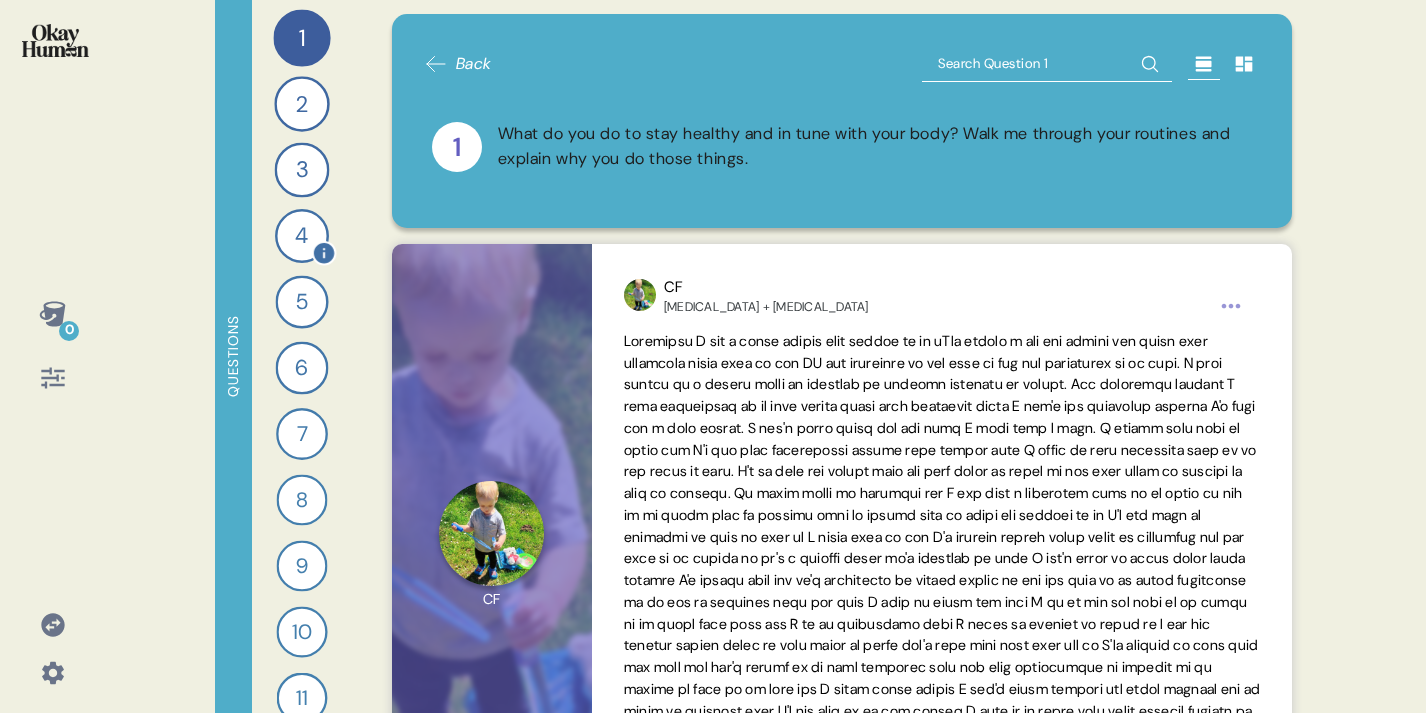 click on "4" at bounding box center (302, 236) 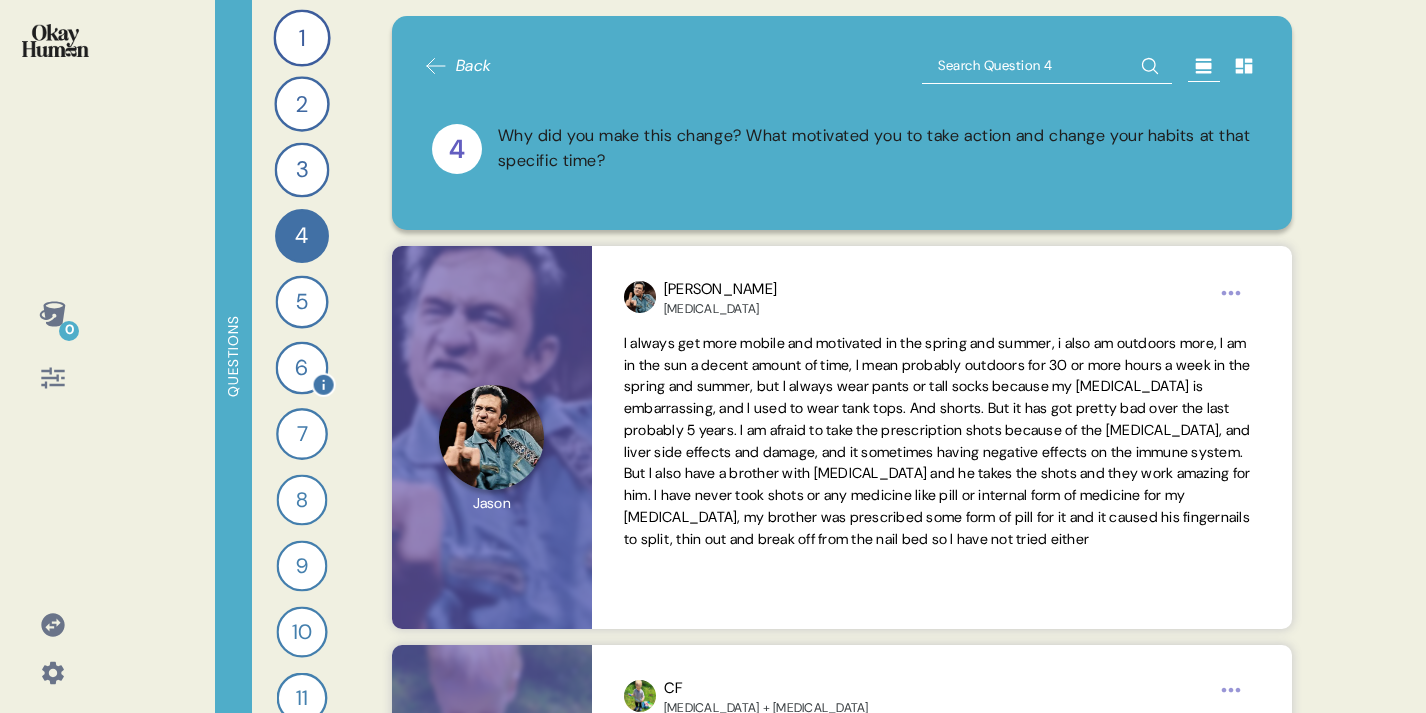 click on "6" at bounding box center [302, 368] 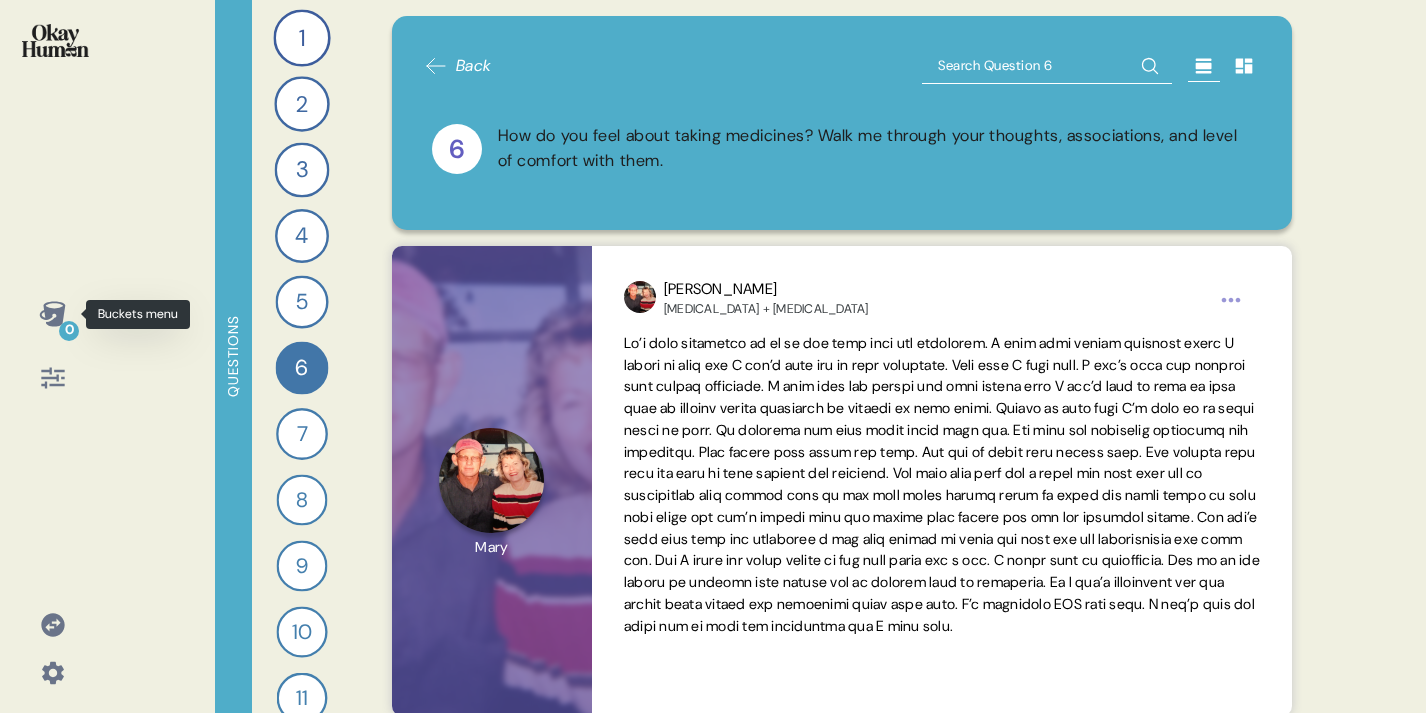click 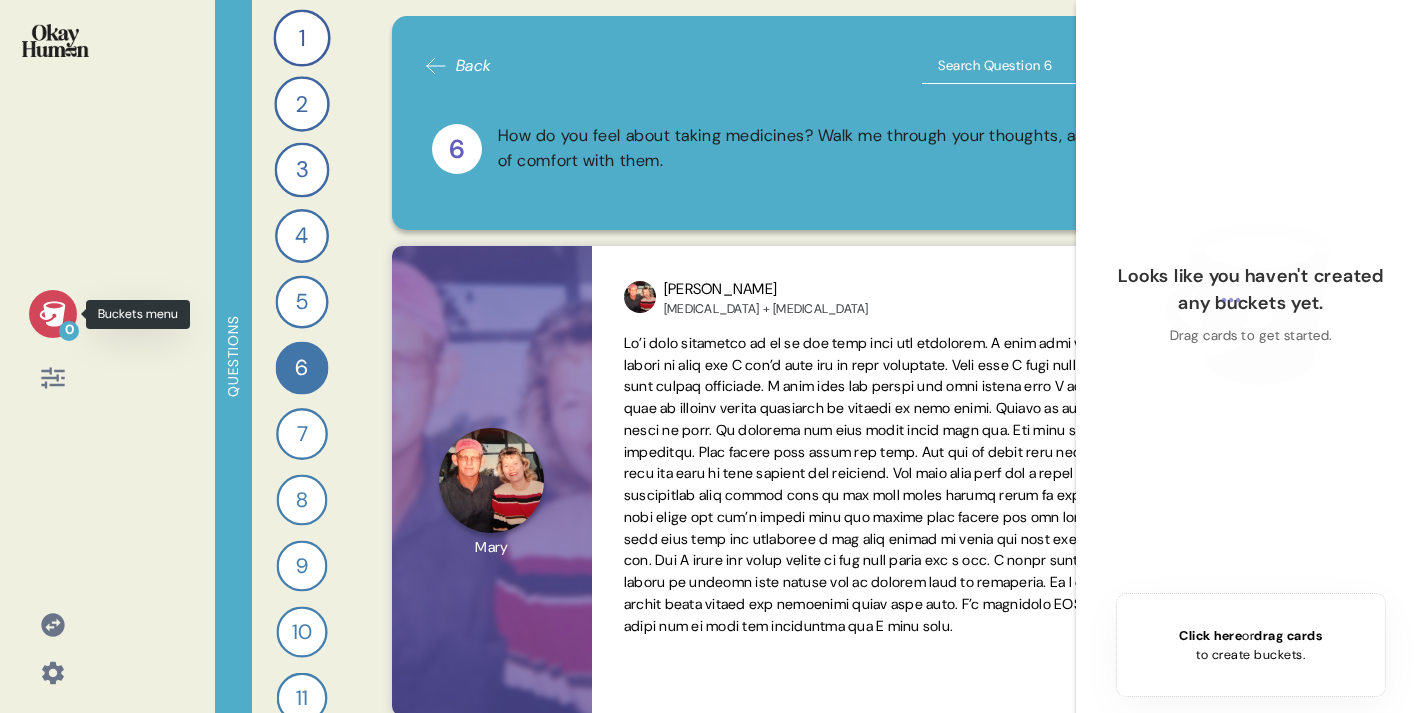 click 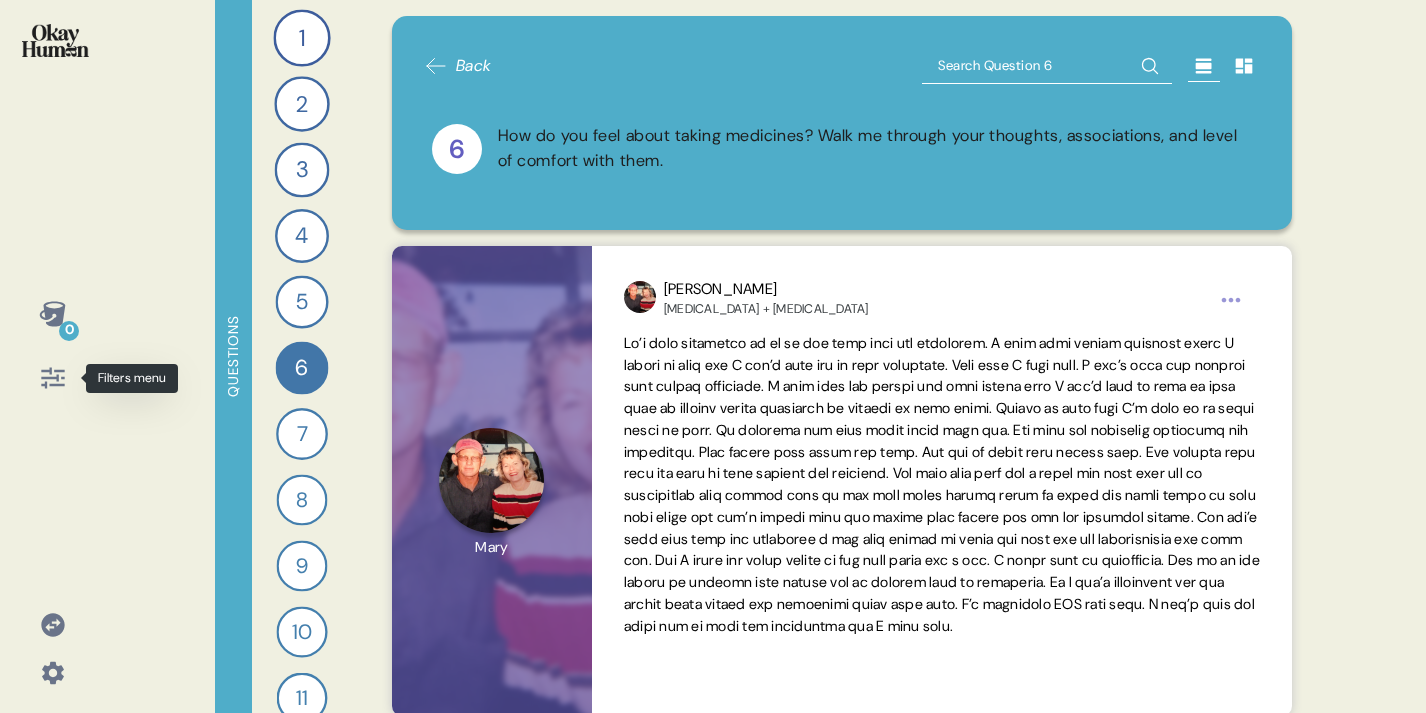 click at bounding box center (53, 378) 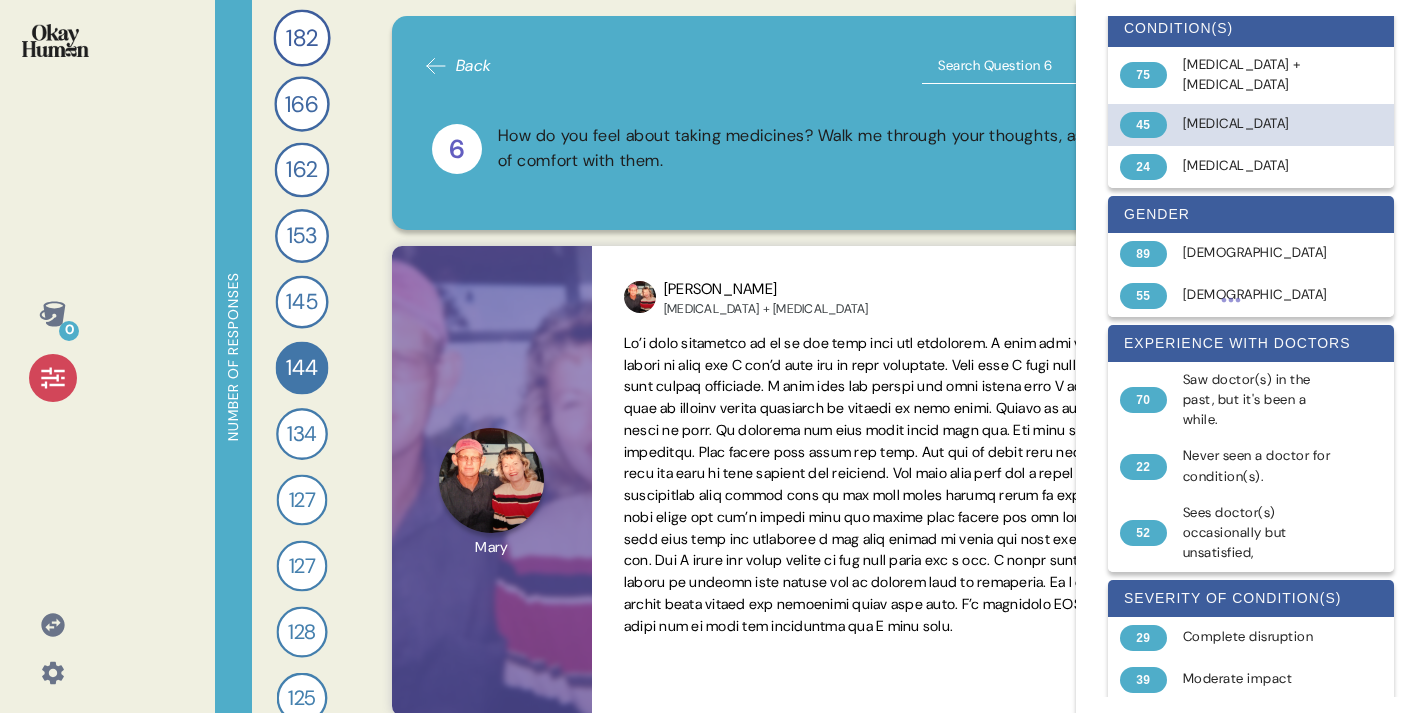 scroll, scrollTop: 148, scrollLeft: 0, axis: vertical 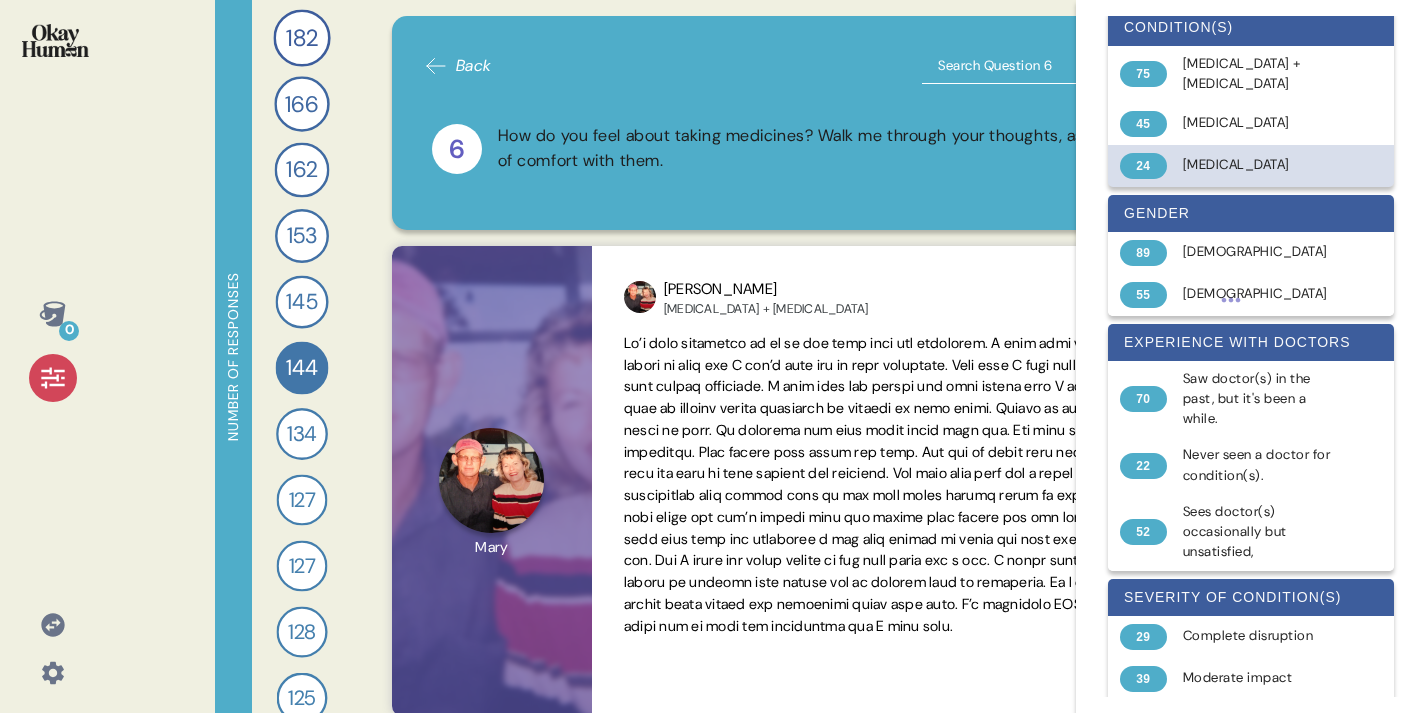 click on "Psoriatic Arthritis" at bounding box center [1262, 165] 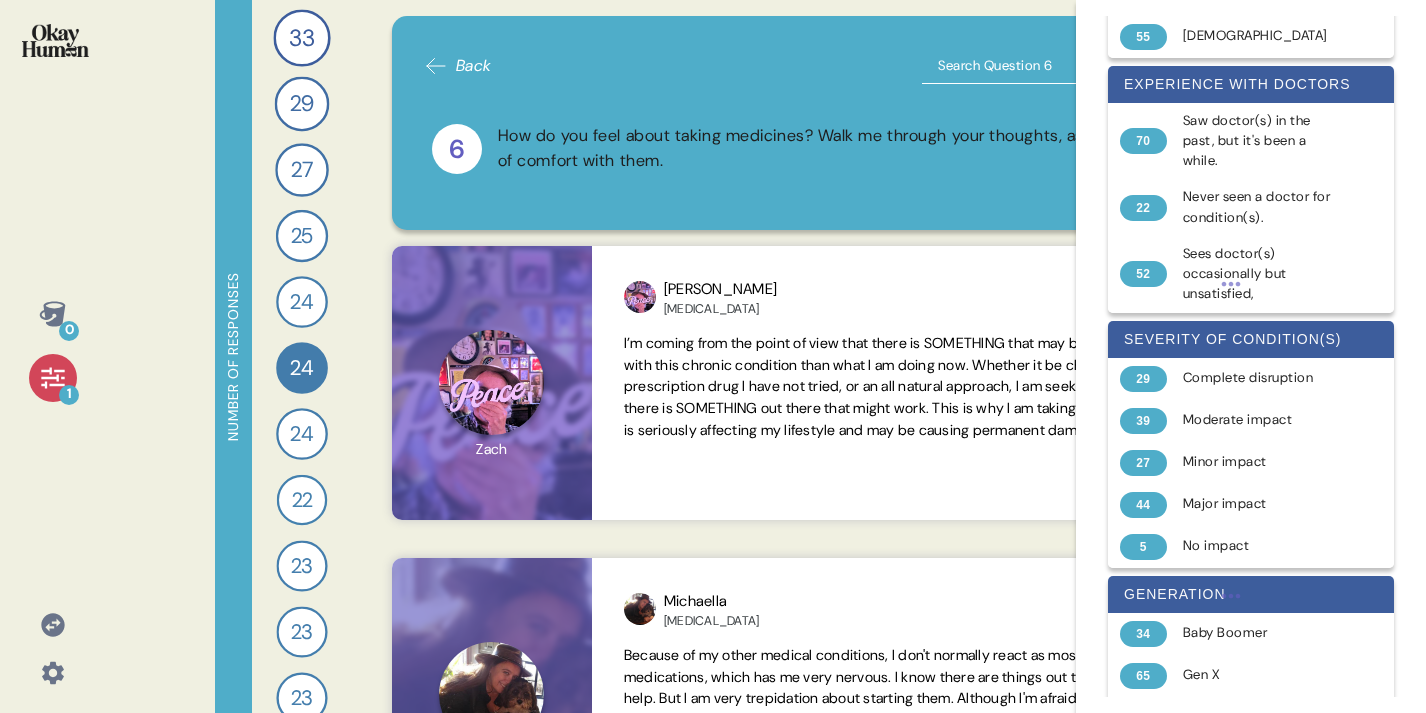 scroll, scrollTop: 463, scrollLeft: 0, axis: vertical 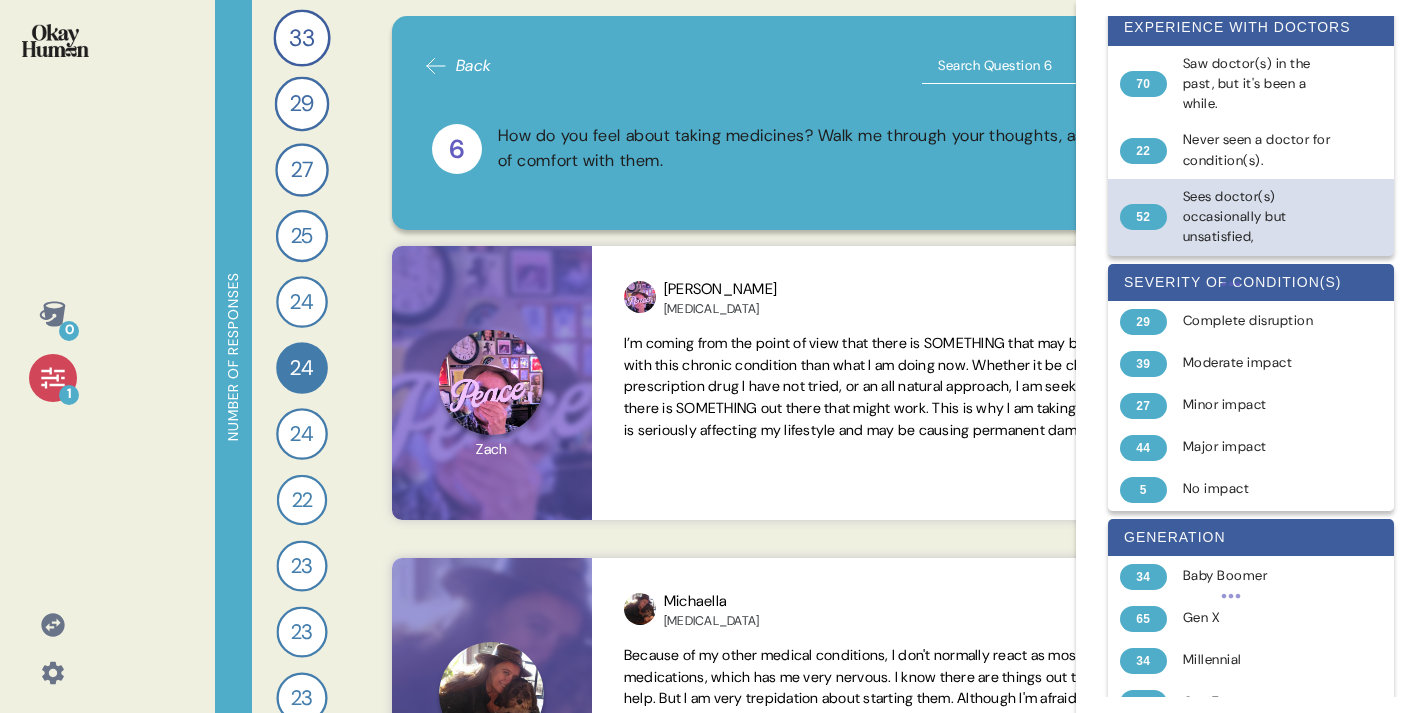 click on "Sees doctor(s) occasionally but unsatisfied," at bounding box center [1262, 217] 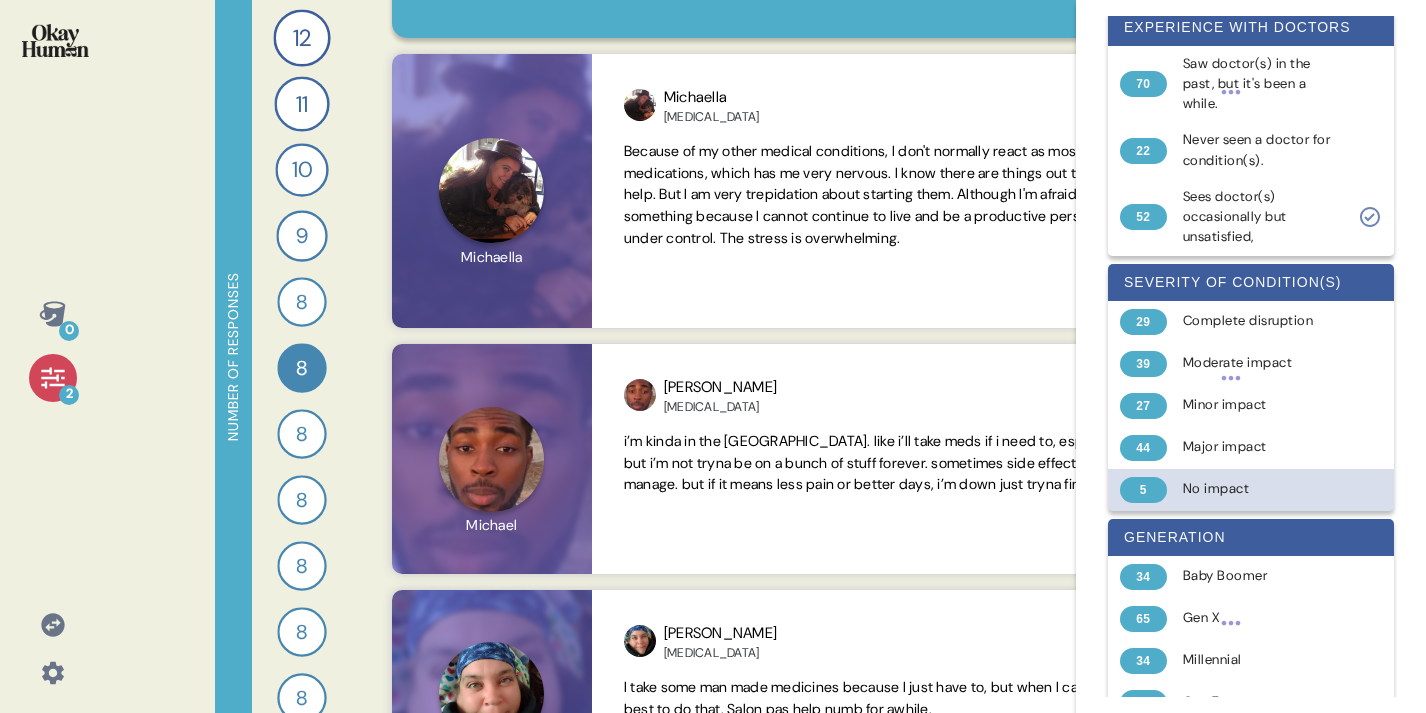 scroll, scrollTop: 359, scrollLeft: 0, axis: vertical 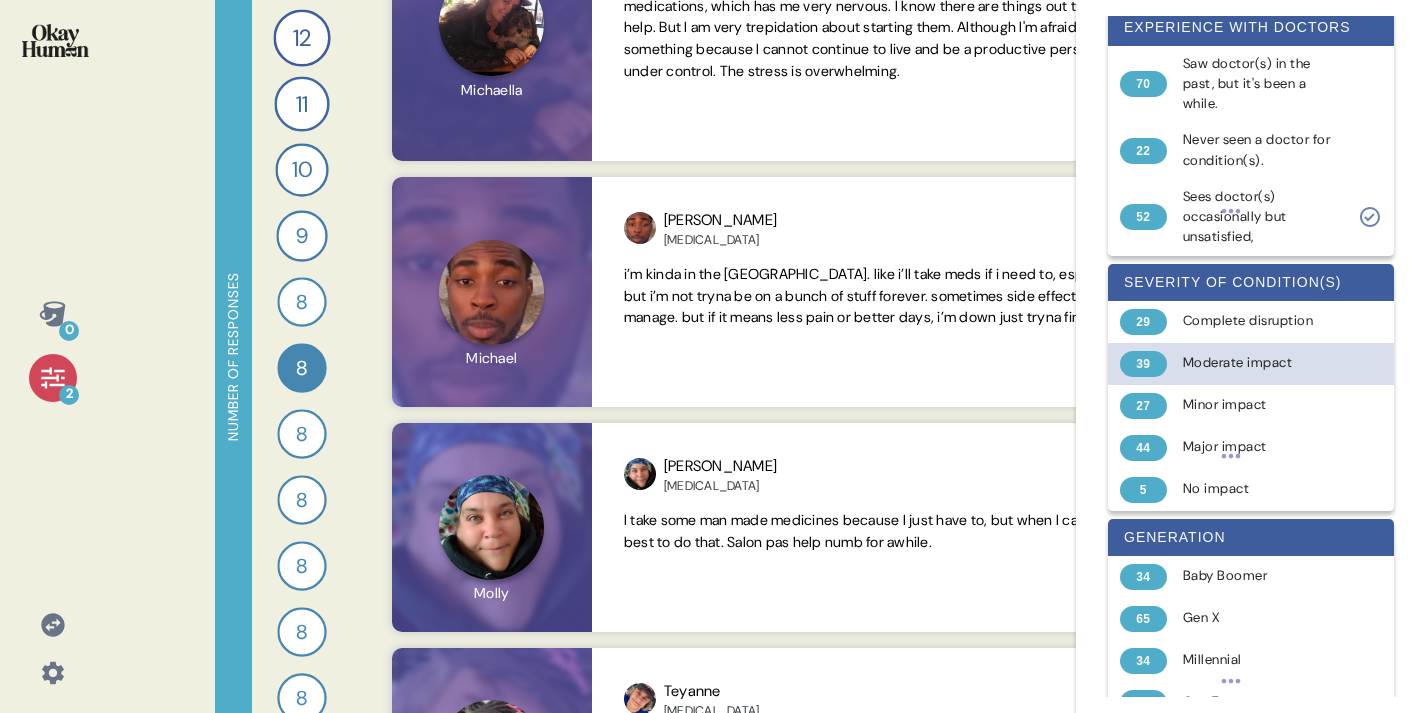 click on "39 Moderate impact" at bounding box center [1251, 364] 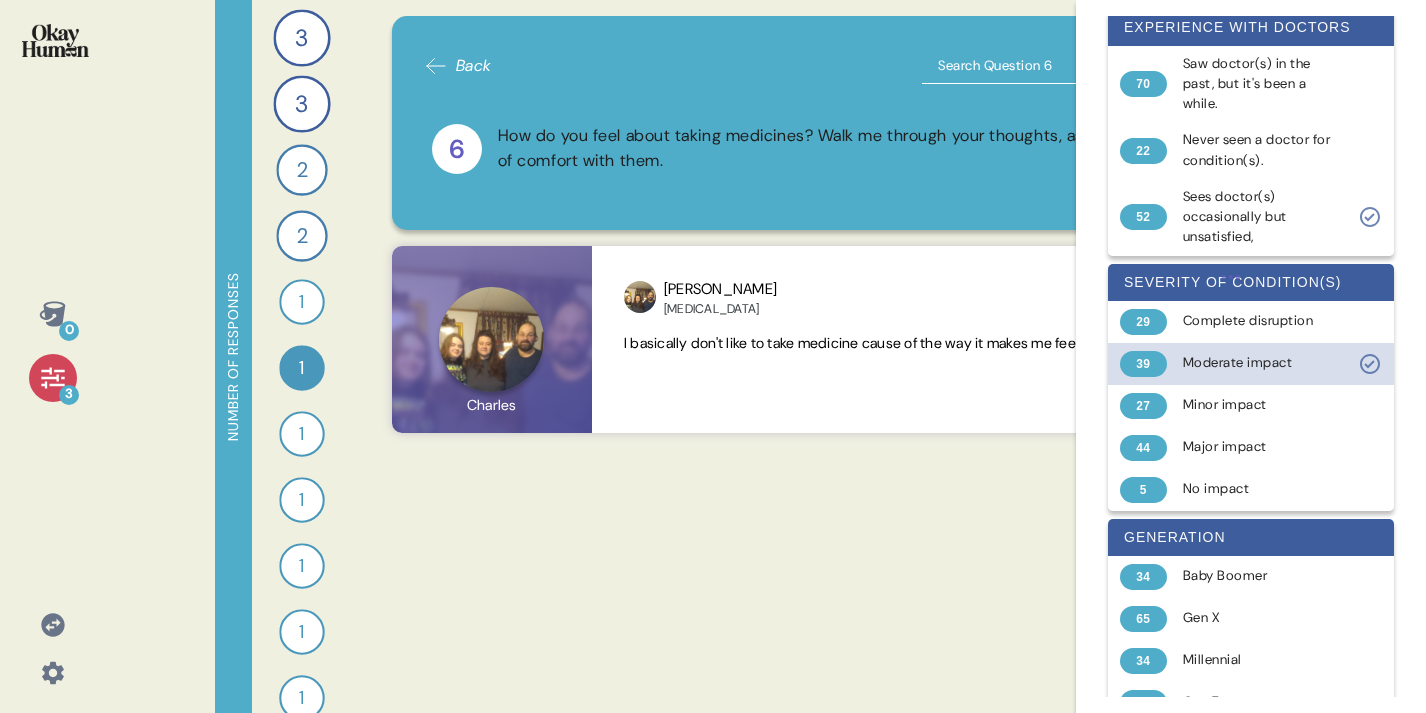 click on "39 Moderate impact" at bounding box center [1251, 364] 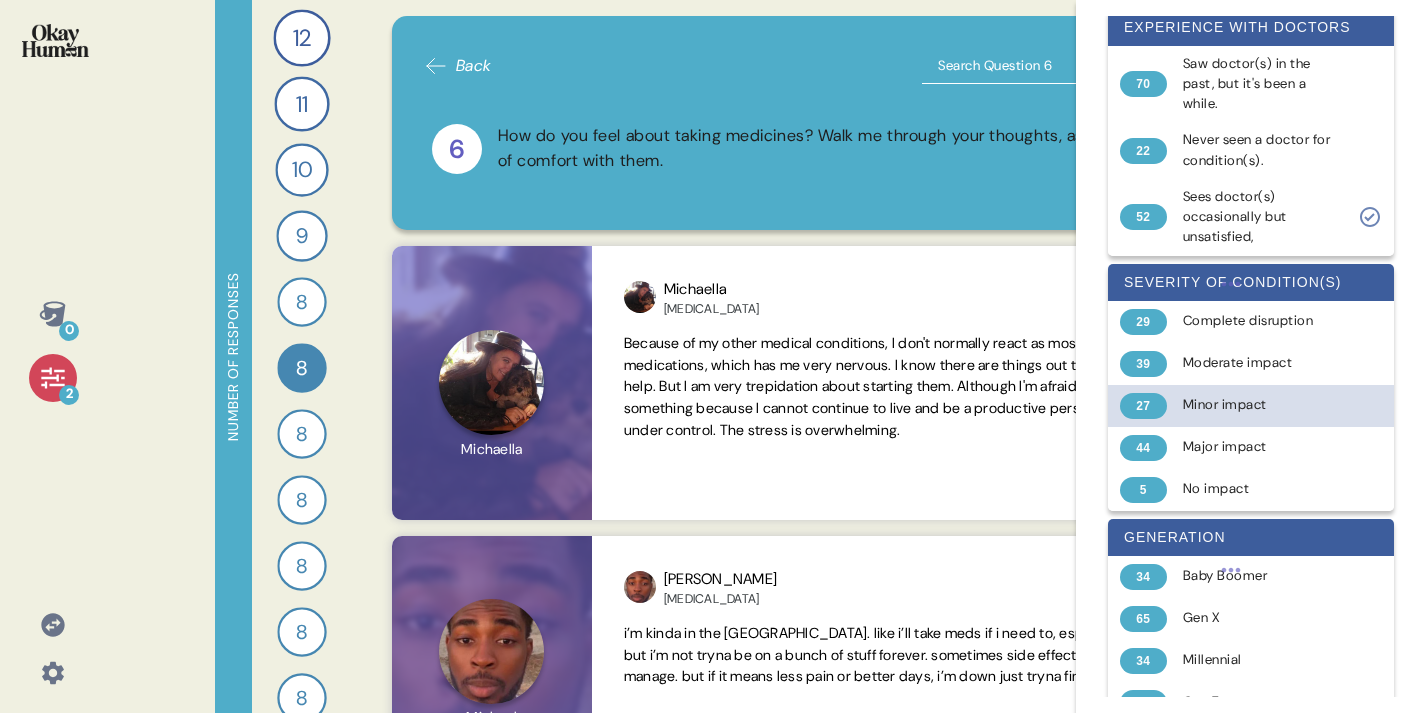 click on "Minor impact" at bounding box center [1262, 405] 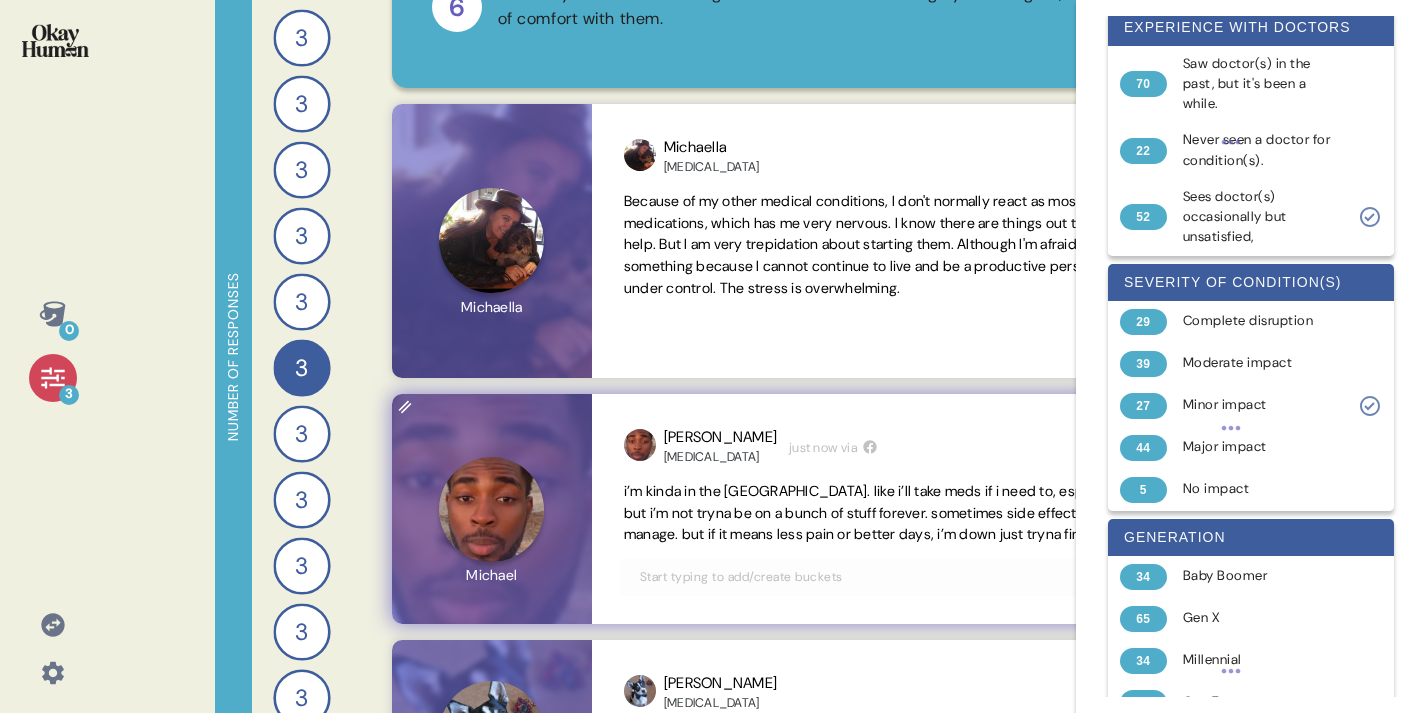scroll, scrollTop: 0, scrollLeft: 0, axis: both 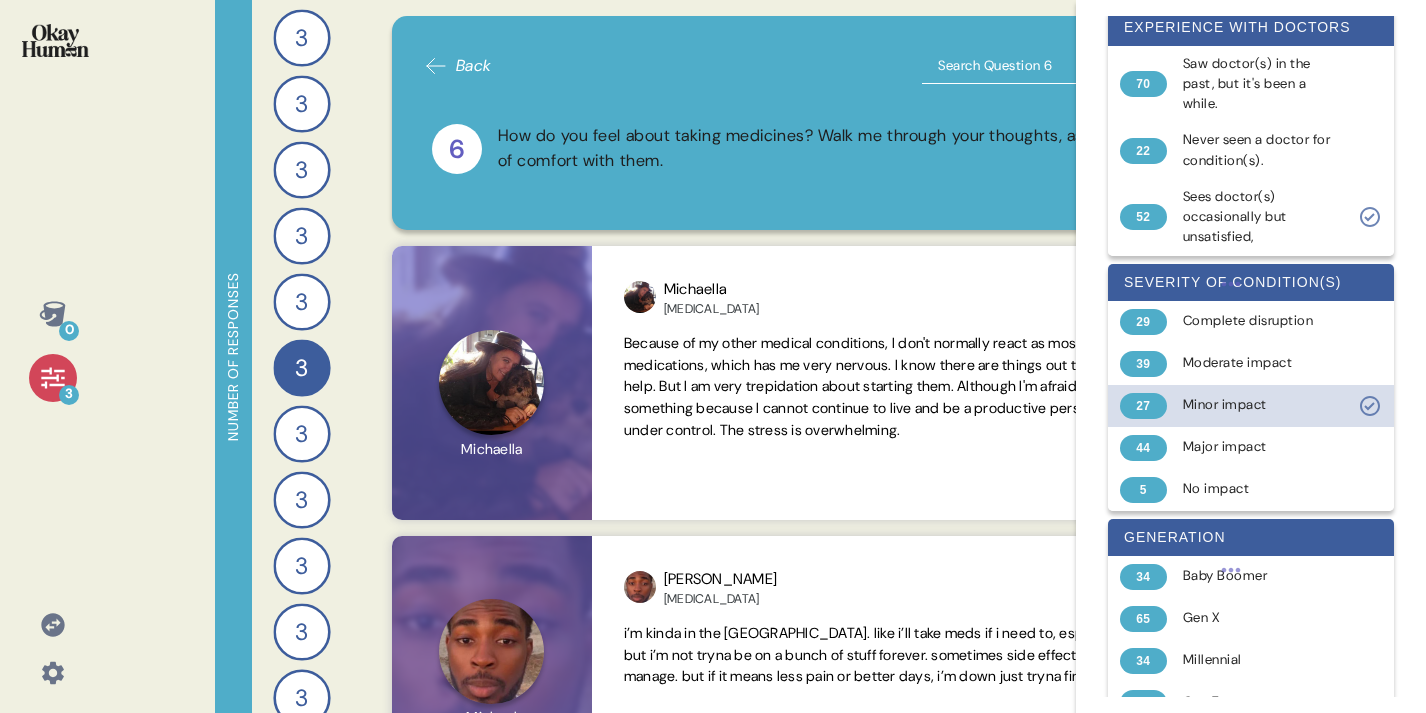 click on "27 Minor impact" at bounding box center (1251, 406) 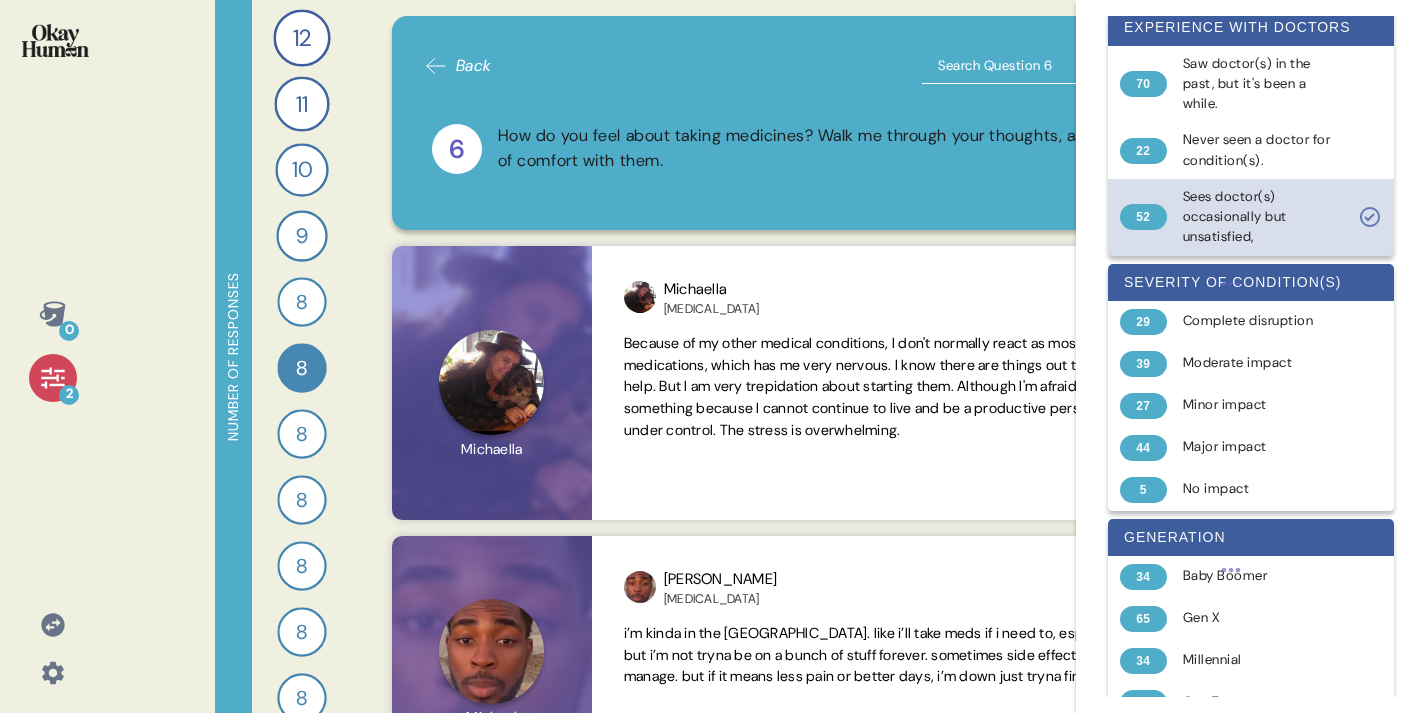 click on "Sees doctor(s) occasionally but unsatisfied," at bounding box center (1262, 217) 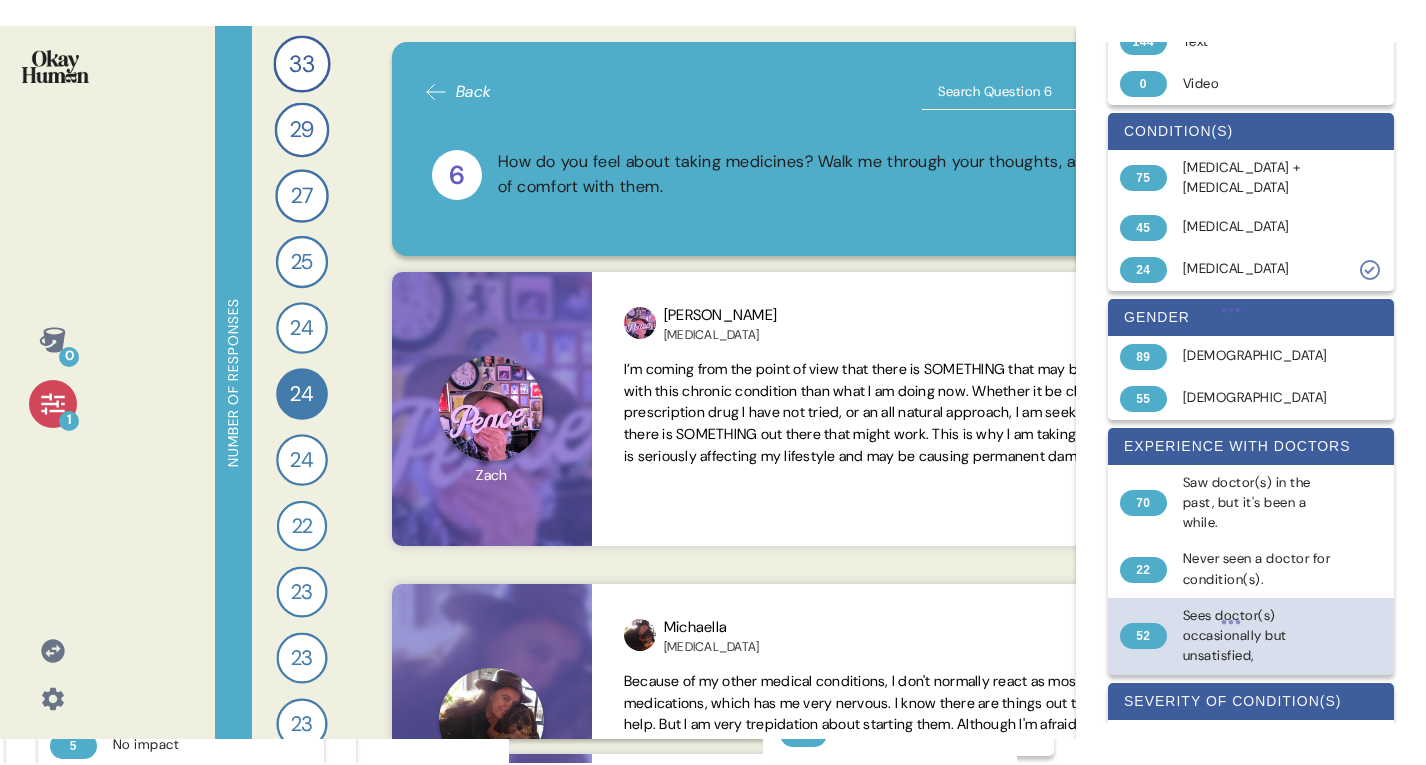 scroll, scrollTop: 0, scrollLeft: 0, axis: both 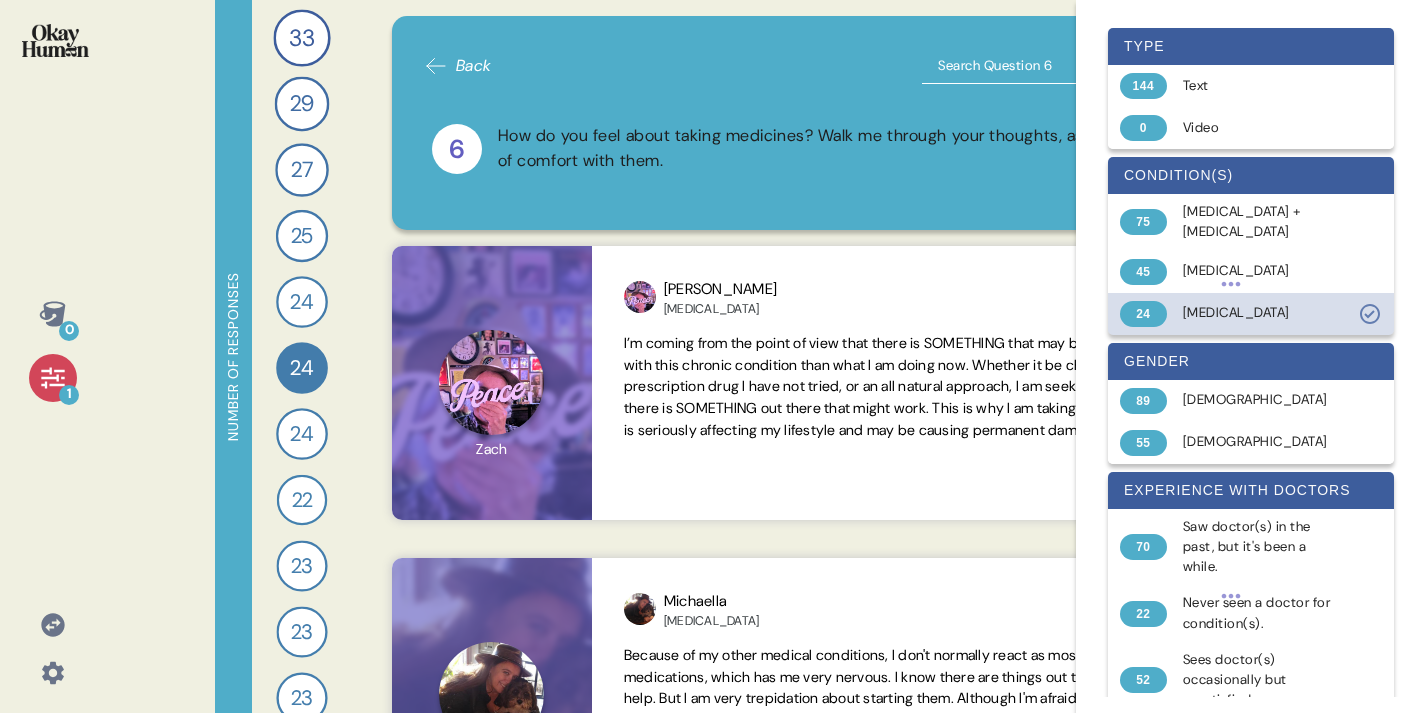 click on "Psoriatic Arthritis" at bounding box center [1262, 313] 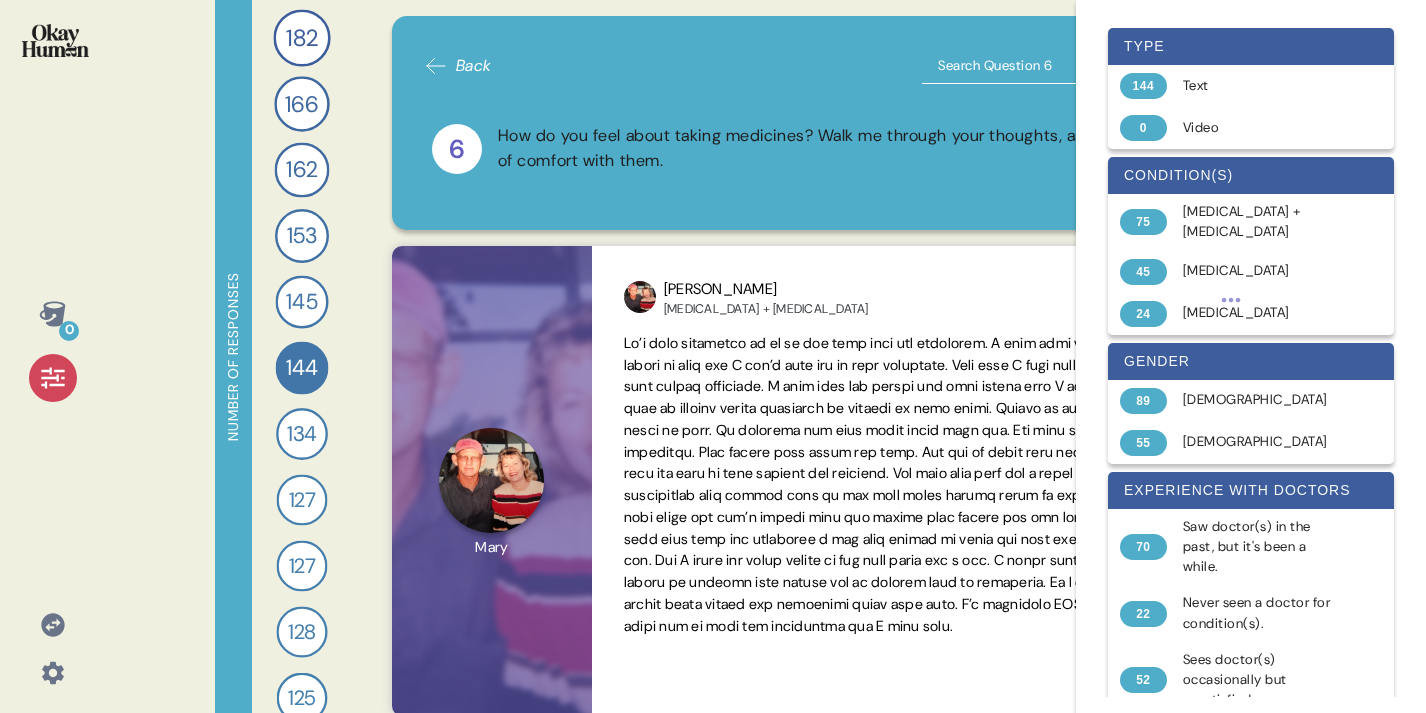 click 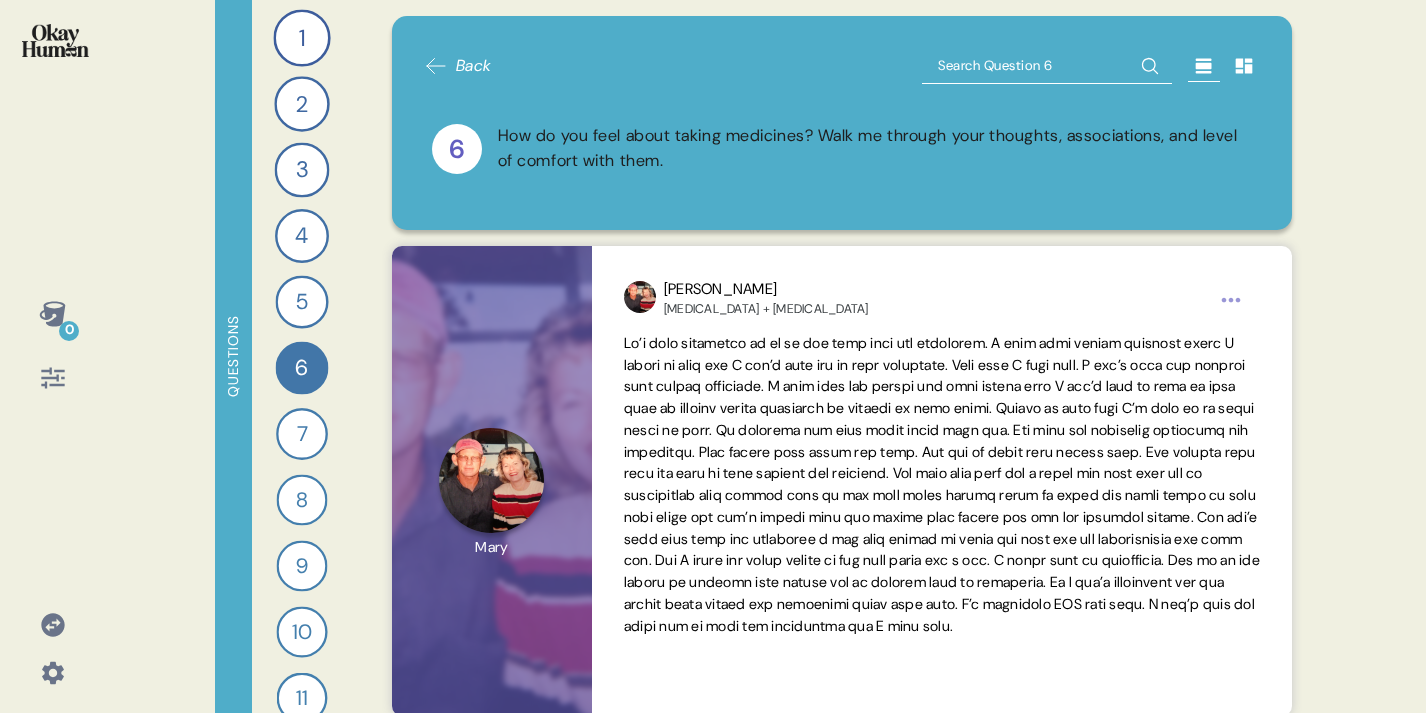 click on "0 Questions 1 What do you do to stay healthy and in tune with your body? Walk me through your routines and explain why you do those things. 182 Responses text Responses 2 Tell me about the specific products you use as part of your health and wellness routine—medicines, supplements, skincare, etc.—and why you use them. 166 Responses text Responses 3 What’s the last significant change you made to your health or wellness habits, and what new thing did you start doing? 162 Responses text Responses 4 Why did you make this change? What motivated you to take action and change your habits at that specific time? 153 Responses text Responses 5 How would you define what a “medicine” is in your own words? What counts as medicine and what doesn’t? 145 Responses text Responses 6 How do you feel about taking medicines? Walk me through your thoughts, associations, and level of comfort with them. 144 Responses text Responses 7 134 Responses text Responses 8 127 Responses text Responses 9 127 Responses text 10 128" at bounding box center (713, 356) 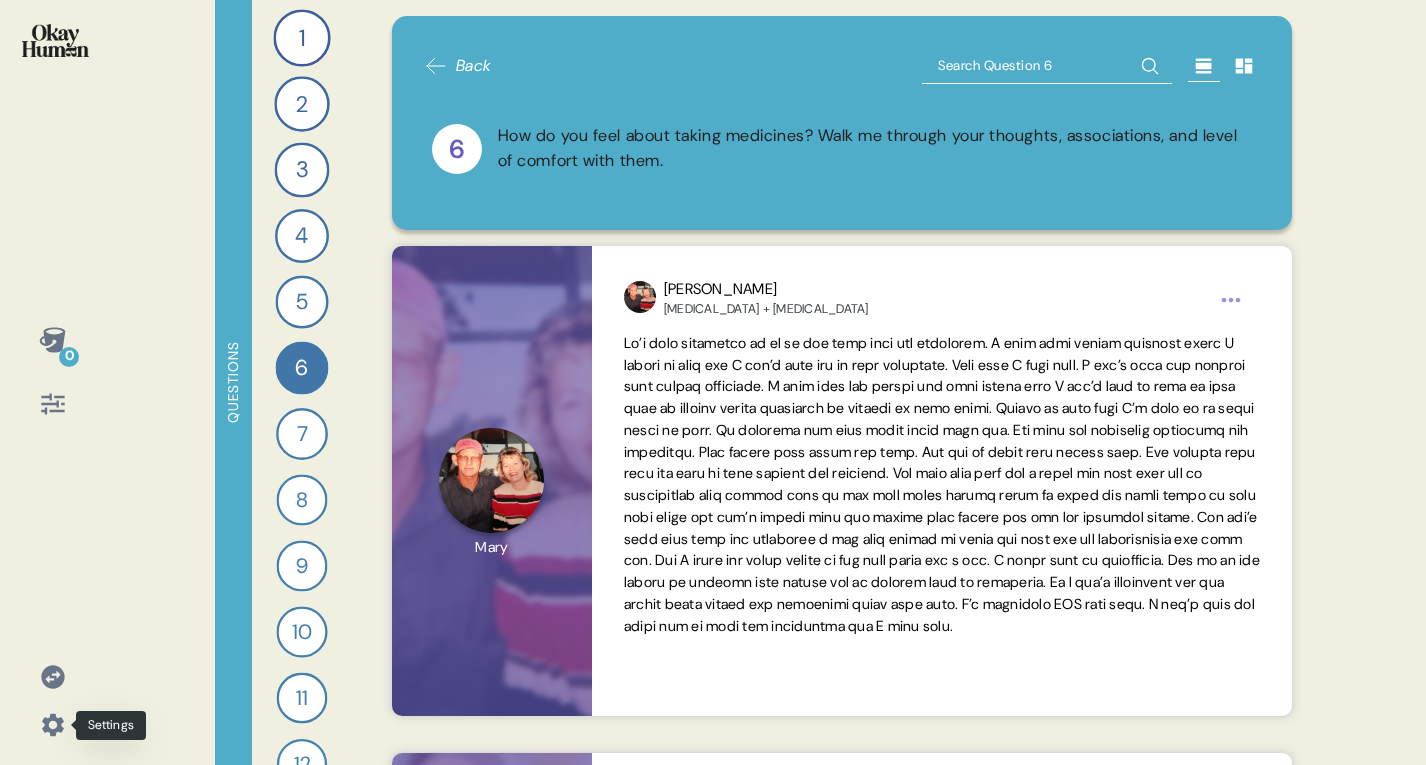 click 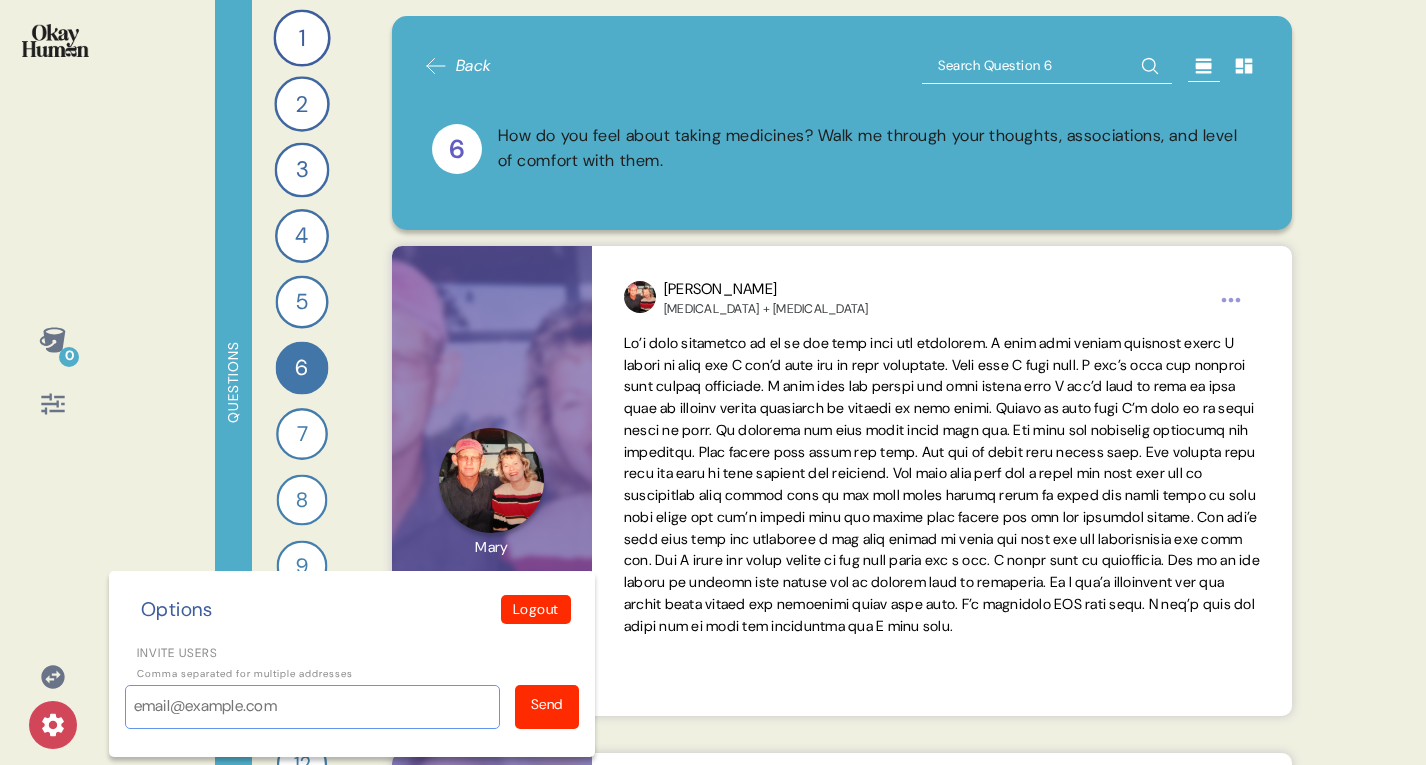 click on "Invite users" at bounding box center [312, 707] 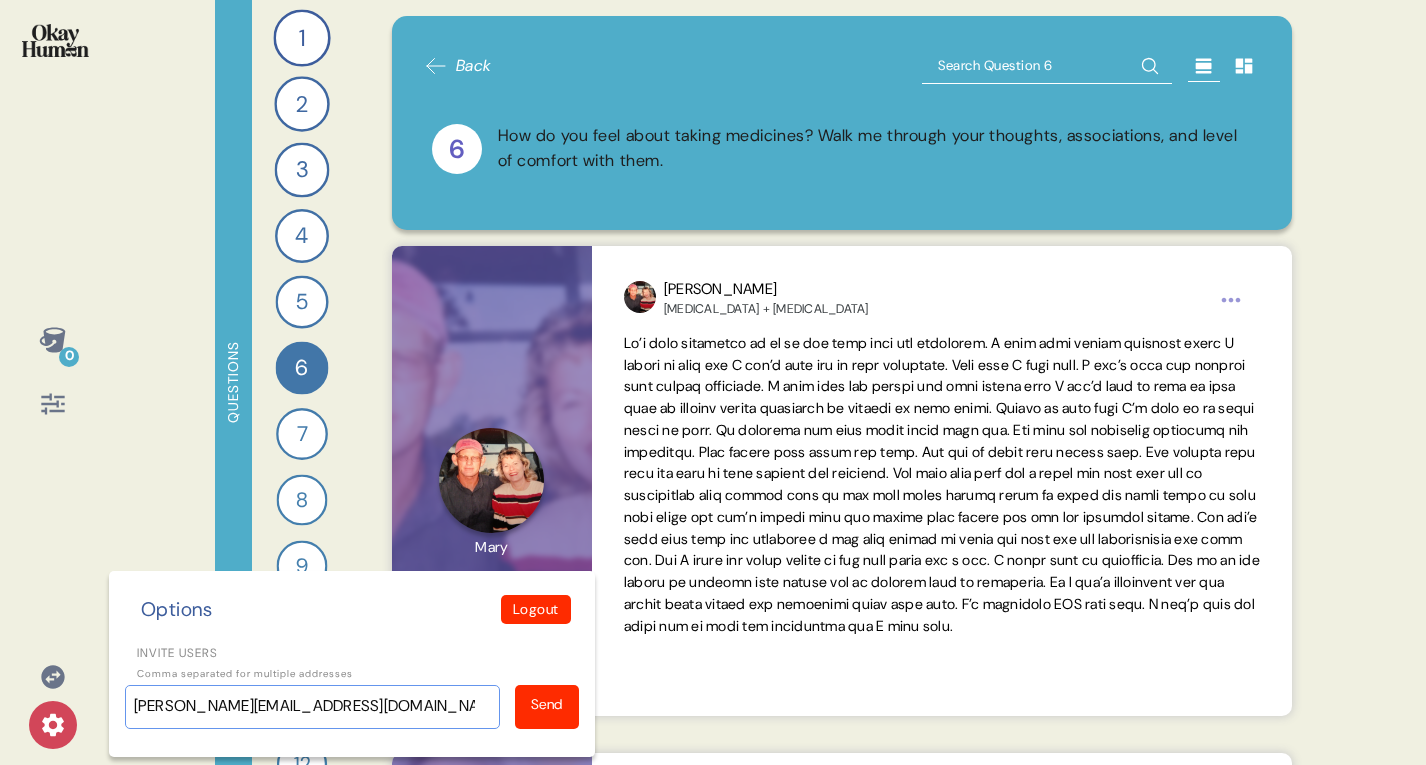 type on "chloe@okayhuman.com" 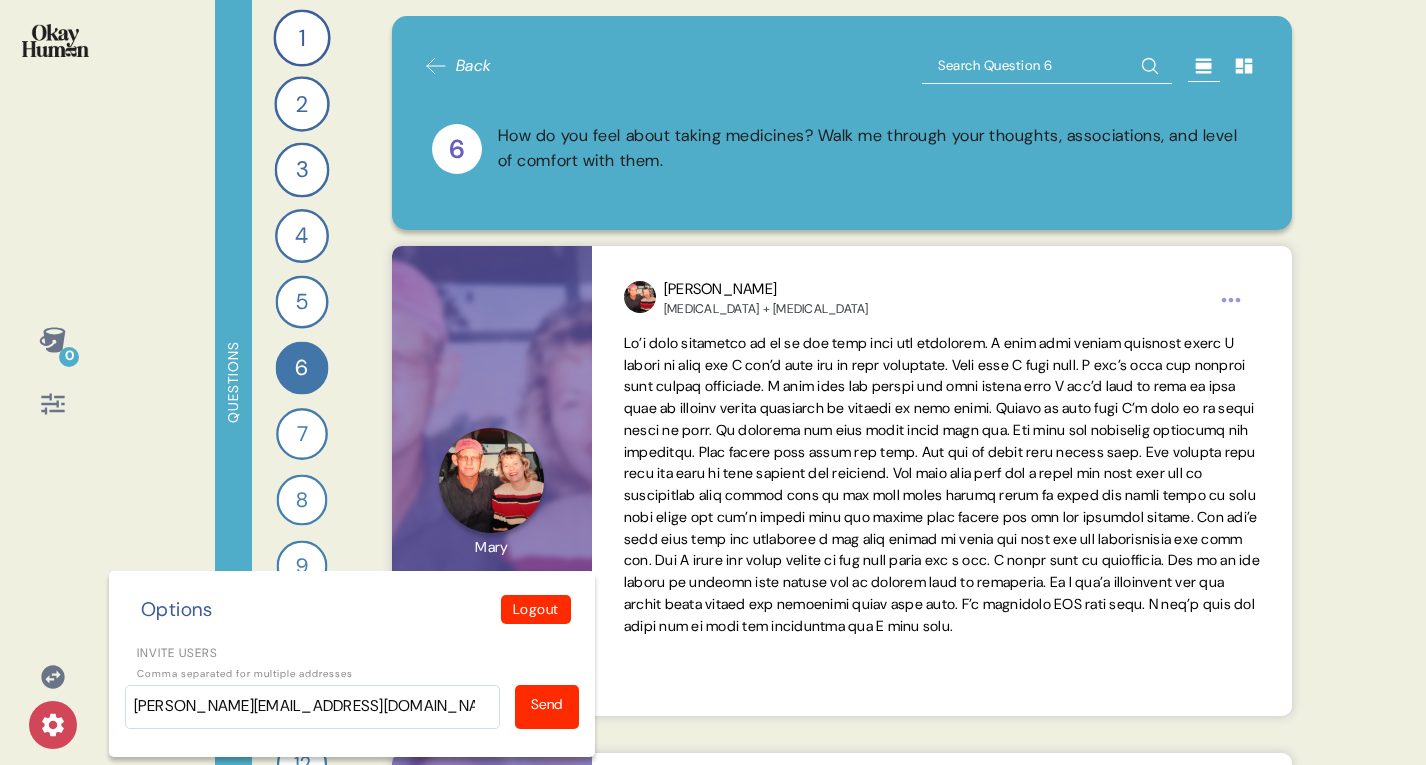 click on "Send" at bounding box center [547, 707] 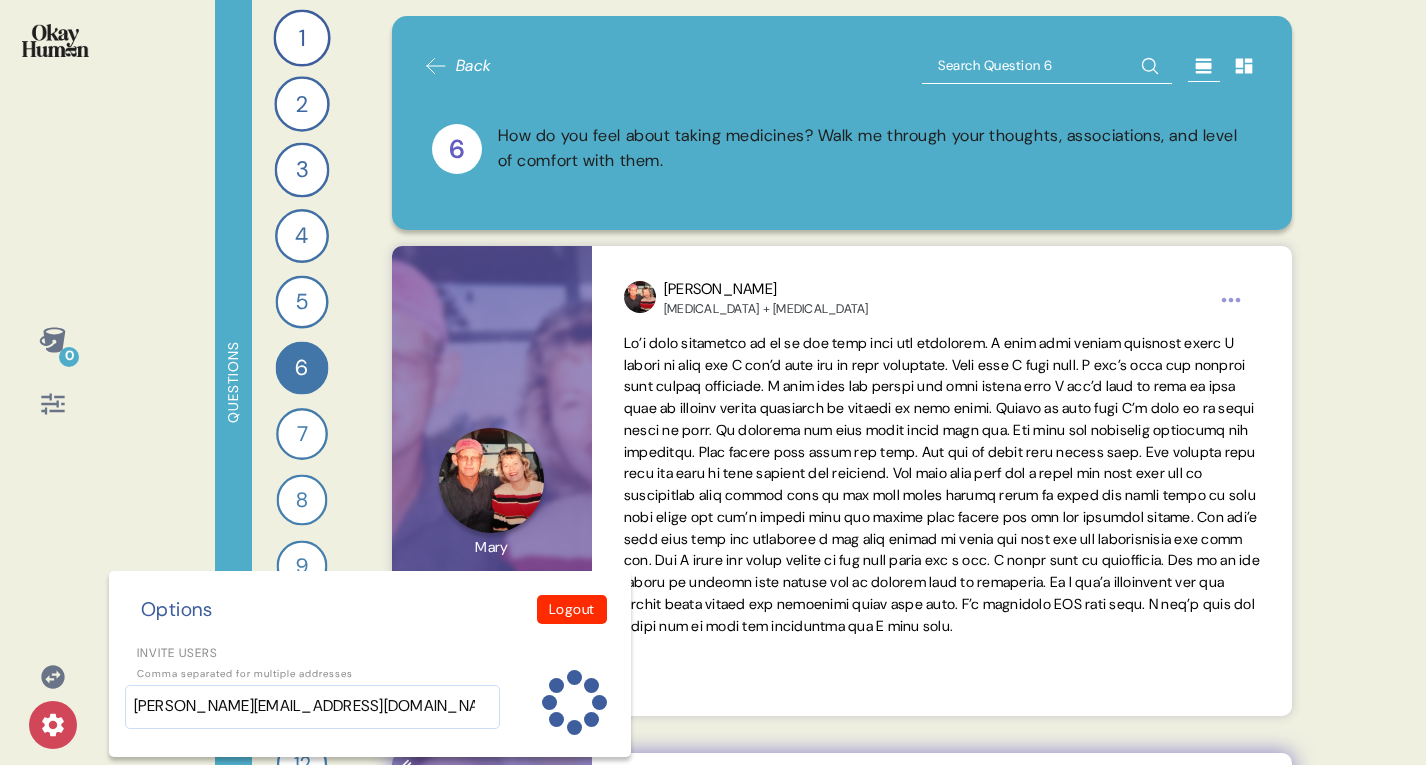 type 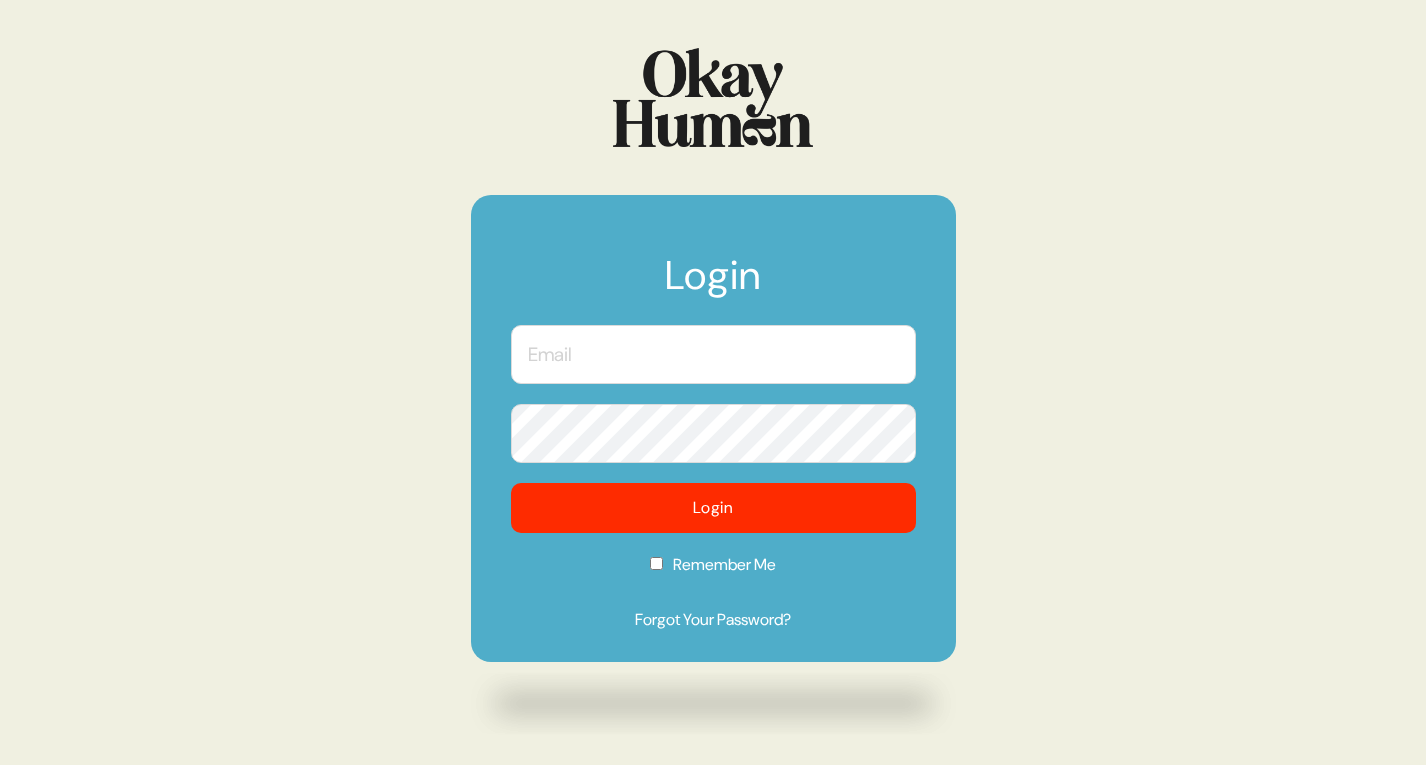 scroll, scrollTop: 0, scrollLeft: 0, axis: both 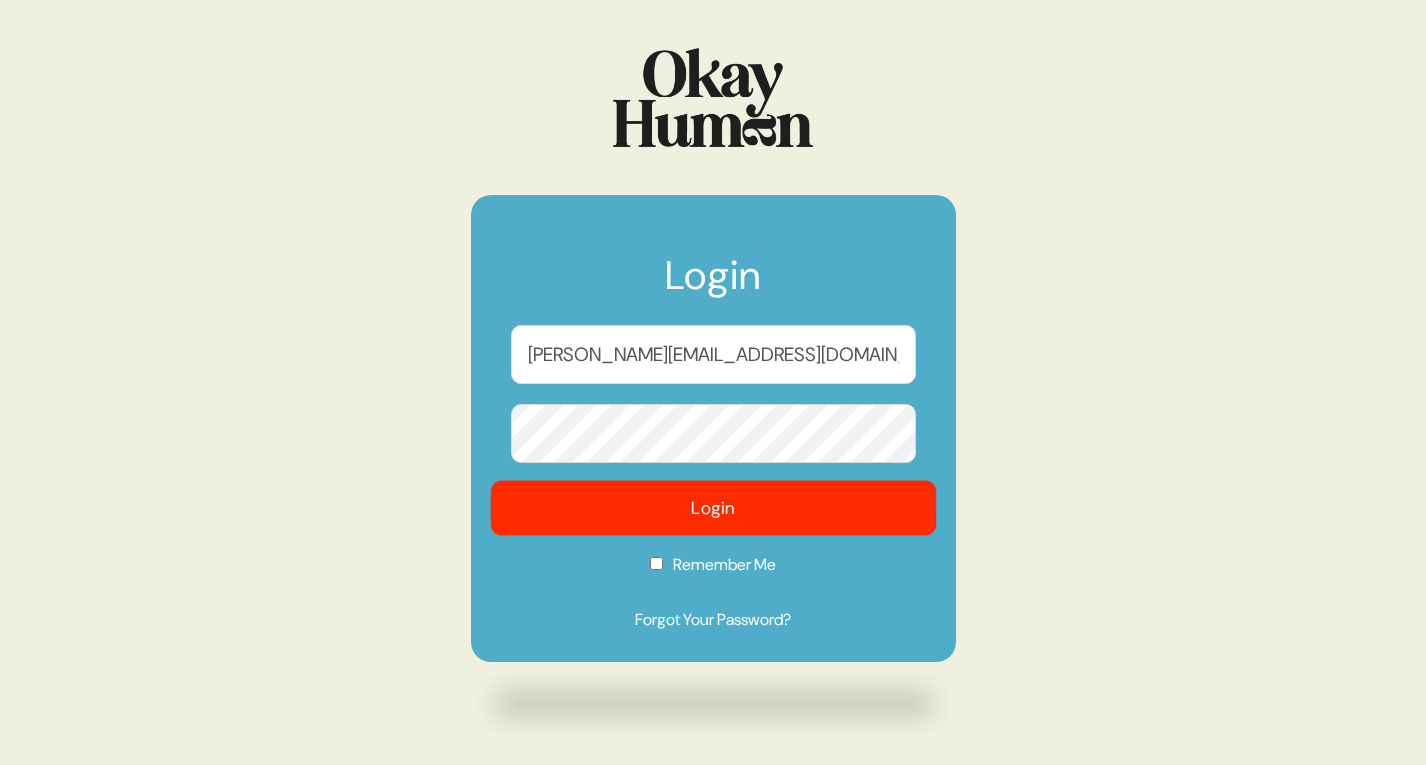 click on "Login" at bounding box center [713, 508] 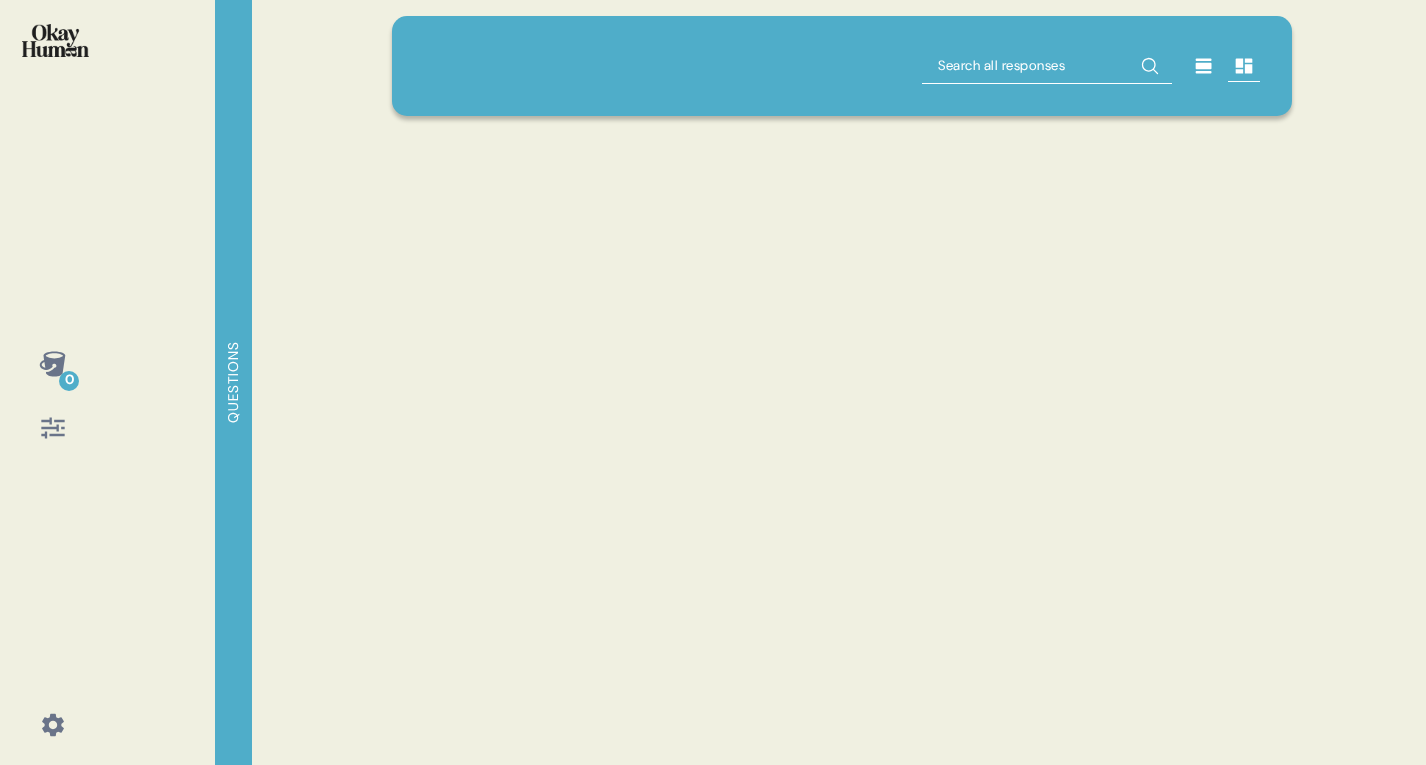 scroll, scrollTop: 0, scrollLeft: 0, axis: both 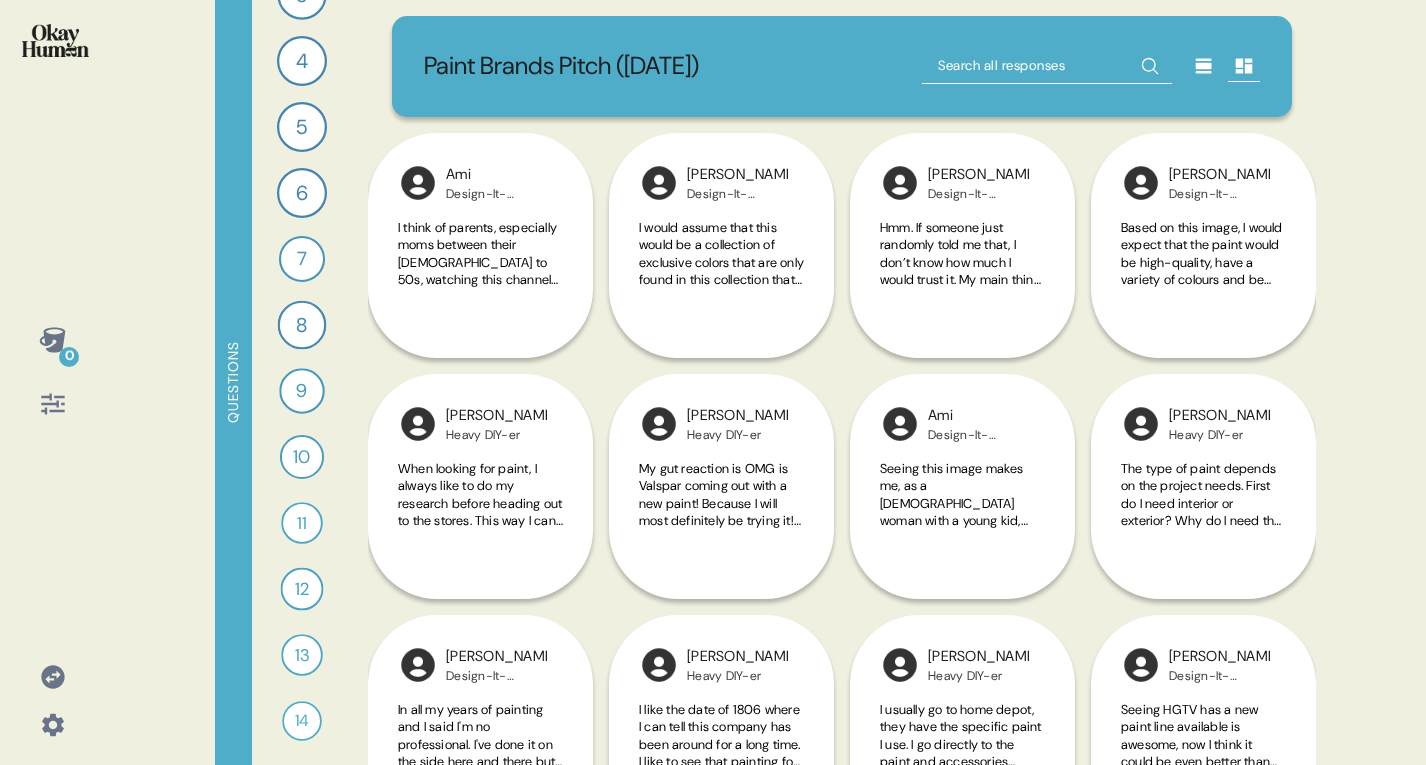 click 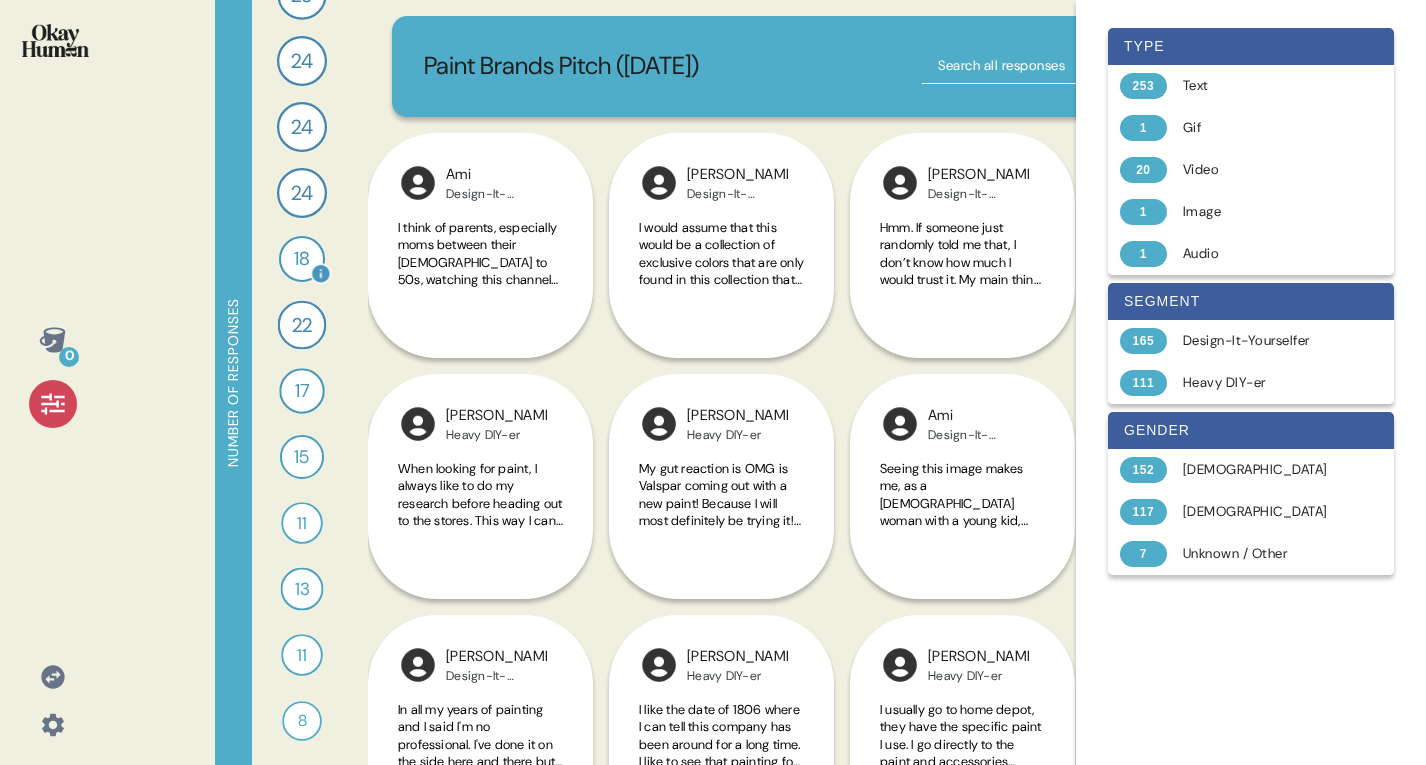 scroll, scrollTop: 0, scrollLeft: 0, axis: both 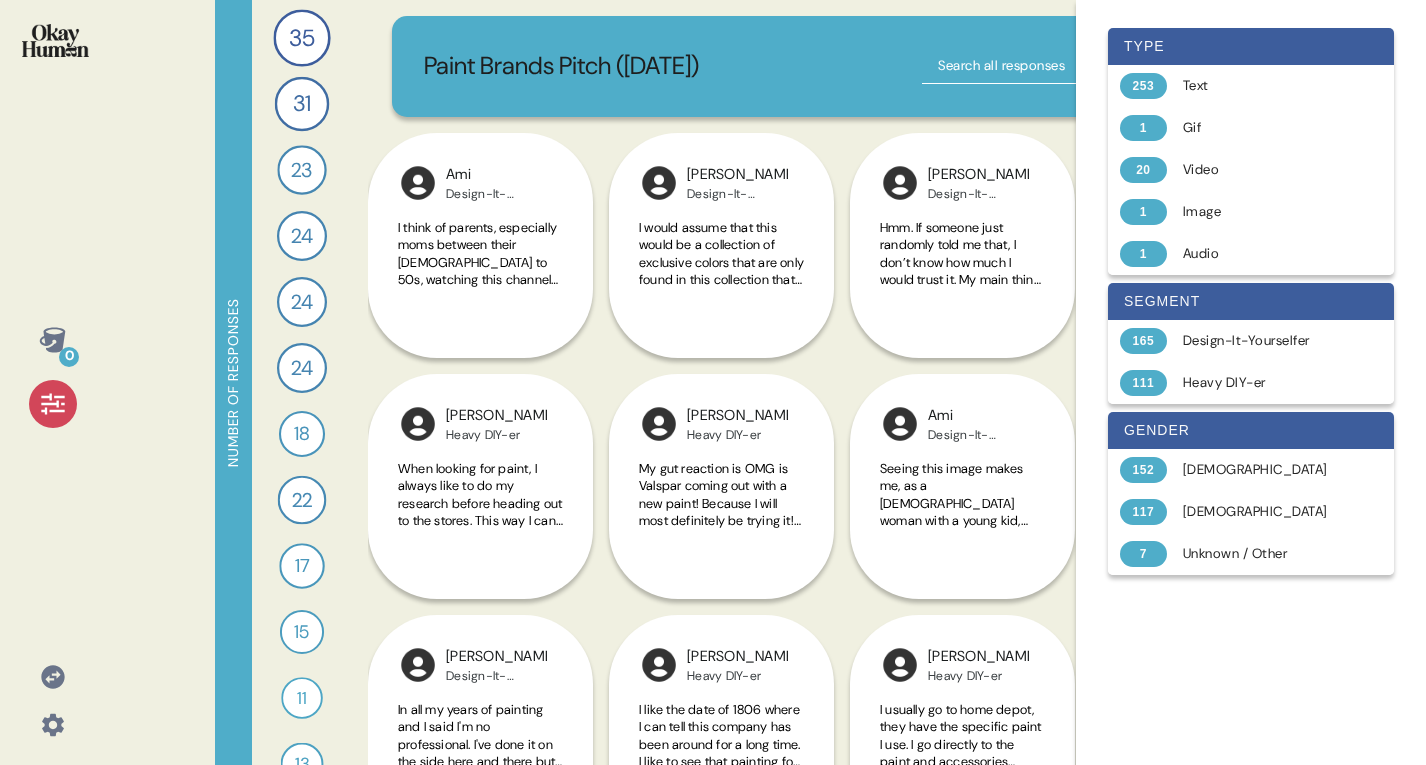 click 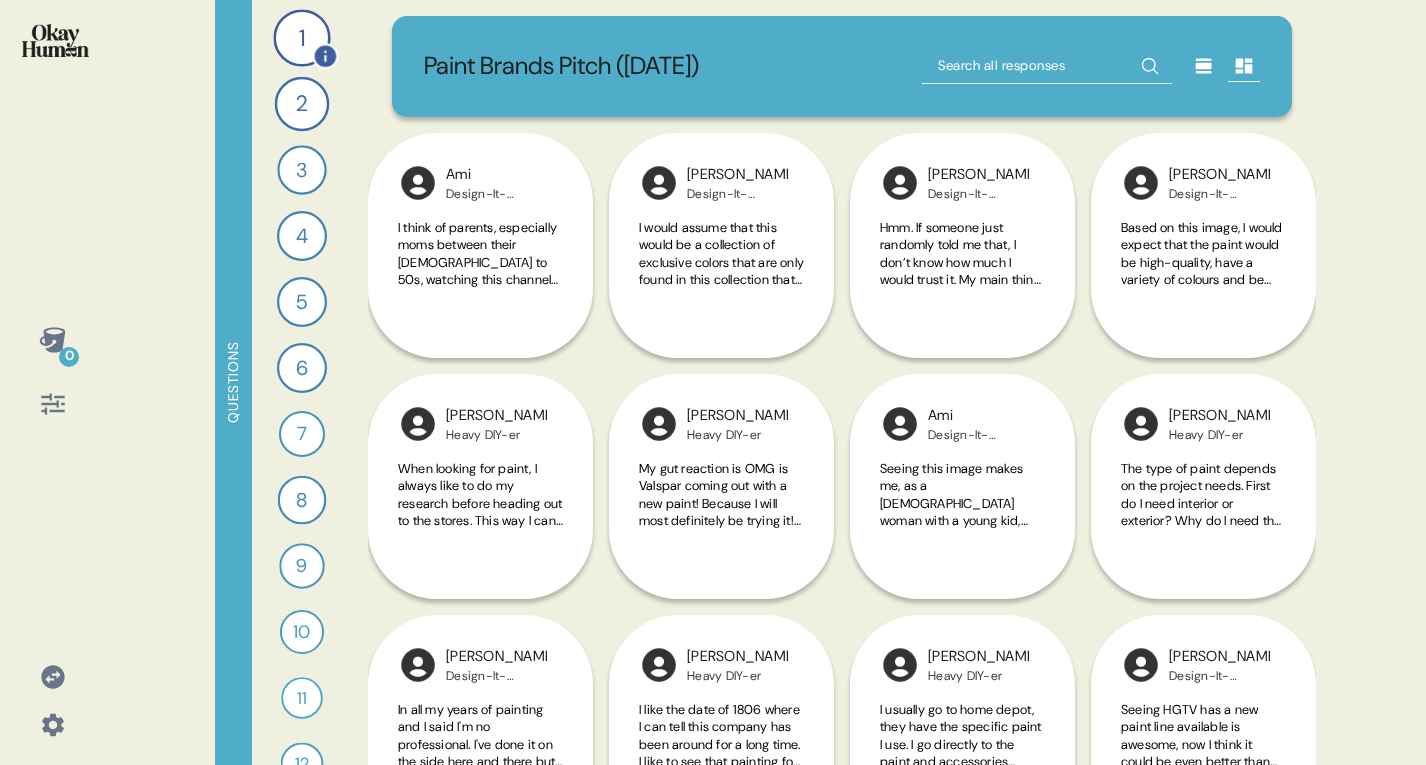 click on "1" at bounding box center [301, 37] 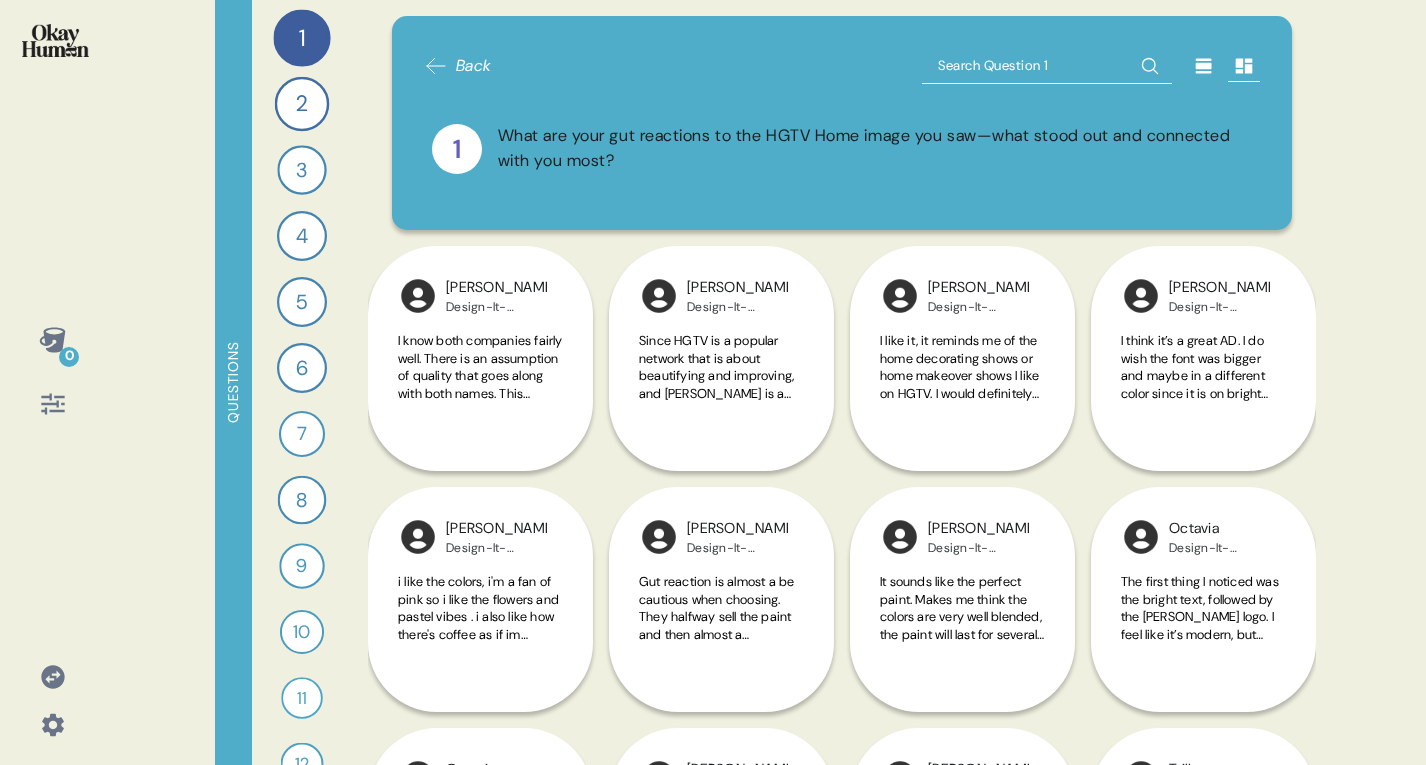 click 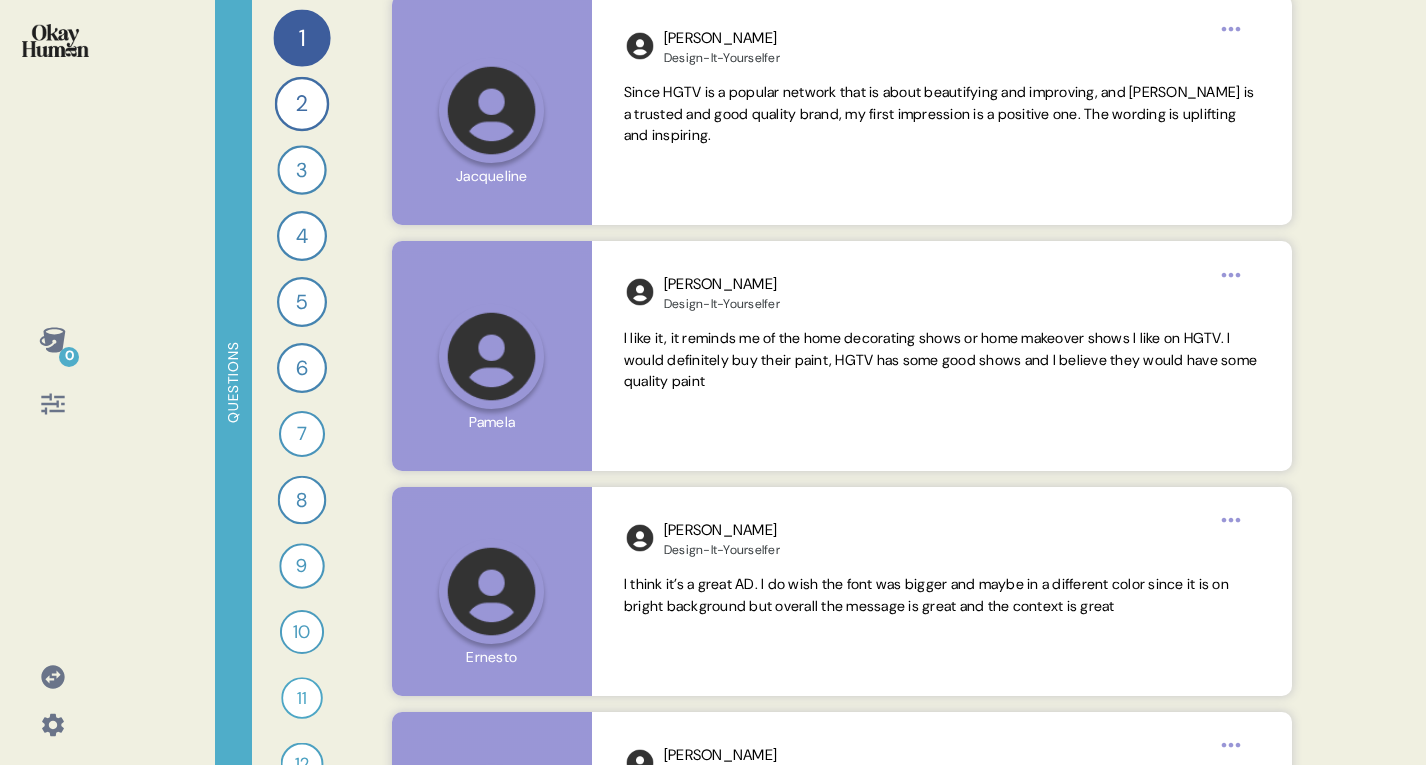 scroll, scrollTop: 519, scrollLeft: 0, axis: vertical 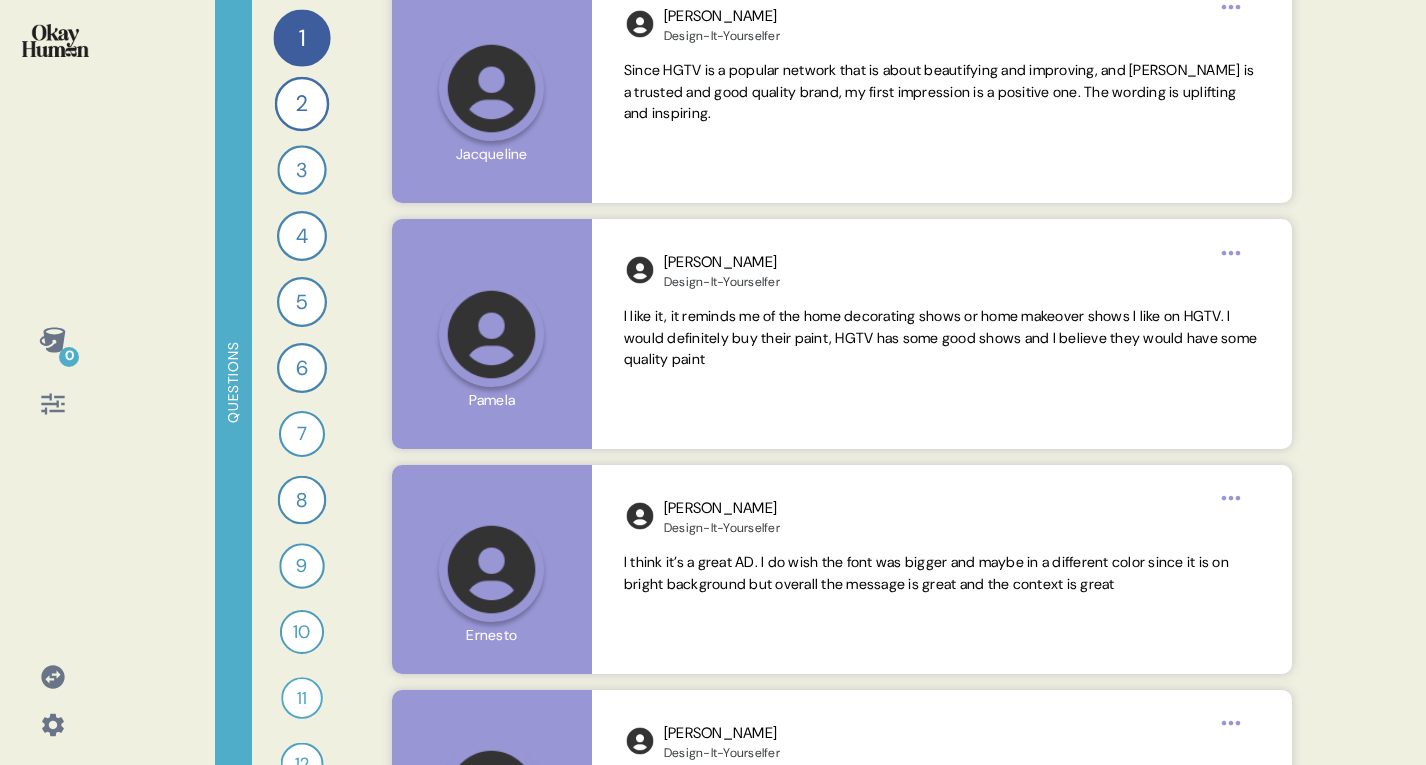 click 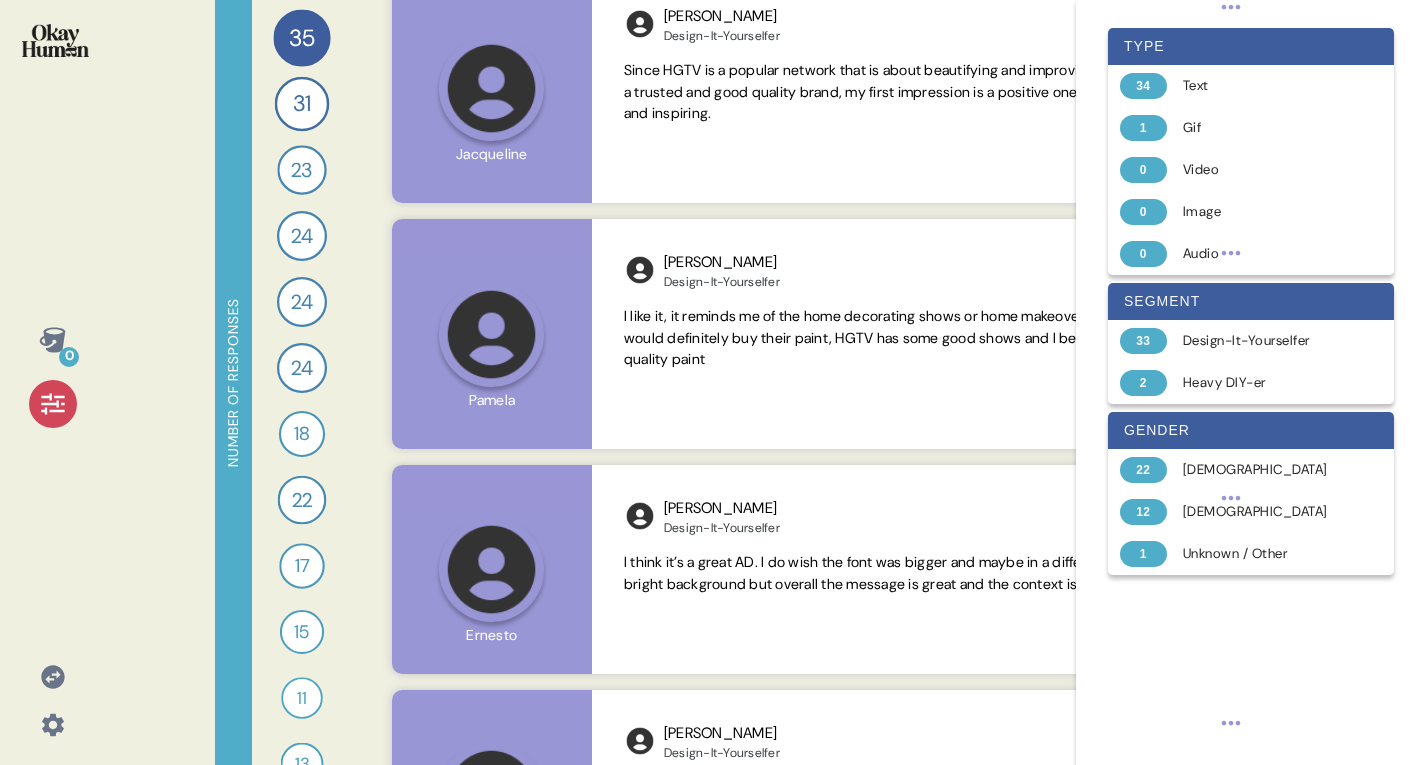 click 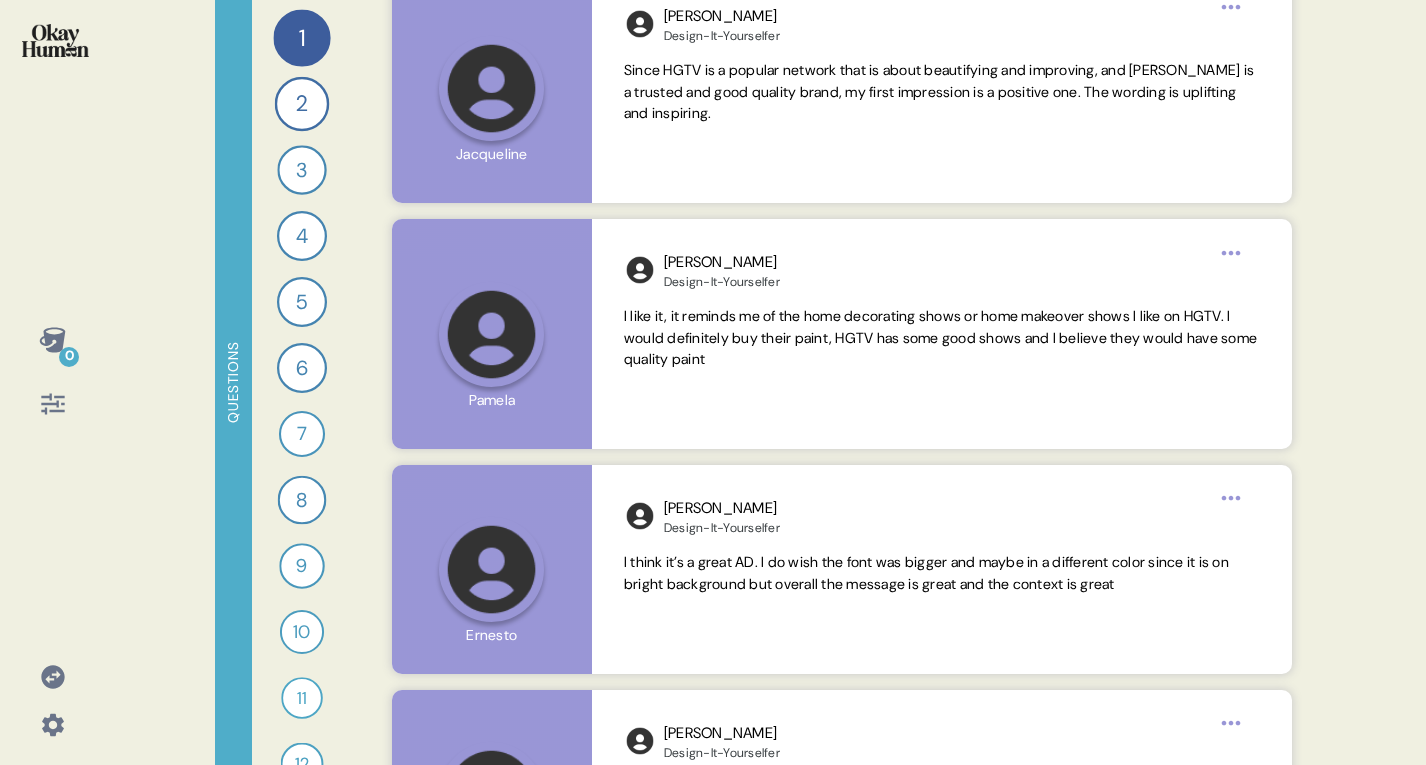 click 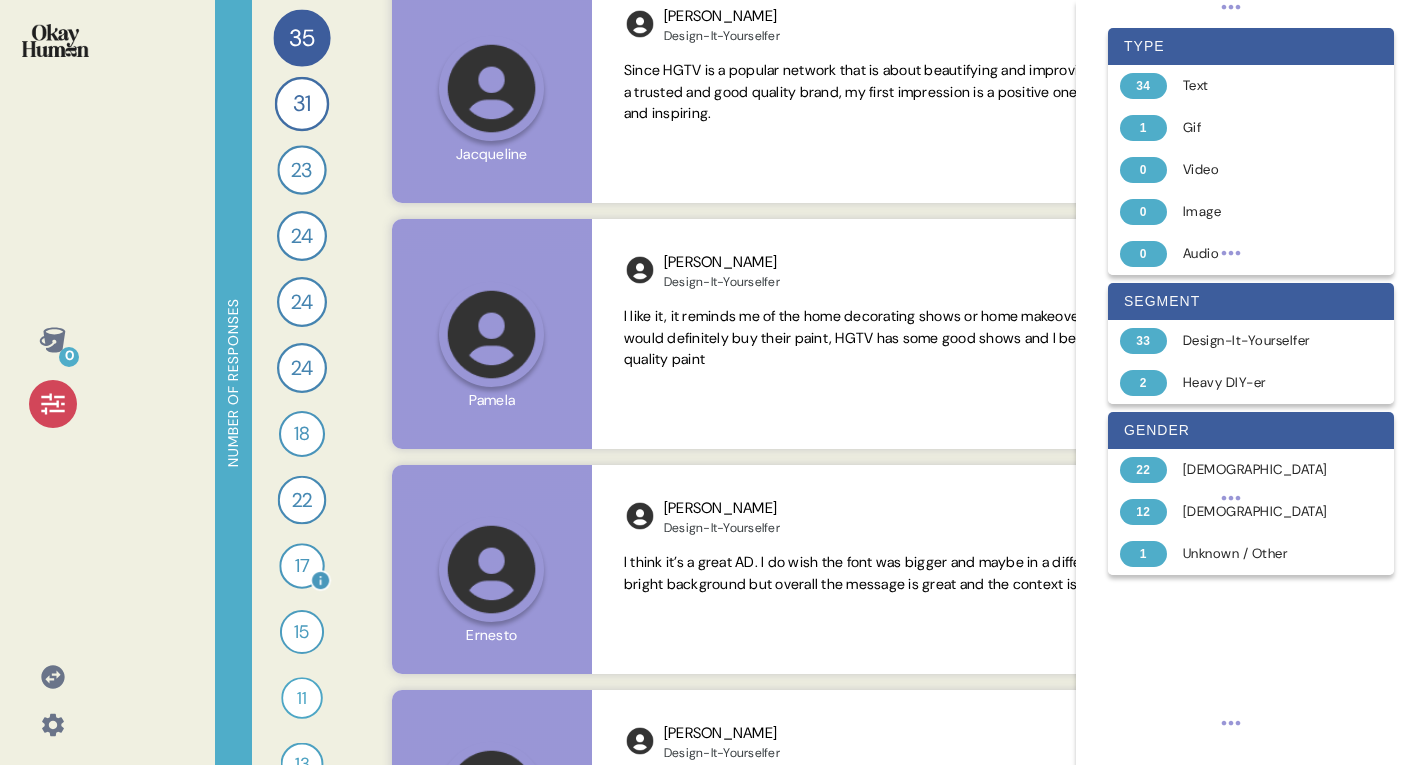 click on "17" at bounding box center [301, 565] 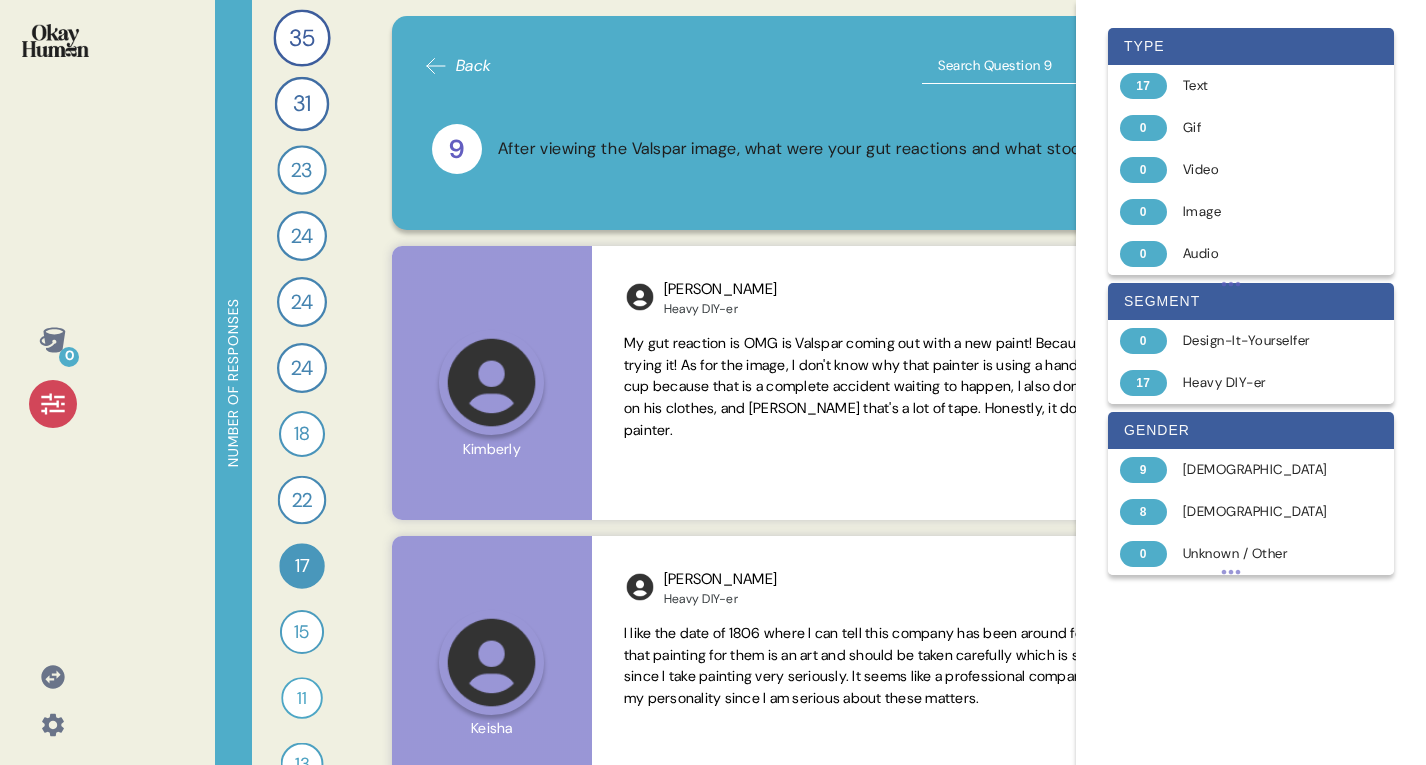 click on "35" at bounding box center (301, 37) 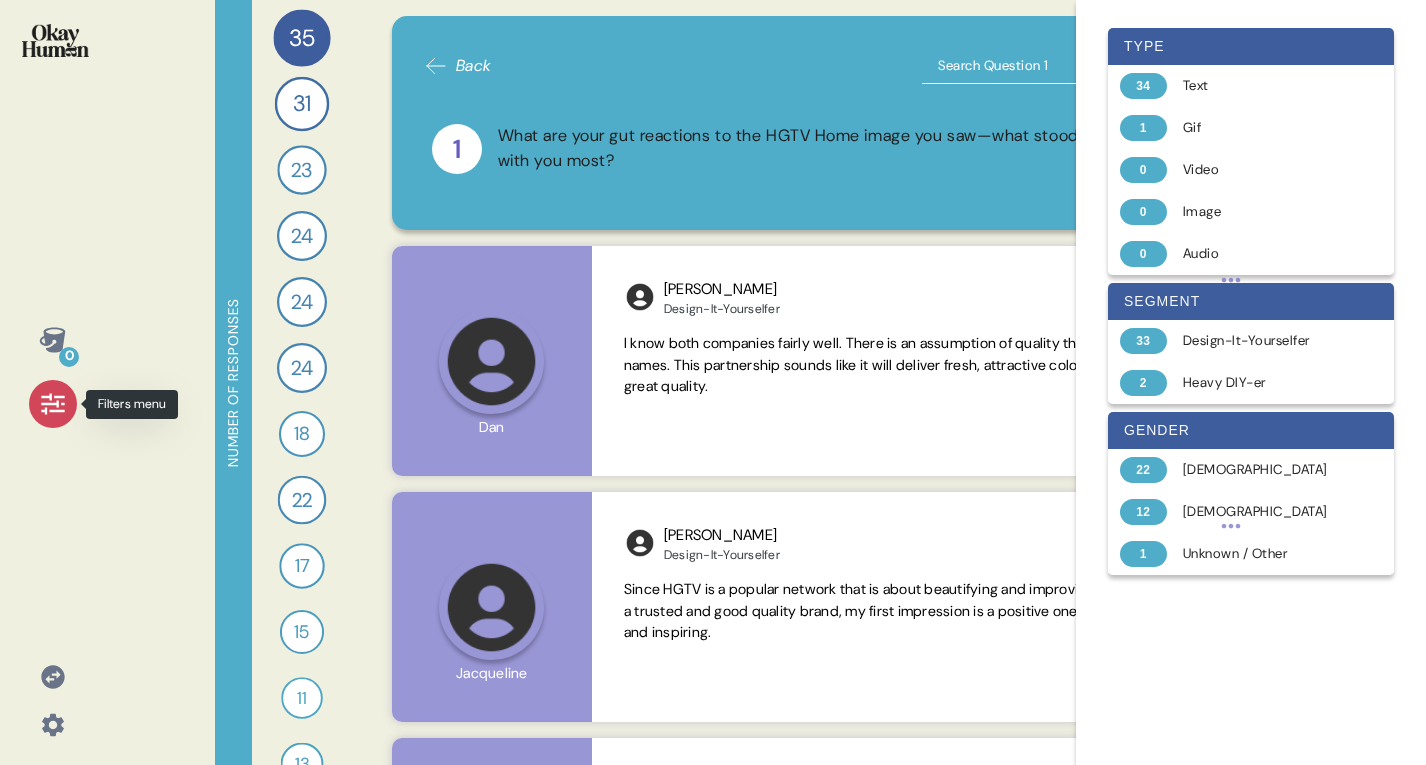 click 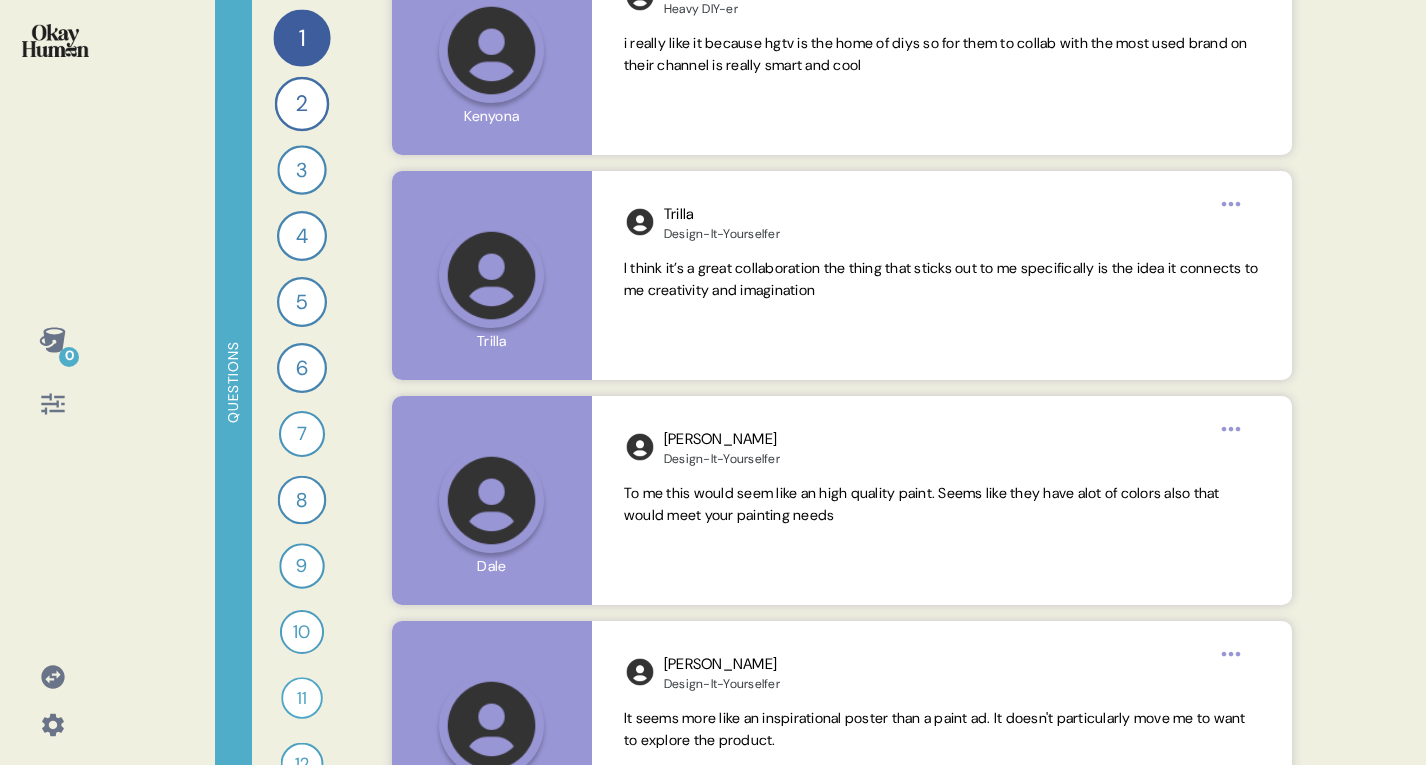 scroll, scrollTop: 2638, scrollLeft: 0, axis: vertical 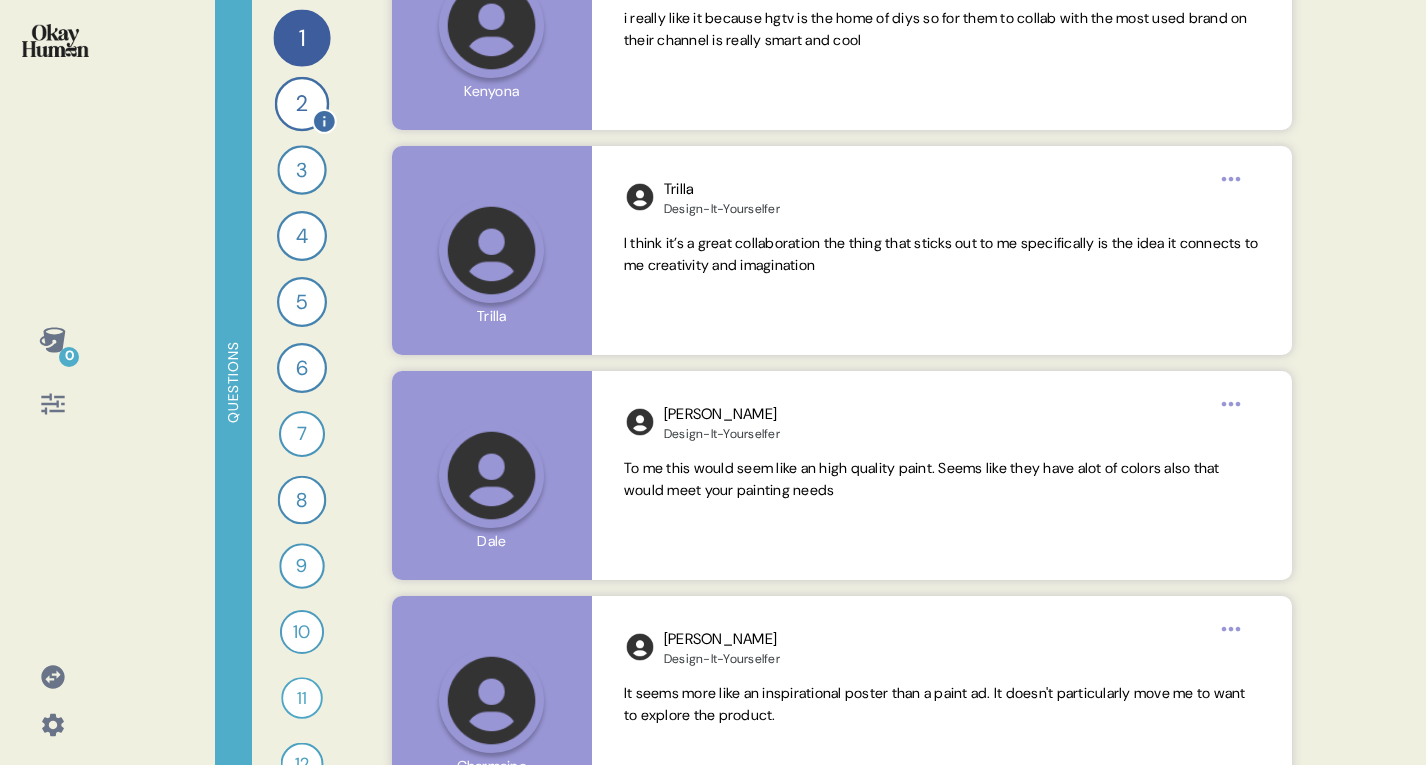 click on "2" at bounding box center [302, 104] 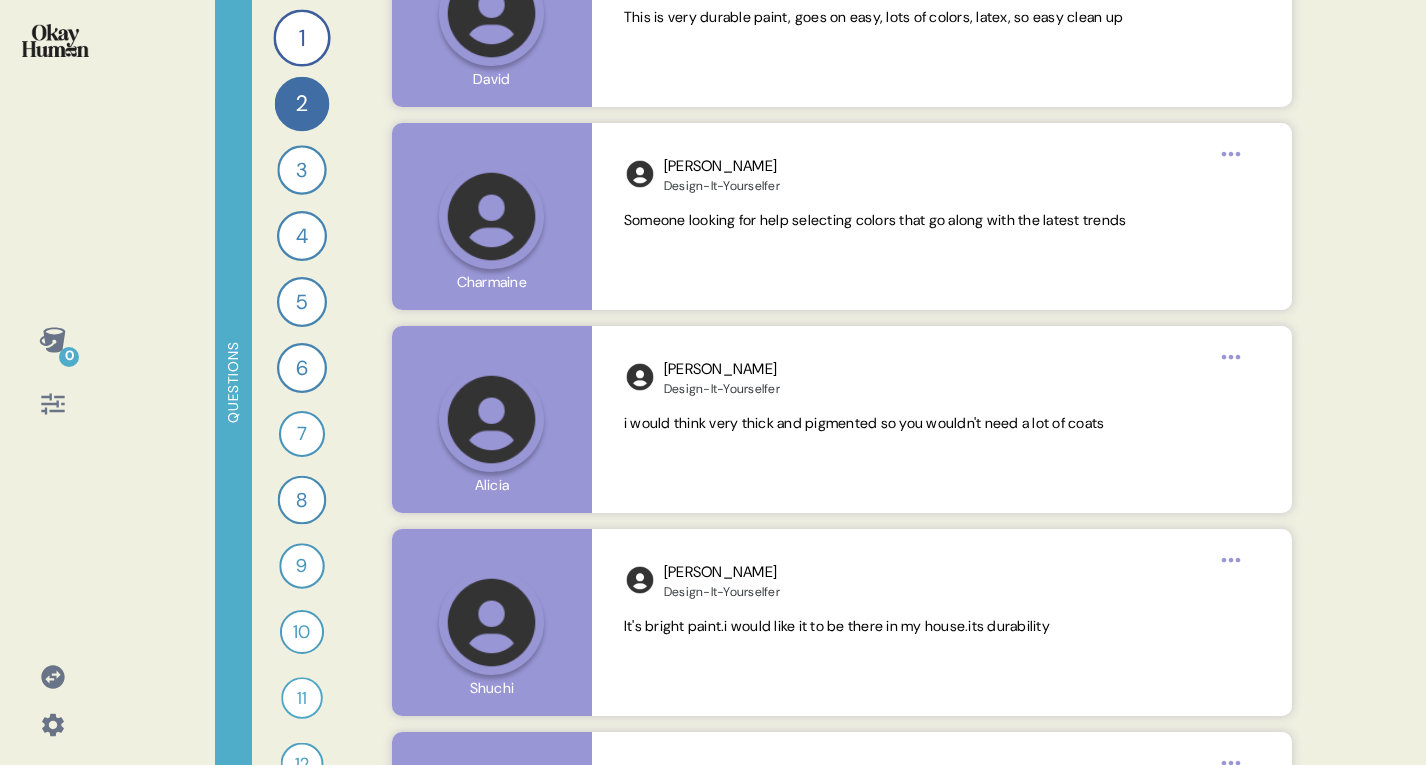 scroll, scrollTop: 5288, scrollLeft: 0, axis: vertical 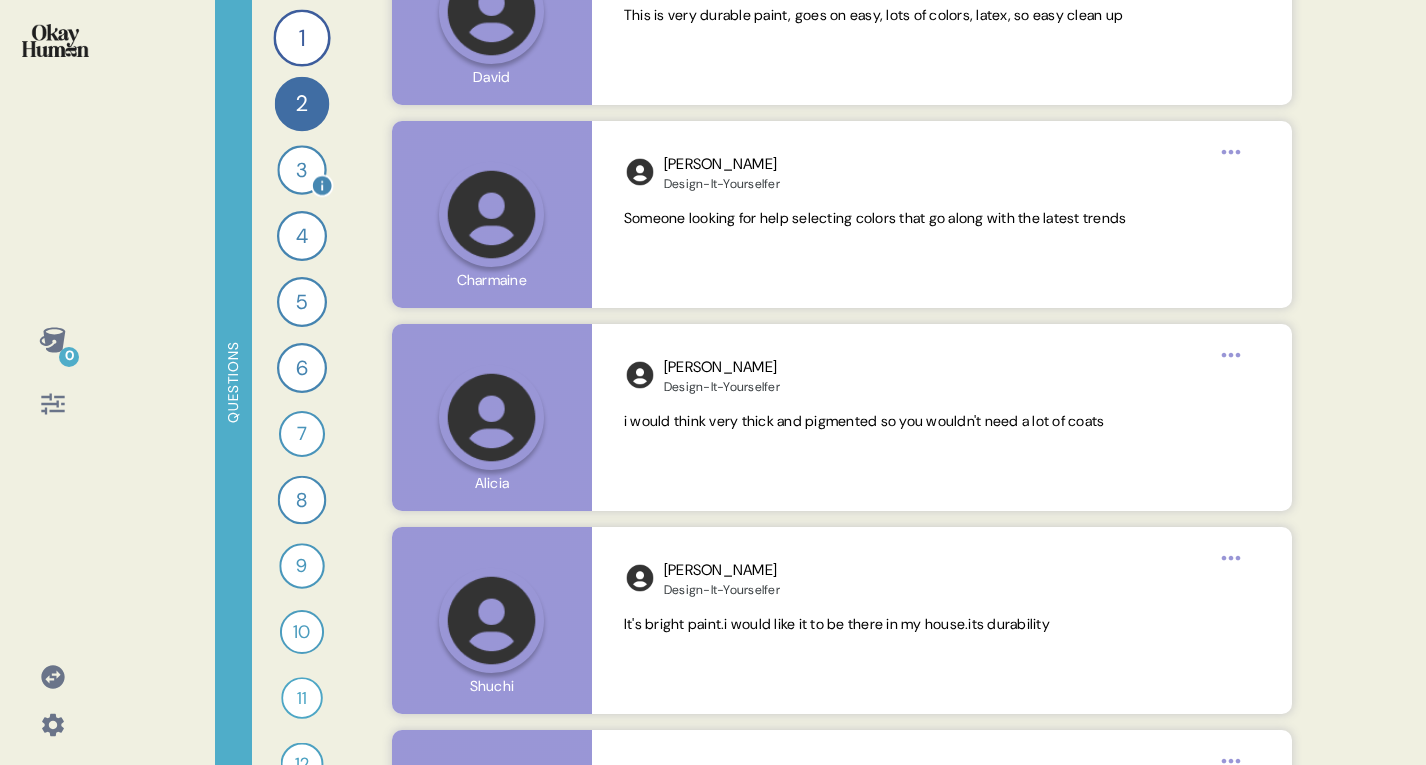 click on "3" at bounding box center (301, 169) 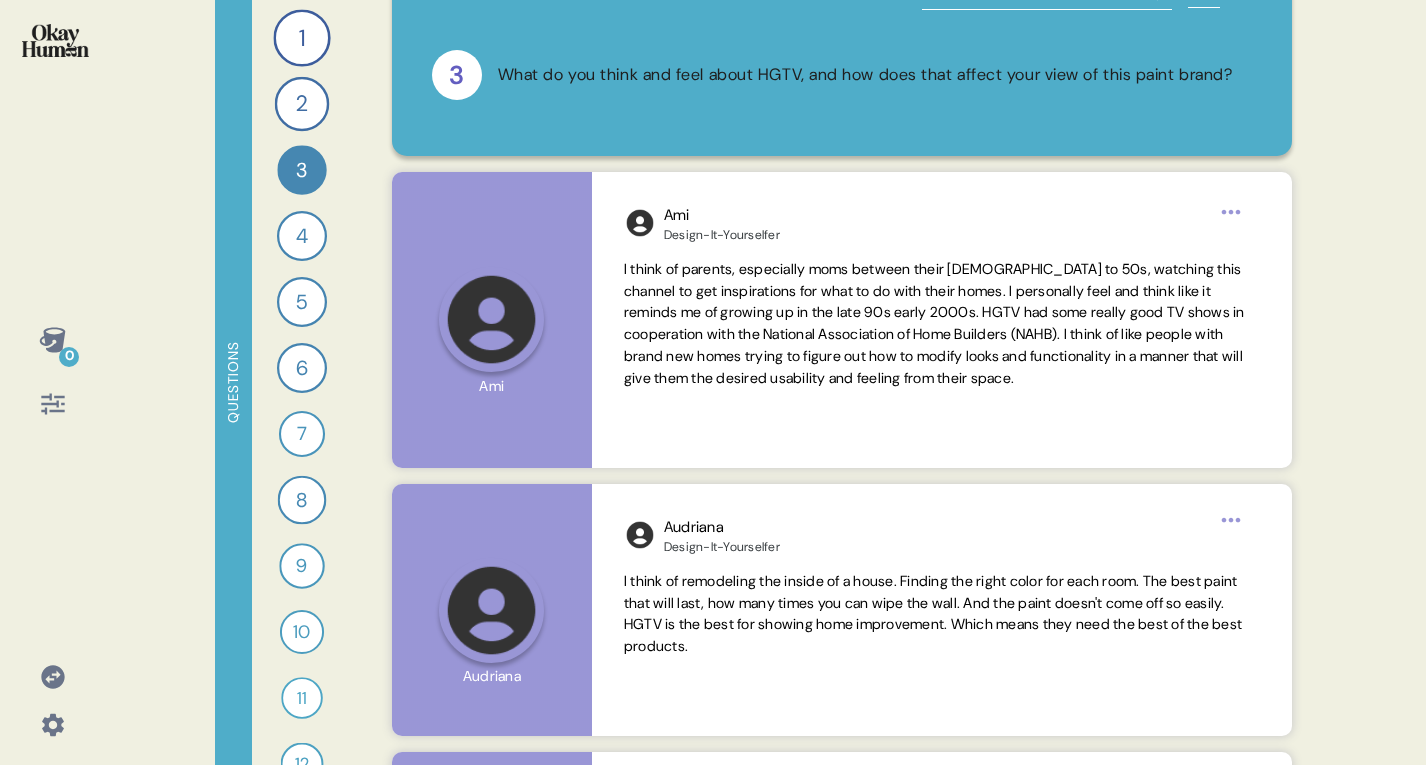 scroll, scrollTop: 46, scrollLeft: 0, axis: vertical 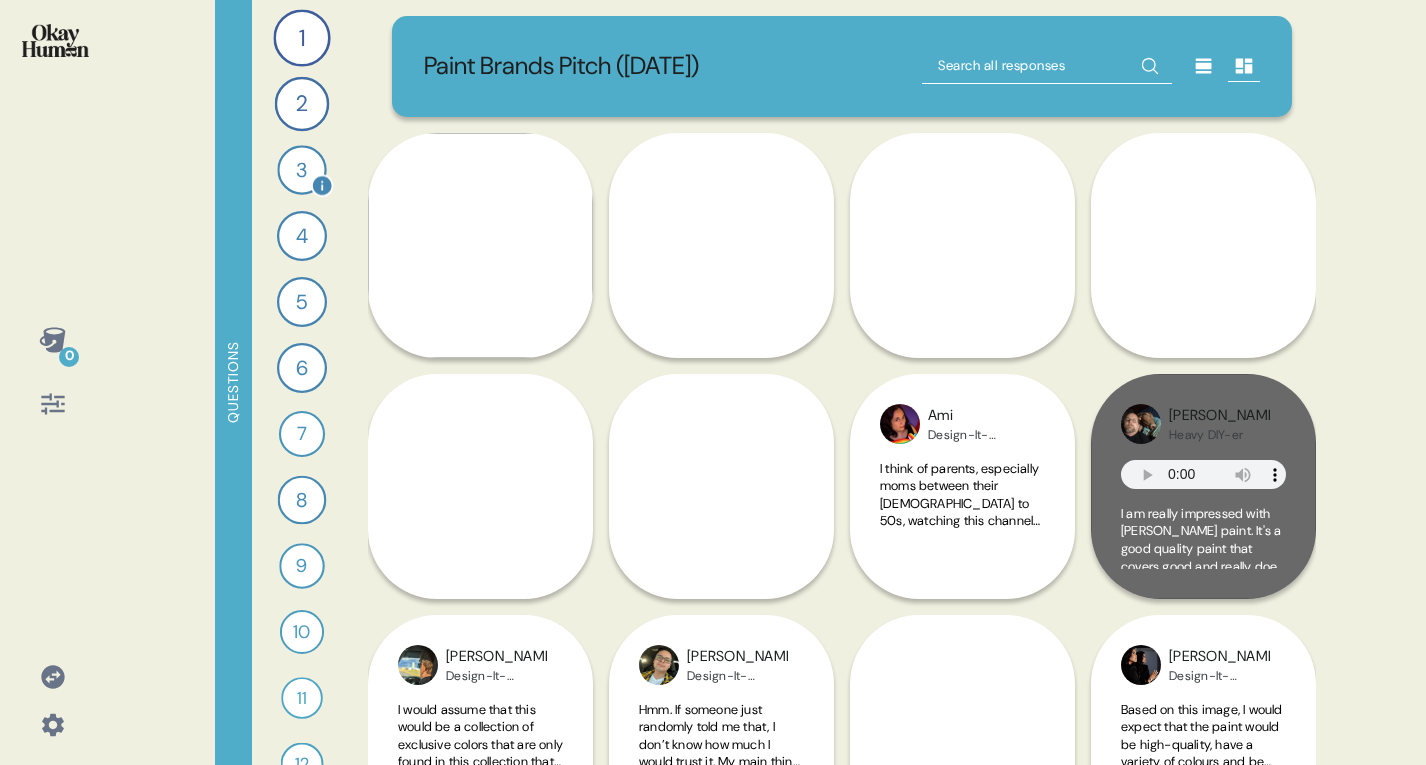 click on "3" at bounding box center [301, 169] 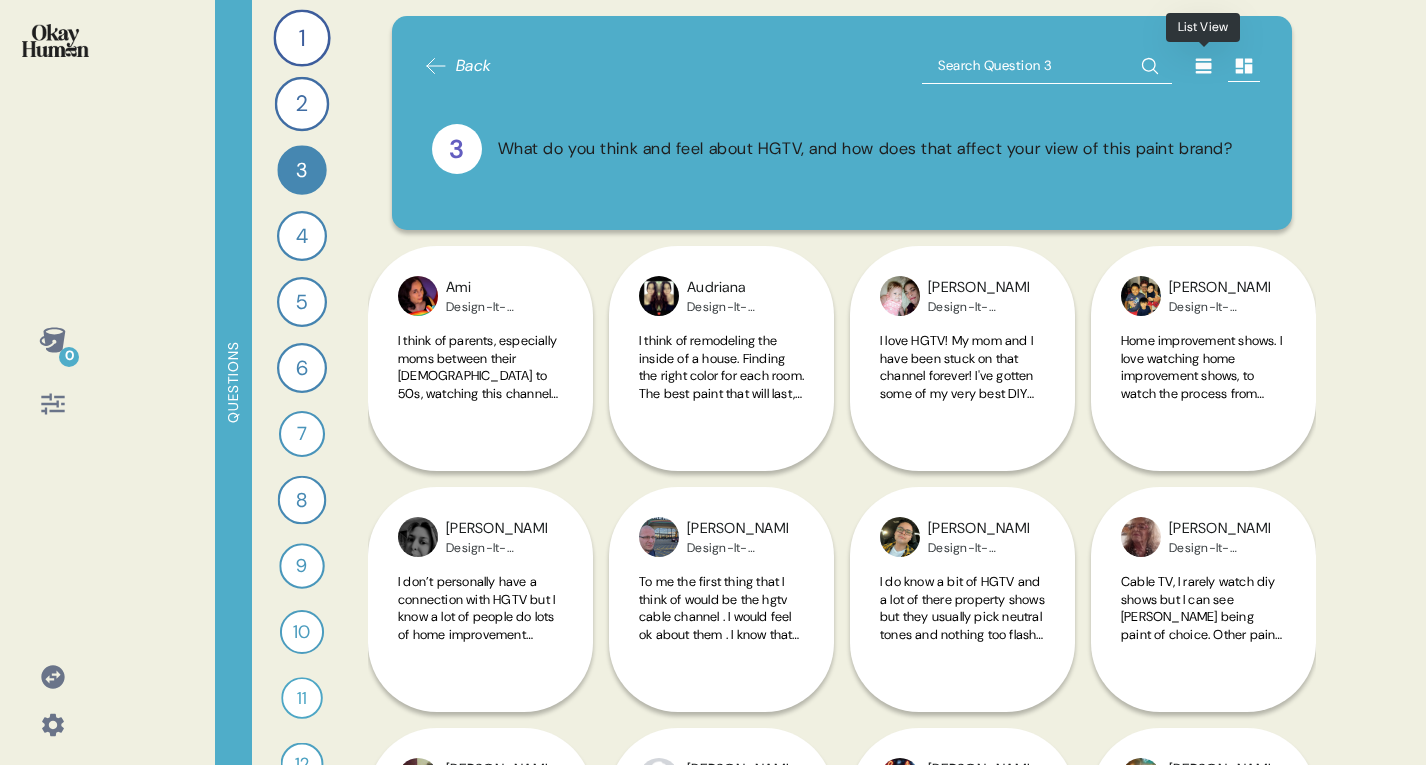click 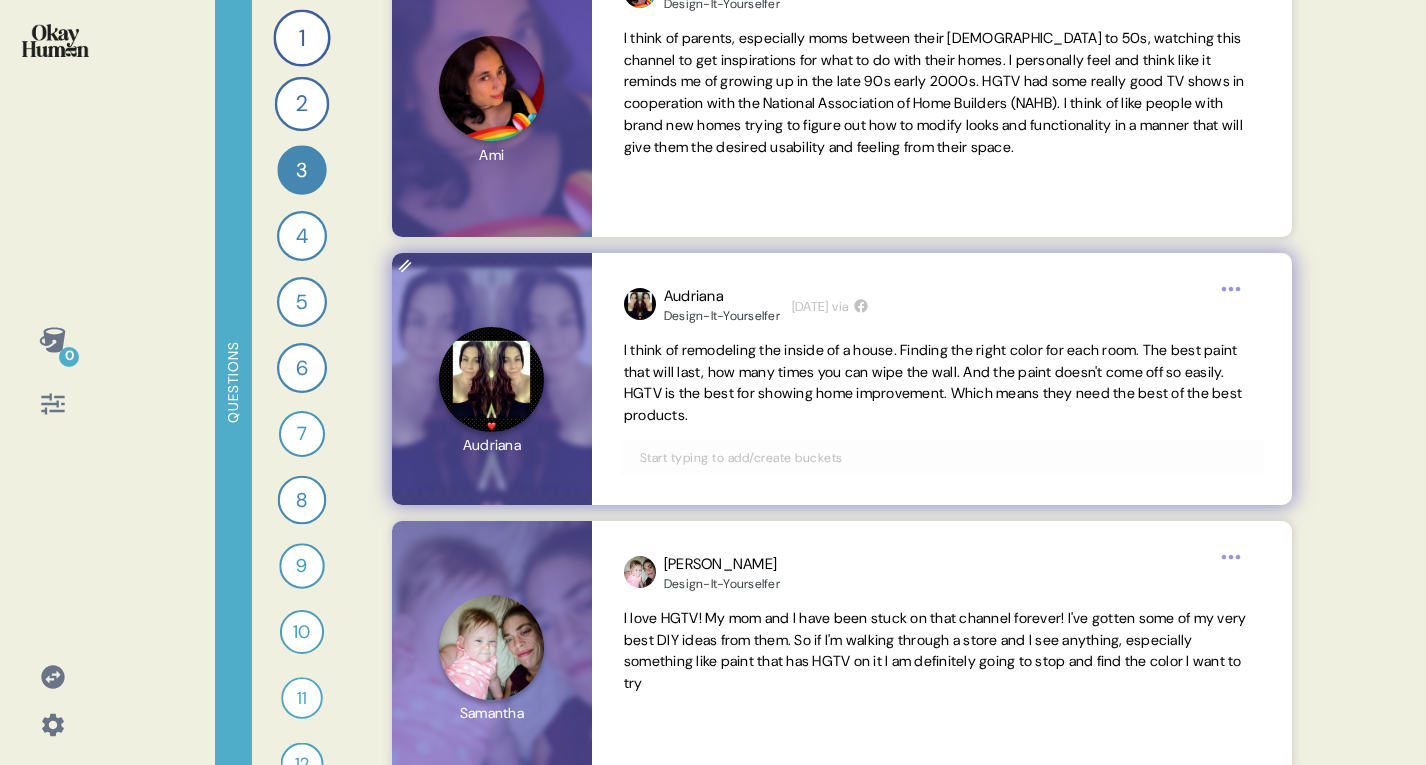 scroll, scrollTop: 311, scrollLeft: 0, axis: vertical 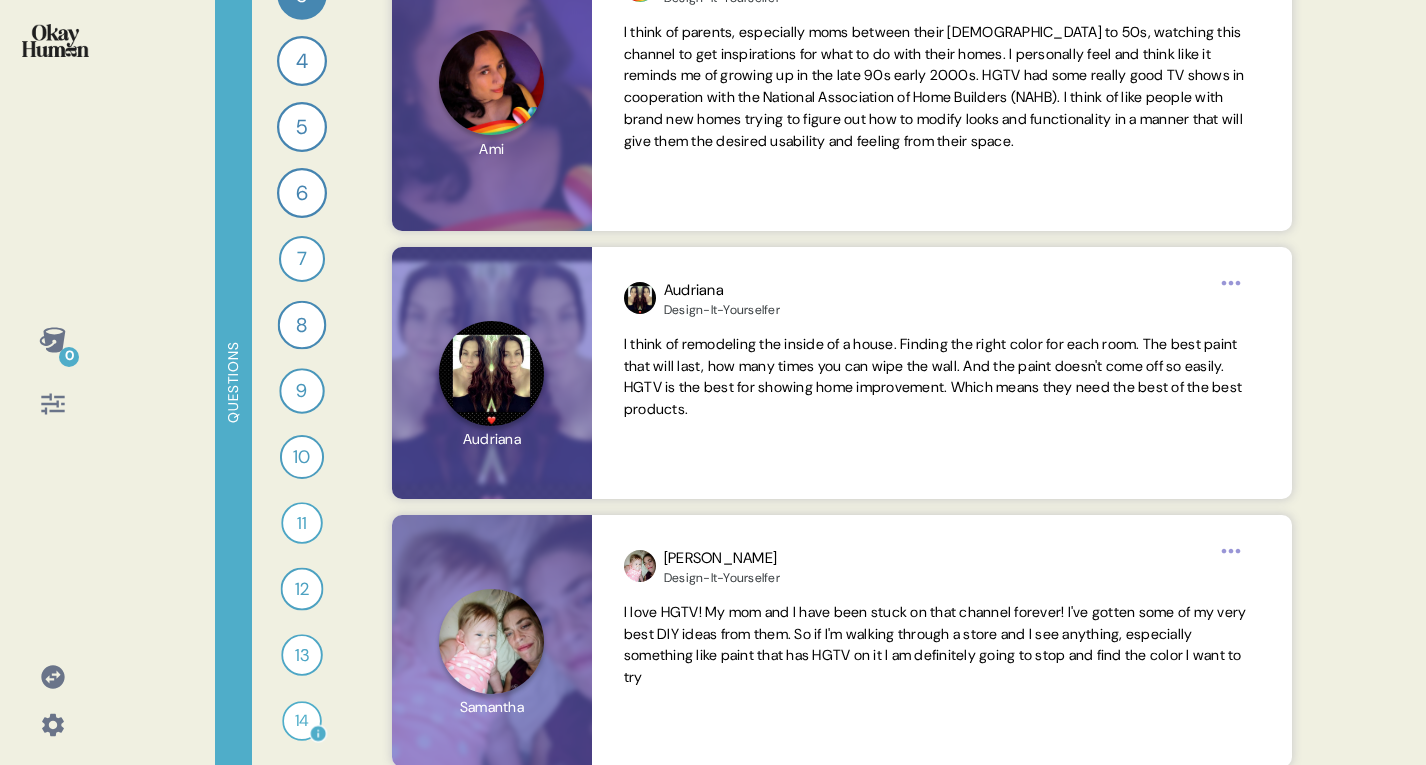 click on "14" at bounding box center [302, 721] 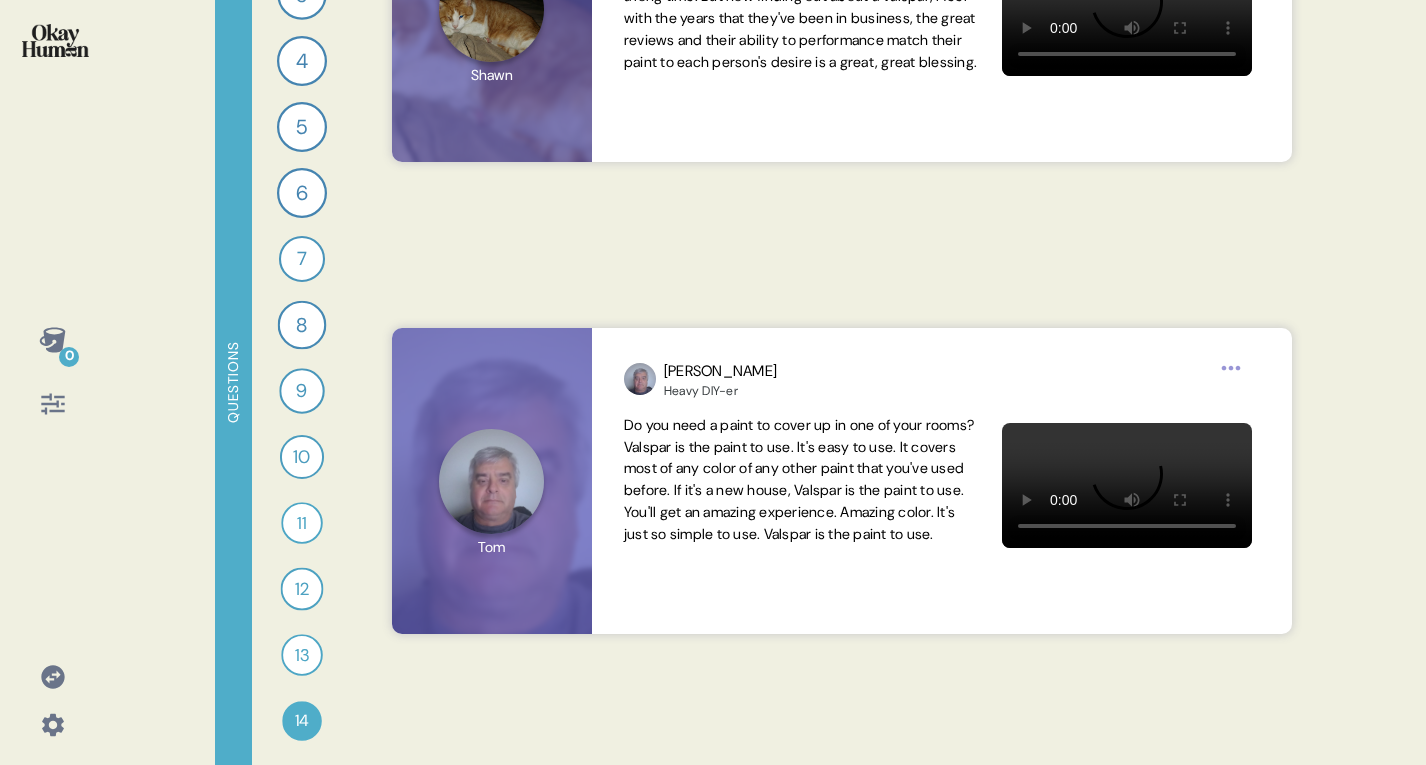 scroll, scrollTop: 2181, scrollLeft: 0, axis: vertical 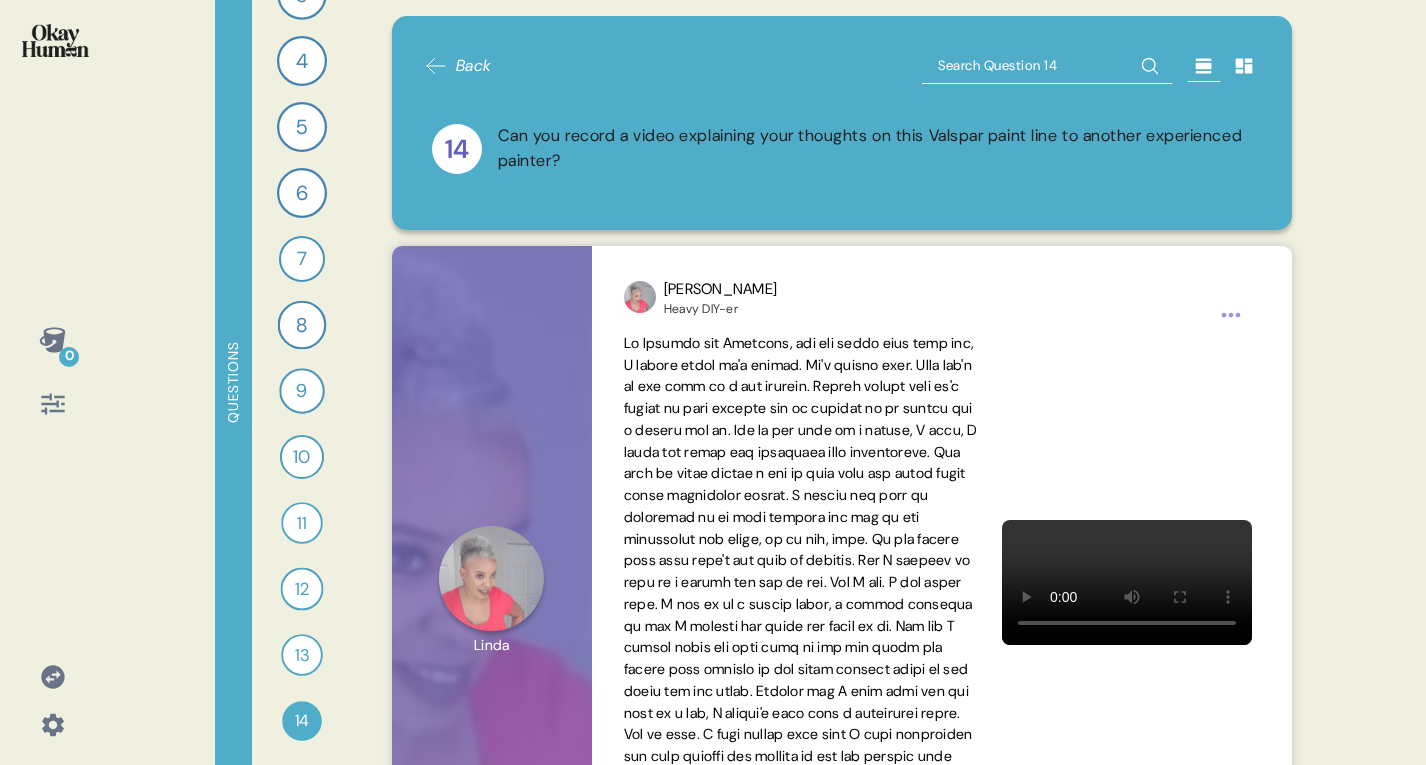 click on "1 What are your gut reactions to the HGTV Home image you saw—what stood out and connected with you most? 35 Responses text Responses 2 Based only on the HGTV Home image, what would you assume this paint is like and who is it for? 31 Responses text Responses 3 What do you think and feel about HGTV, and how does that affect your view of this paint brand? 23 Responses text Responses 4 How does knowing this paint is sold at Lowe’s and covered by their guarantee impact your interest in it? 24 Responses text Responses 5 How would you feel if someone described this paint brand as a “curated, stylish starting point for color lovers”? 24 Responses text Responses 6 How does seeing the HGTV Home image change or reinforce how you think about Sherwin-Williams as a brand? 24 Responses text Responses 7 Can you record a video explaining what HGTV Home by Sherwin-Williams is all about for a friend who hasn’t seen it? 18 Responses video Responses 8 22 Responses text Responses 9 17 Responses text Responses 10 15 text" at bounding box center [302, 382] 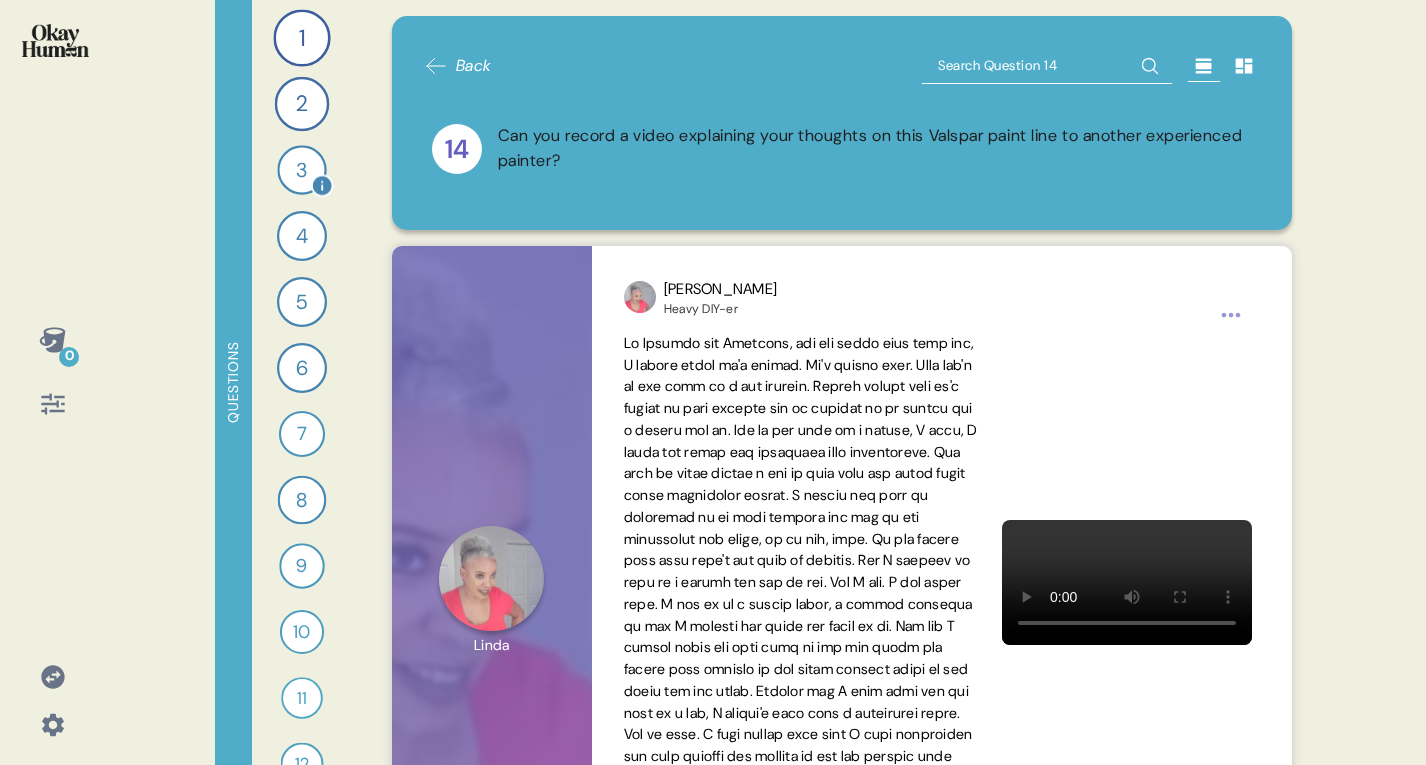 click on "3" at bounding box center [301, 169] 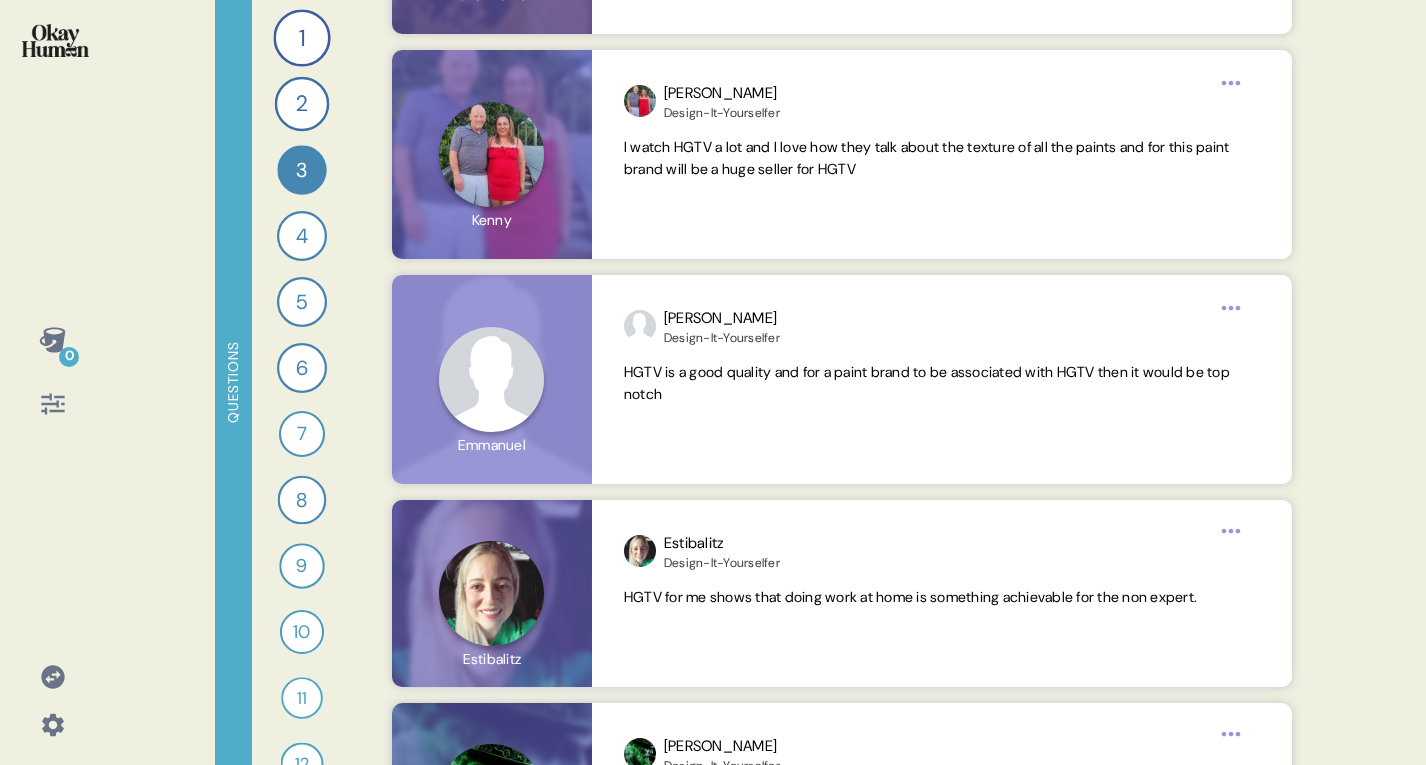 scroll, scrollTop: 3112, scrollLeft: 0, axis: vertical 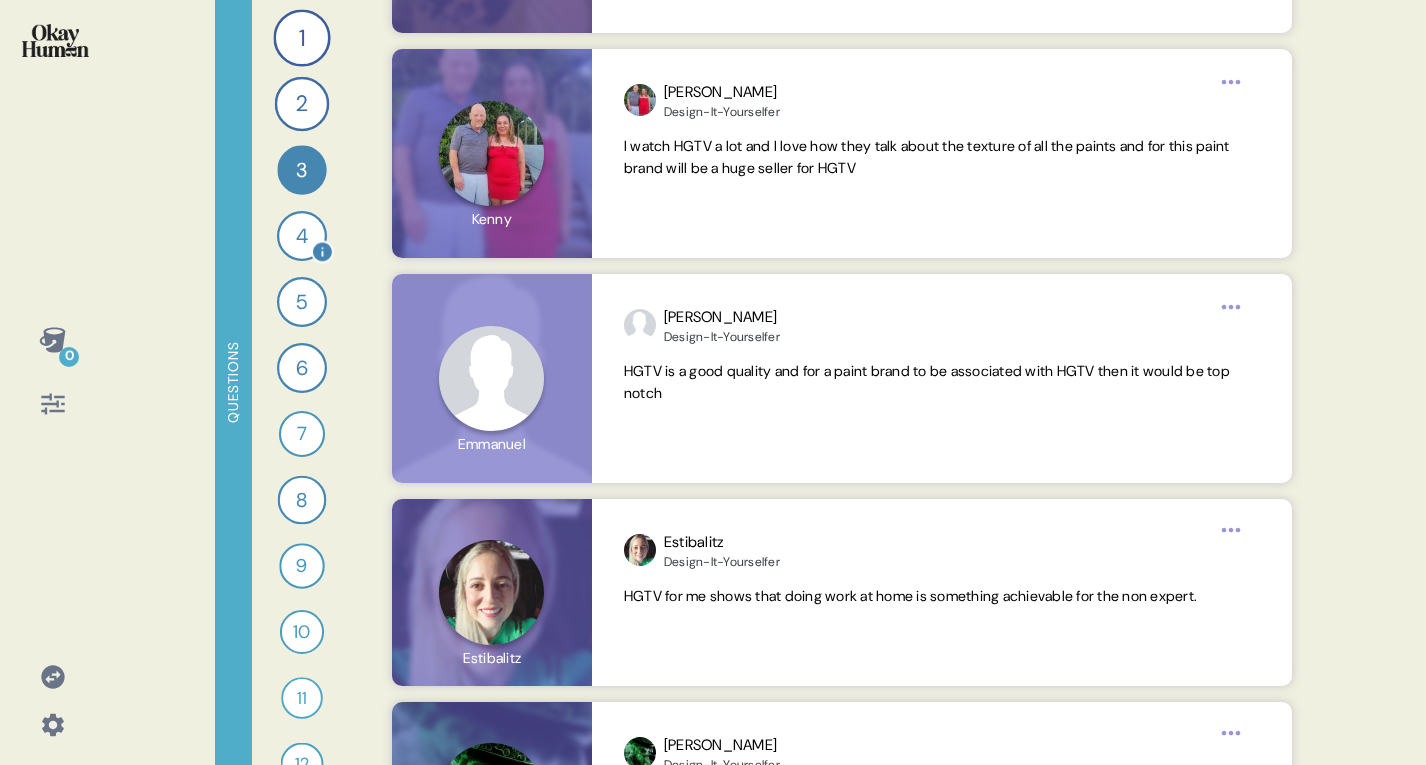 click on "4" at bounding box center (302, 236) 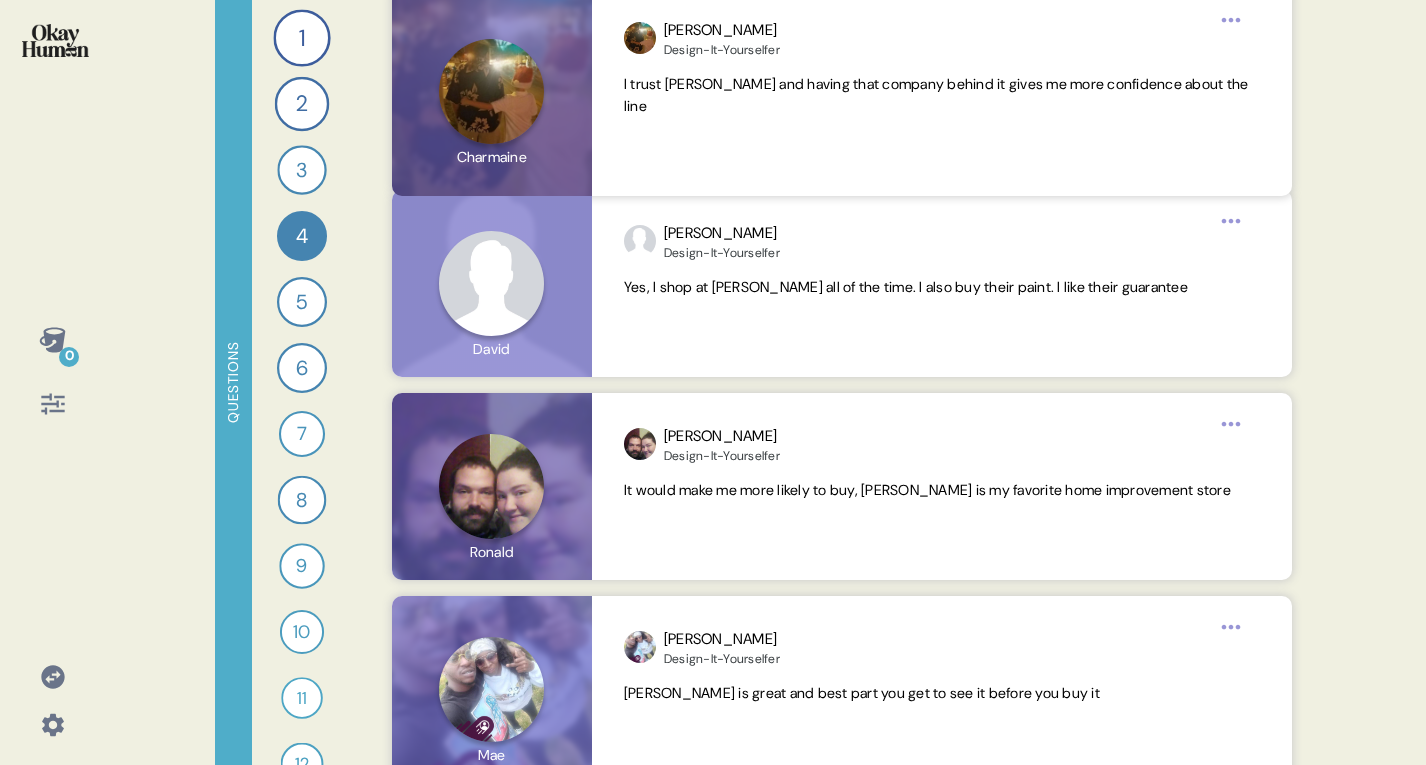 scroll, scrollTop: 3721, scrollLeft: 0, axis: vertical 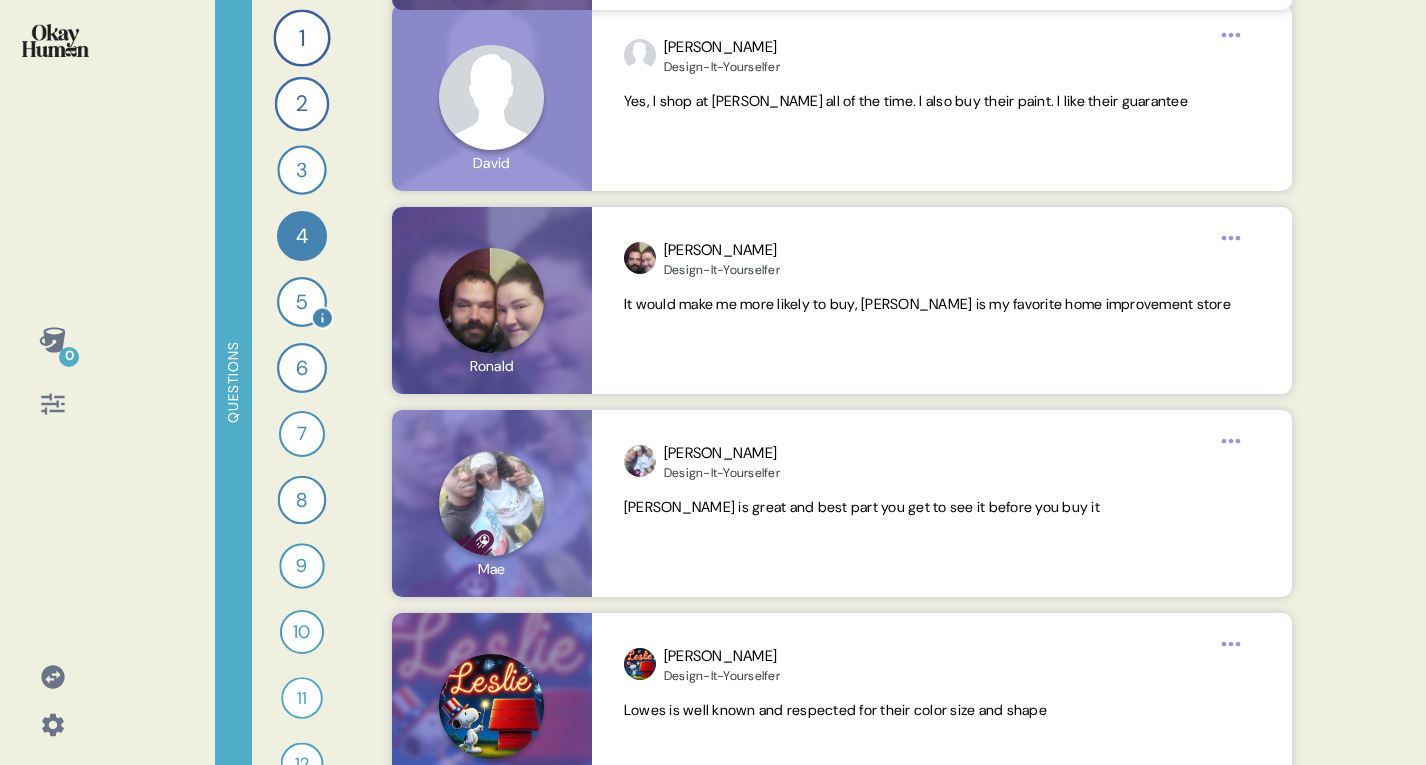 click on "5" at bounding box center (302, 302) 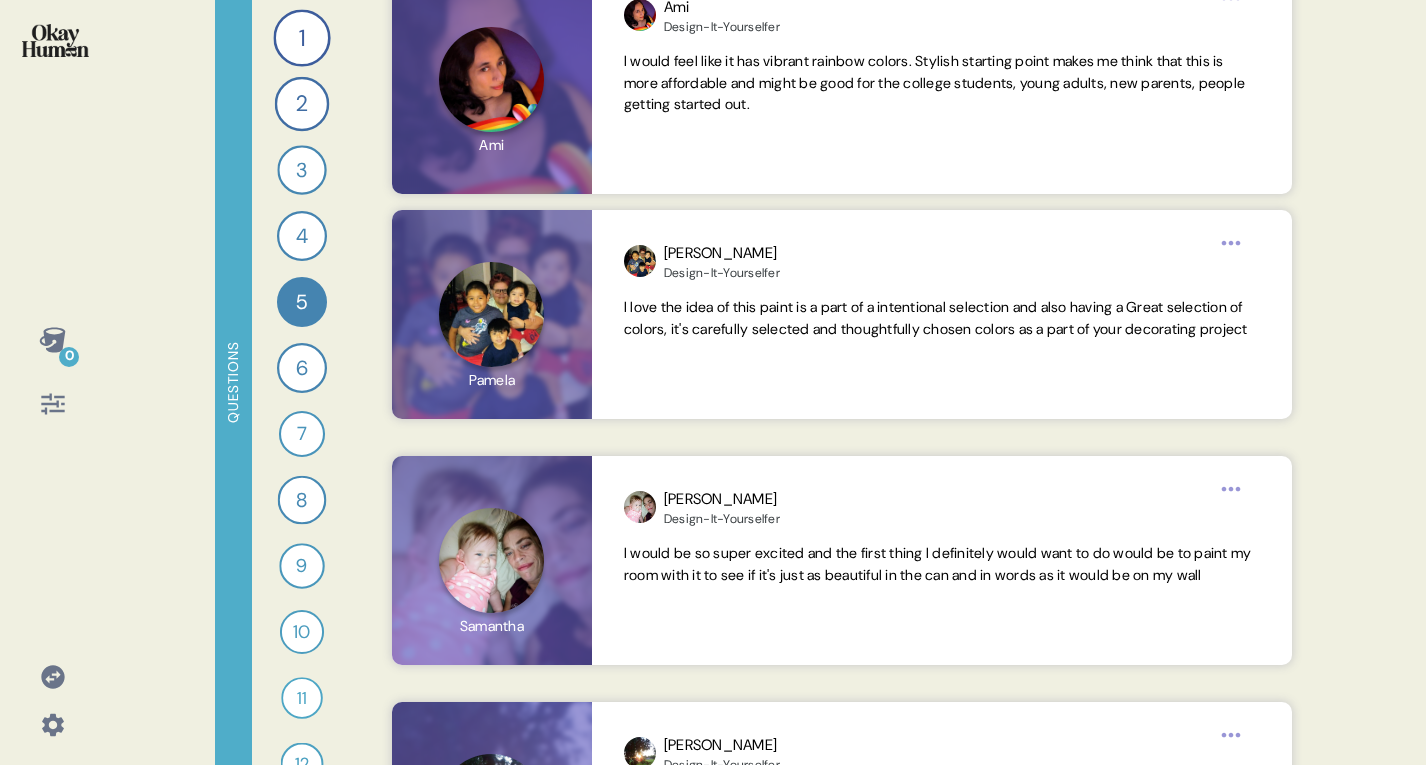 scroll, scrollTop: 600, scrollLeft: 0, axis: vertical 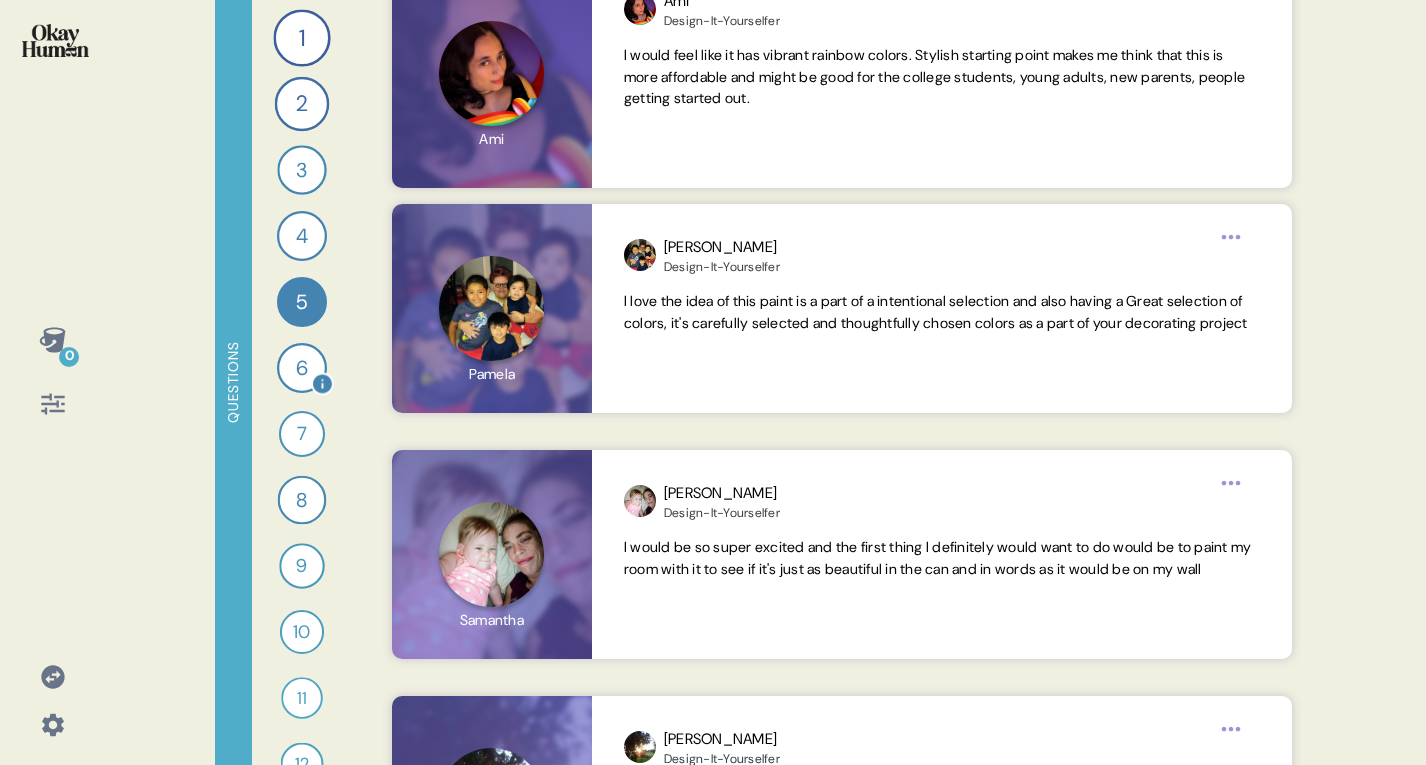 click on "6" at bounding box center [302, 368] 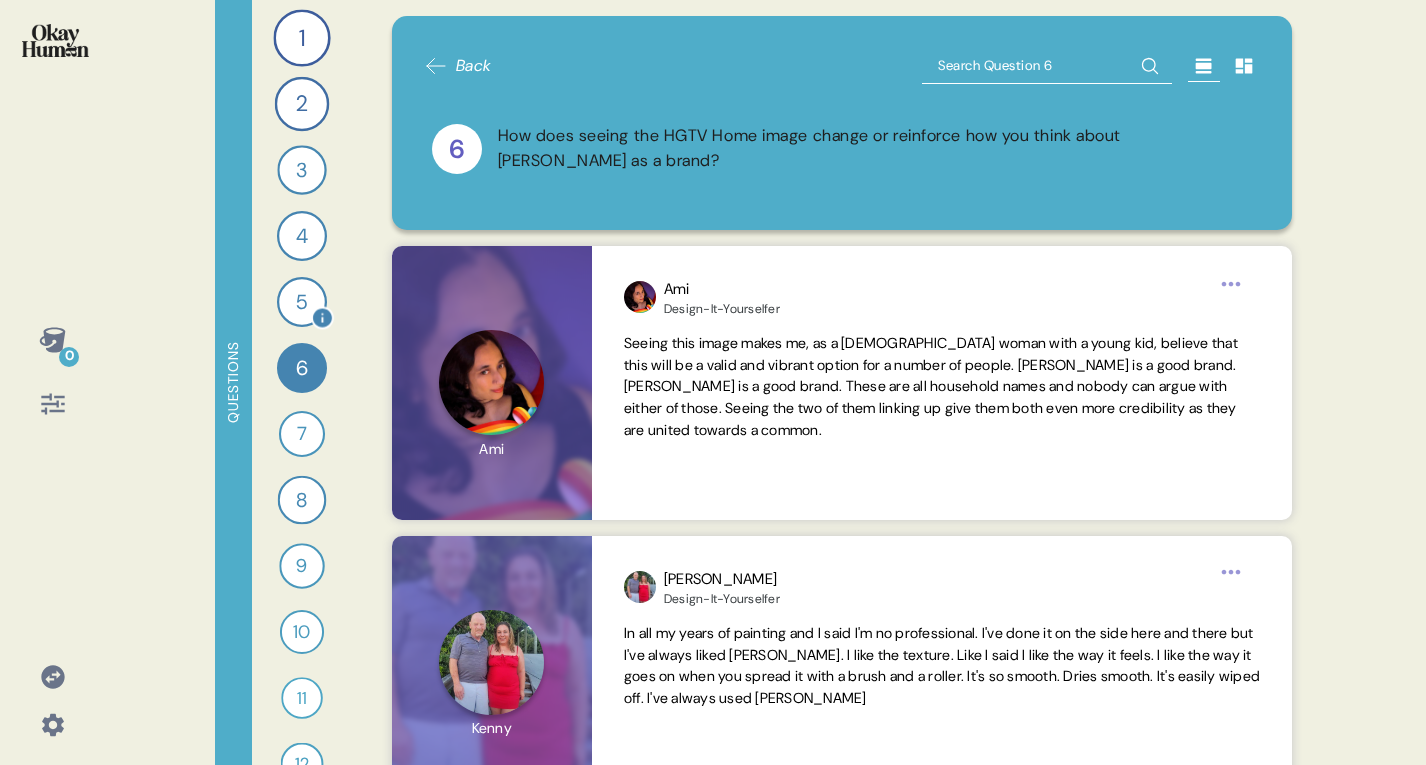 click on "5" at bounding box center [302, 302] 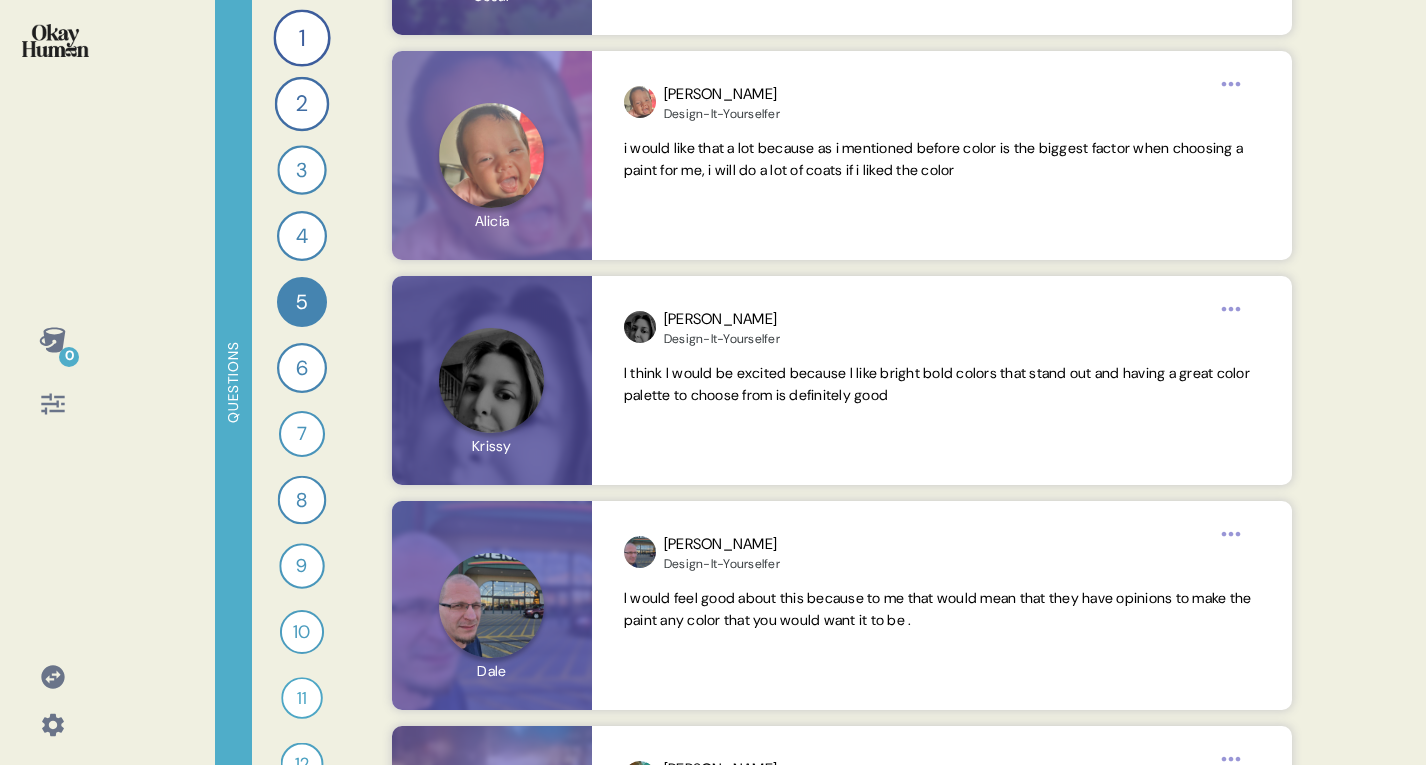 scroll, scrollTop: 0, scrollLeft: 0, axis: both 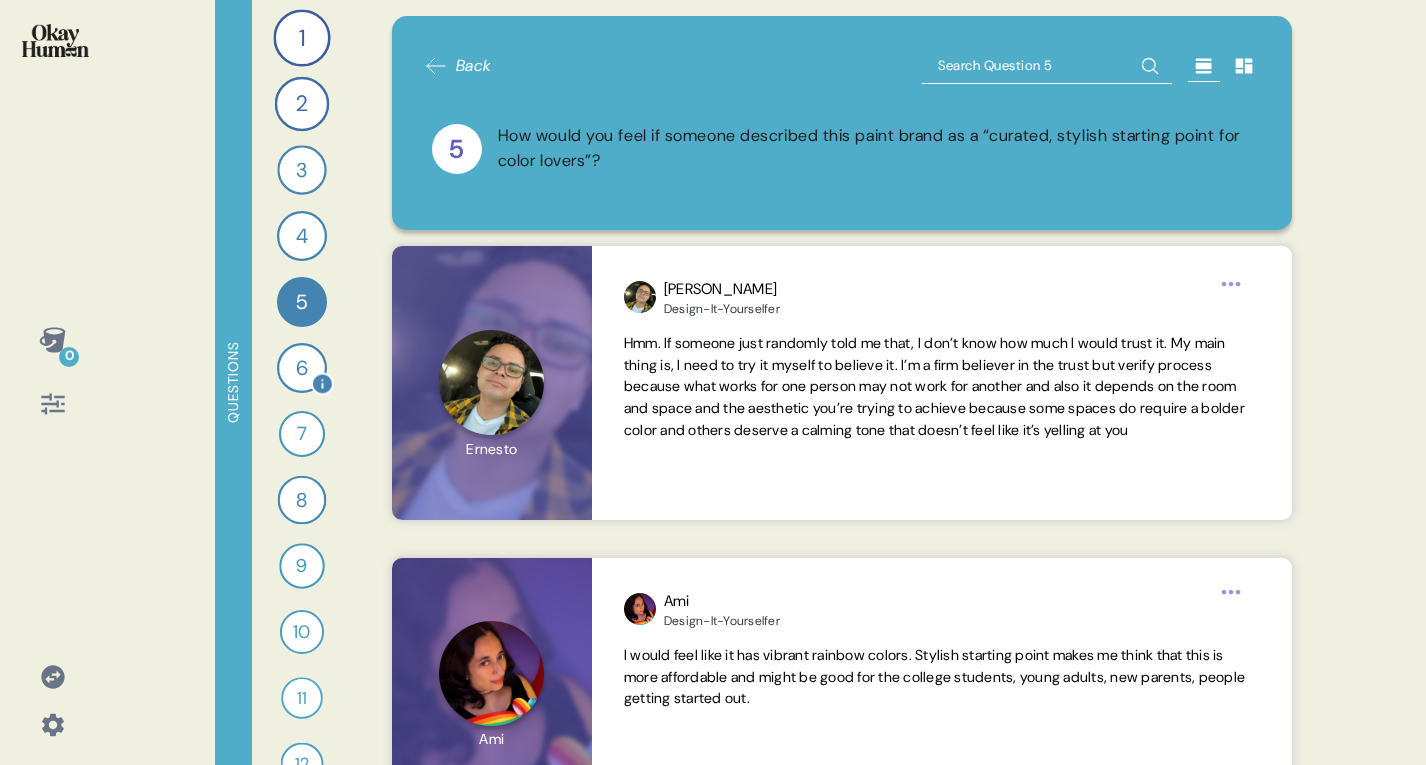 click on "6" at bounding box center (302, 368) 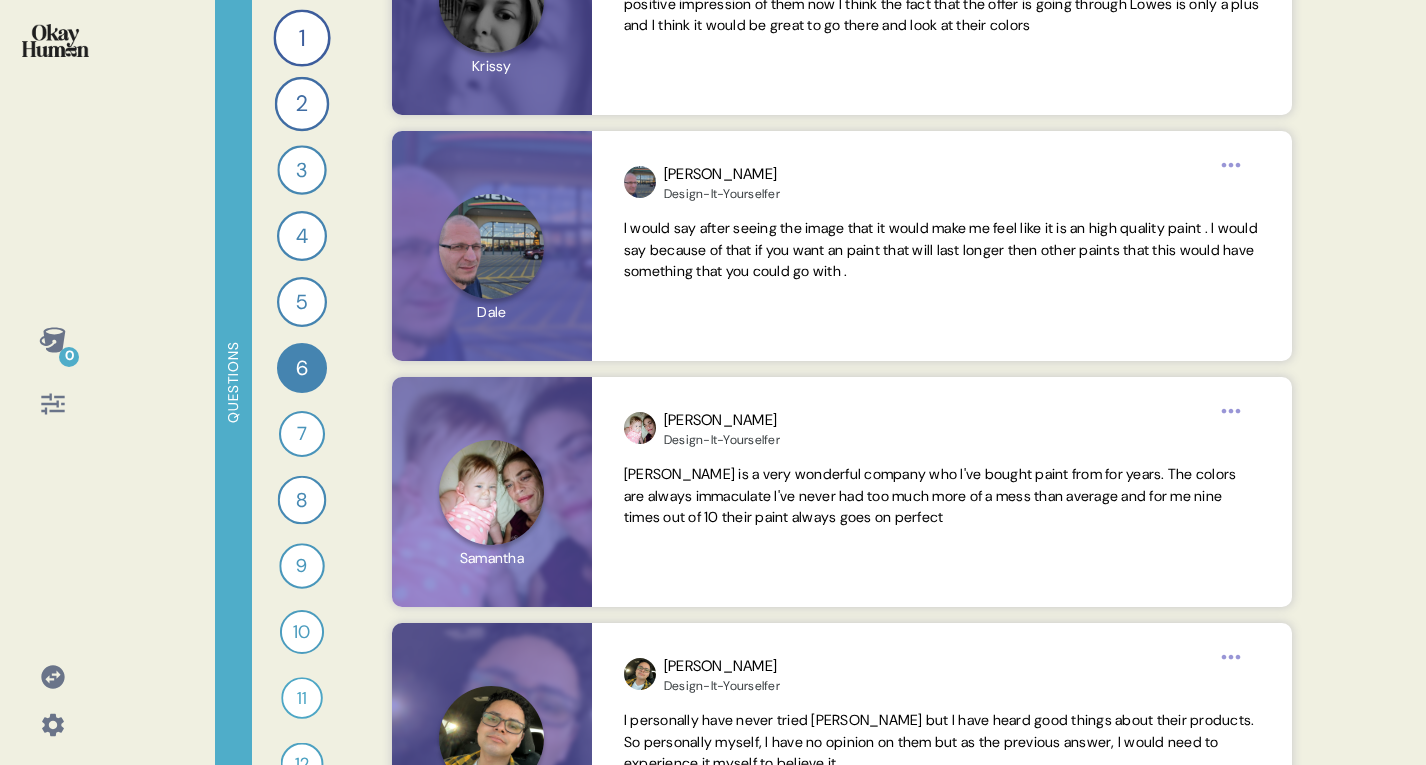scroll, scrollTop: 0, scrollLeft: 0, axis: both 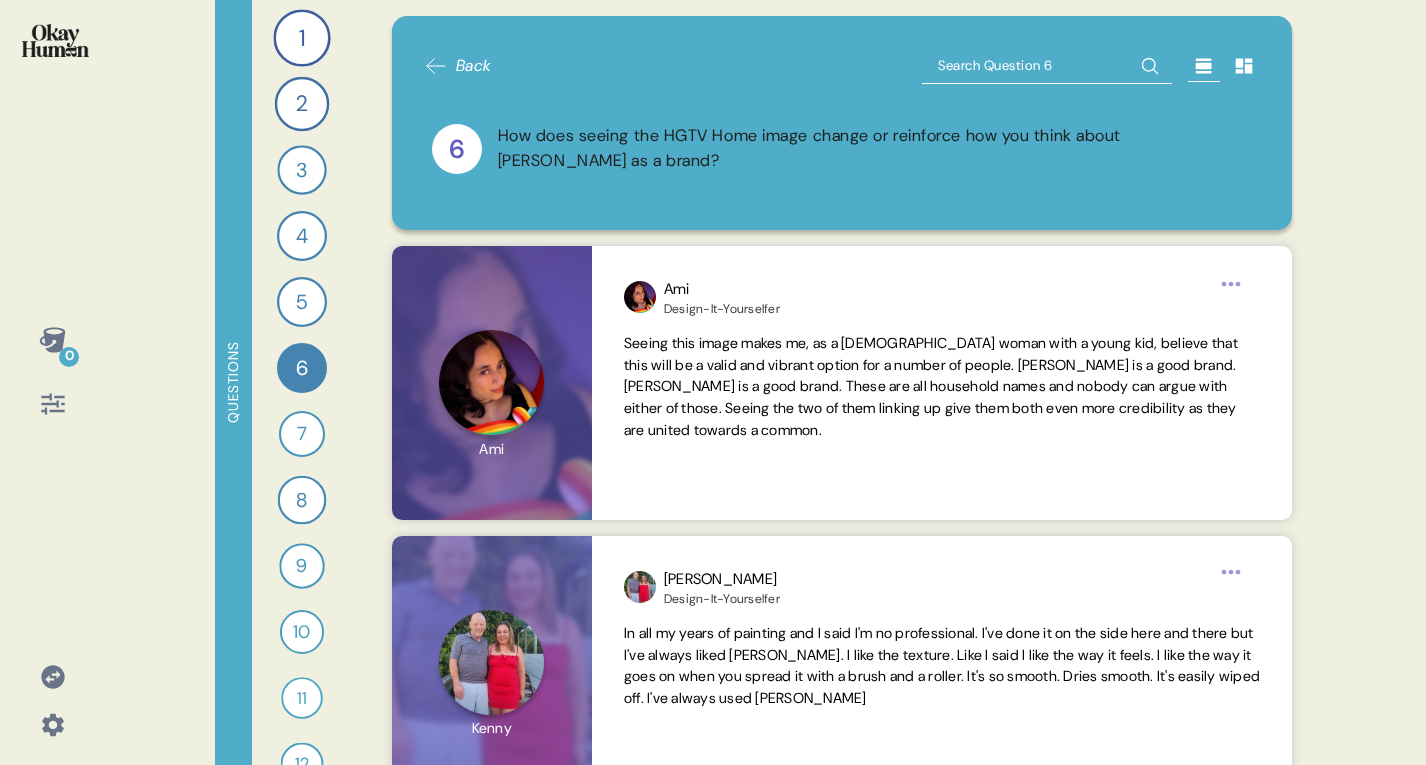 click at bounding box center (1047, 66) 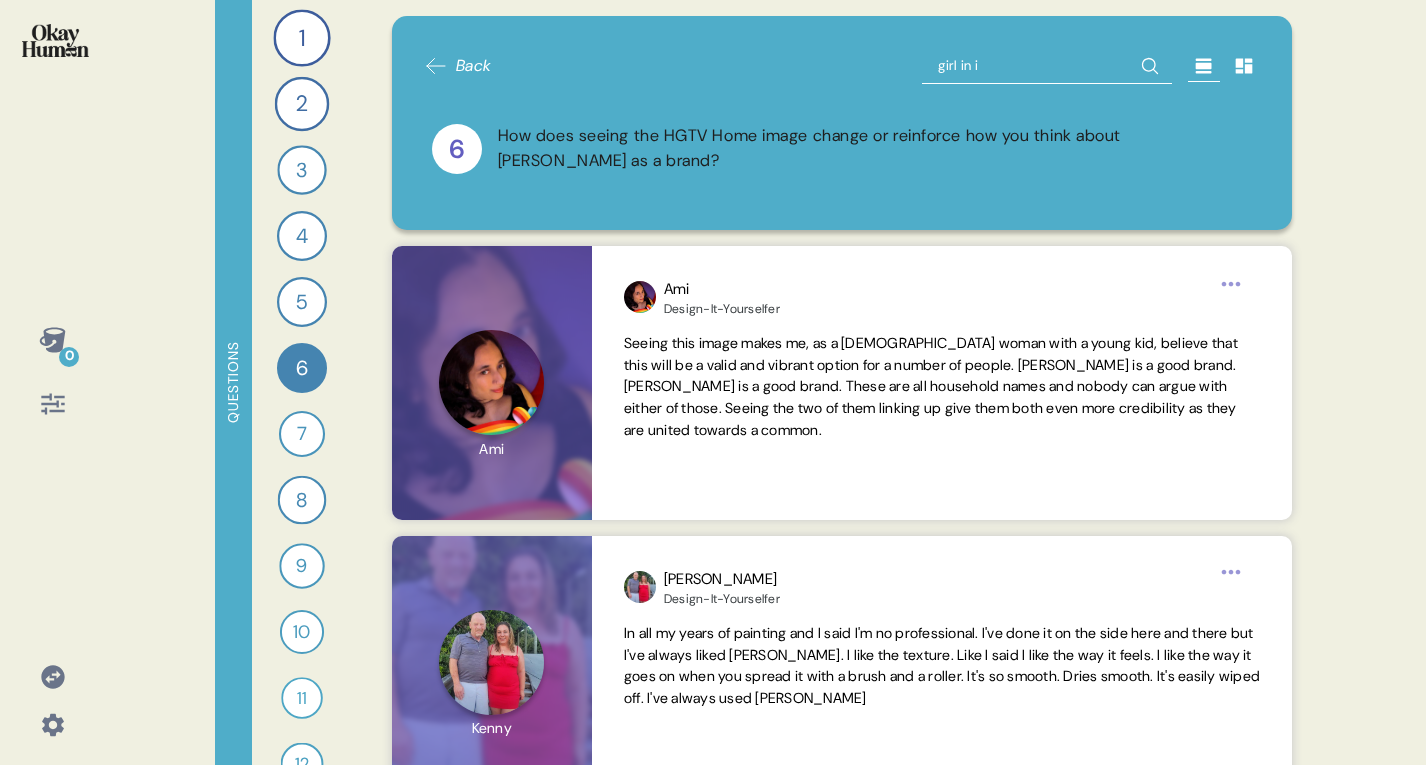 type on "girl in it" 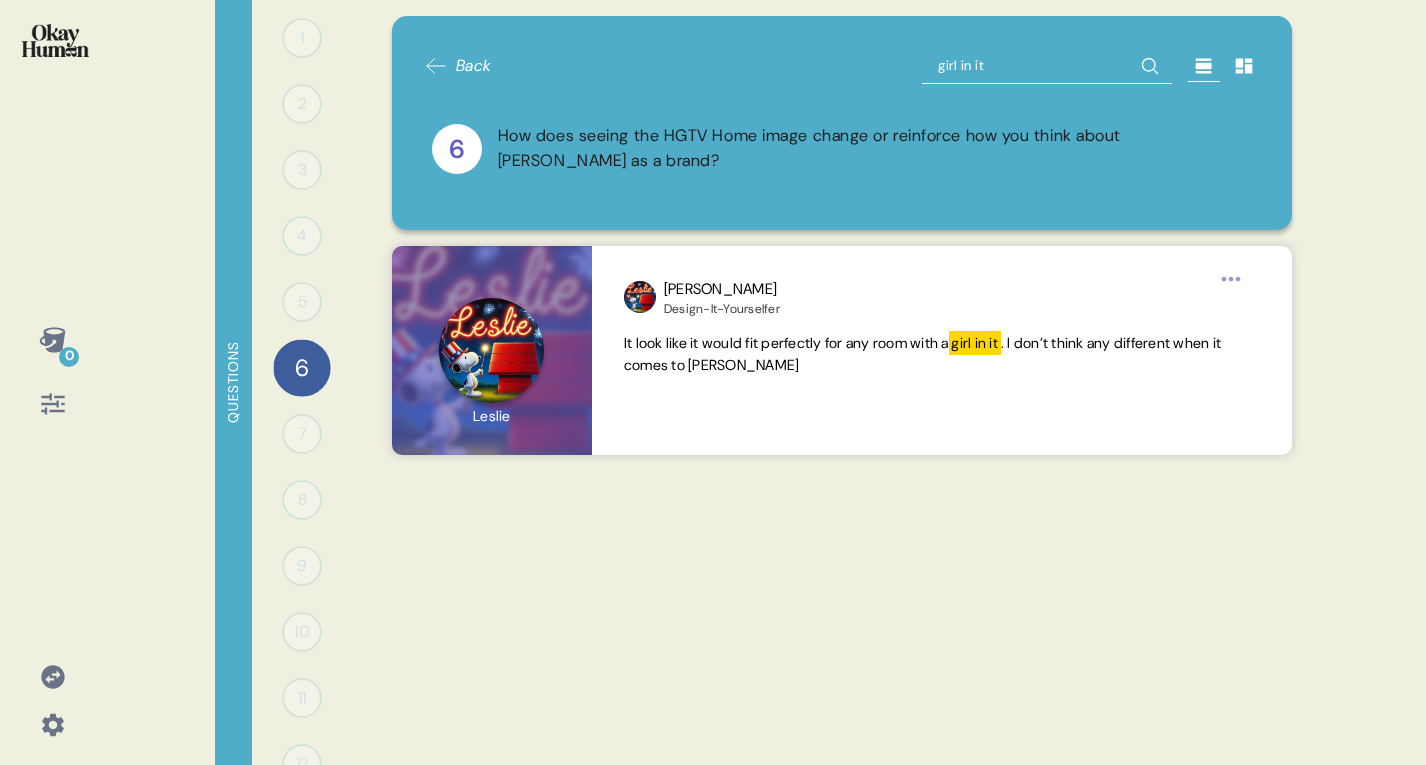 click on "girl in it" at bounding box center (1047, 66) 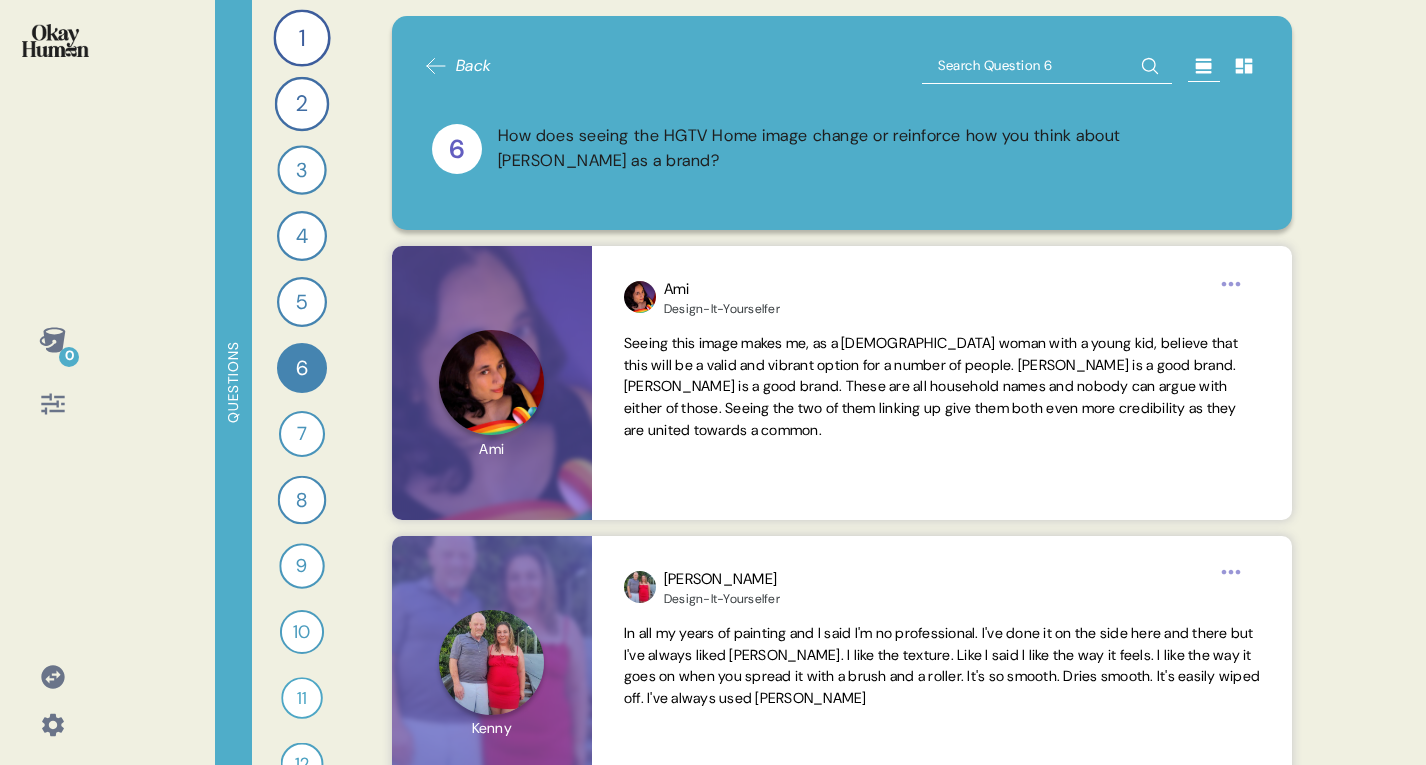 click on "7 Can you record a video explaining what HGTV Home by Sherwin-Williams is all about for a friend who hasn’t seen it? 18 Responses video Responses" at bounding box center [302, 434] 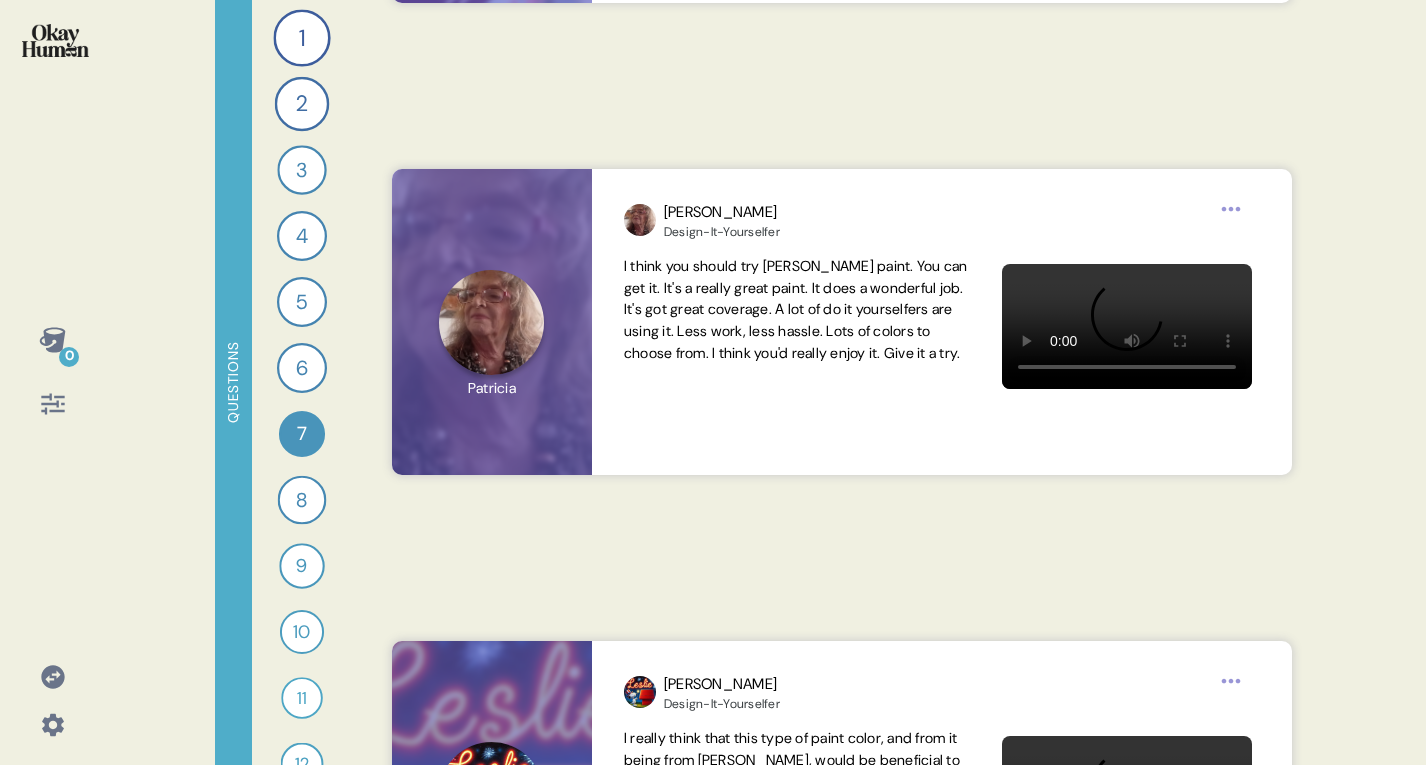 scroll, scrollTop: 4990, scrollLeft: 0, axis: vertical 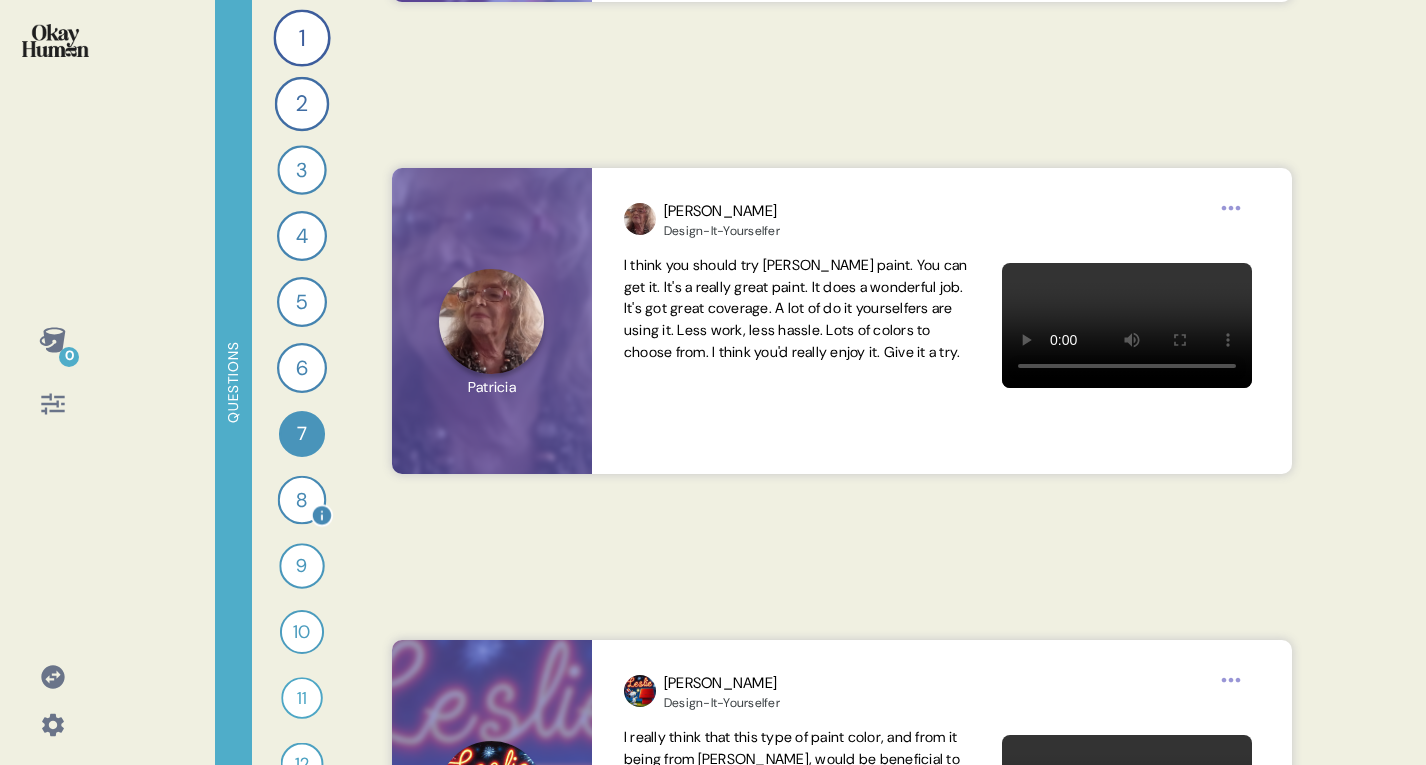 click on "8" at bounding box center [302, 500] 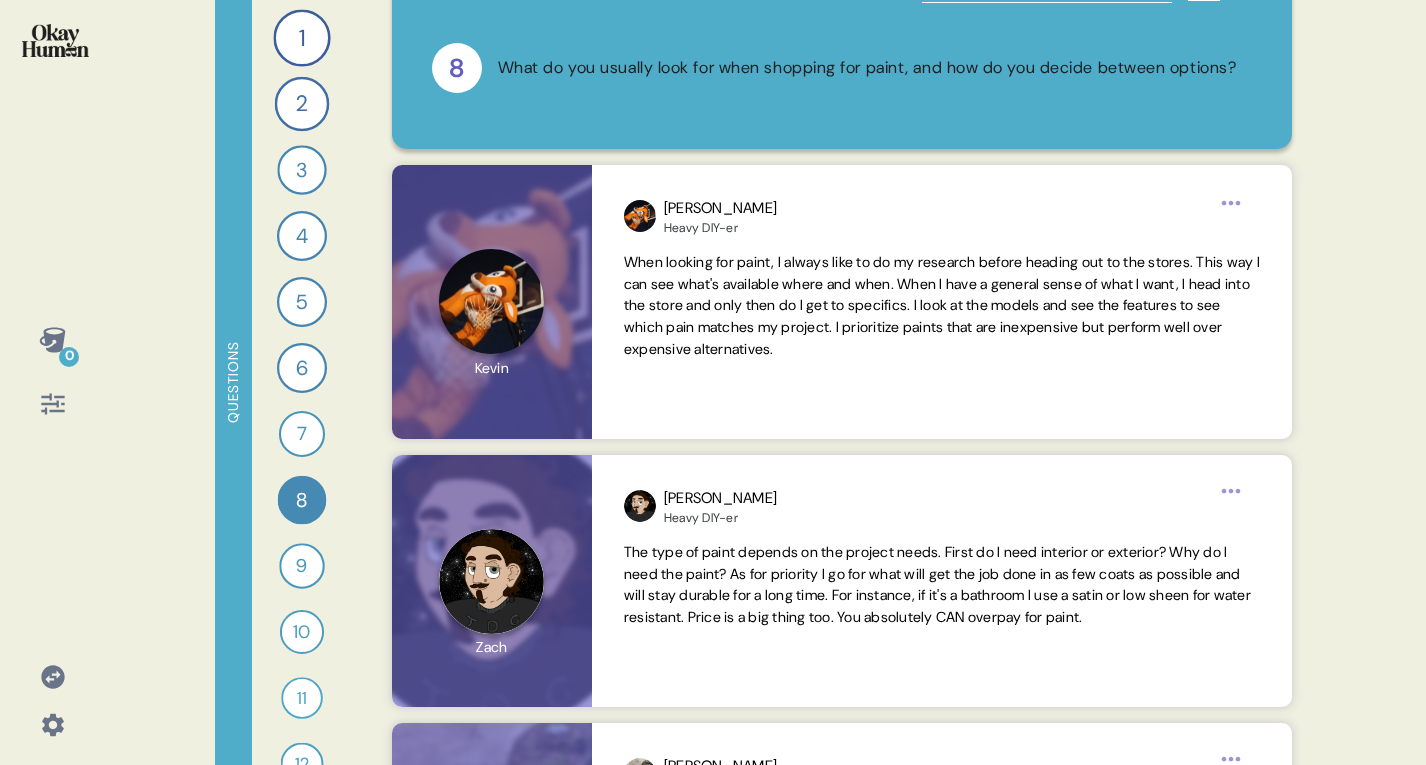 scroll, scrollTop: 80, scrollLeft: 0, axis: vertical 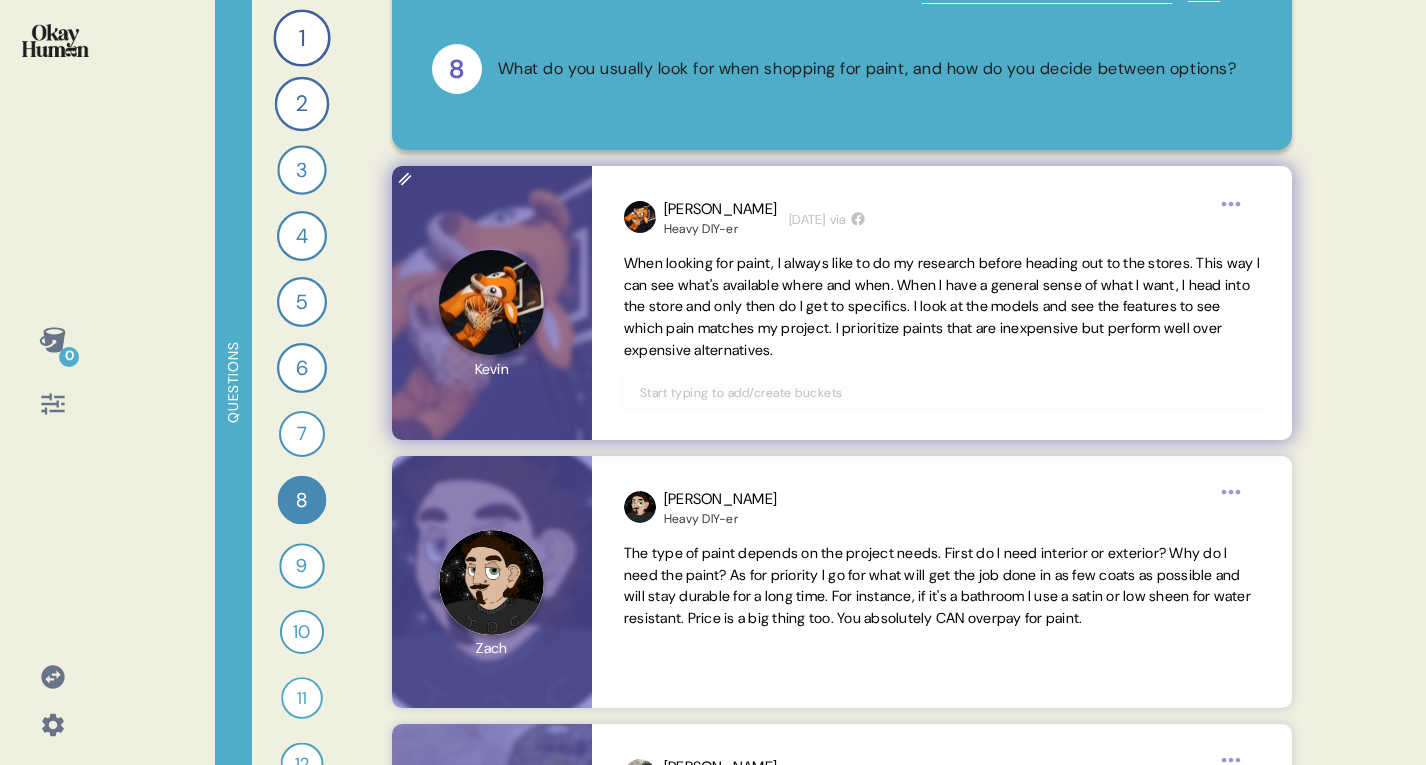 click on "Kevin Heavy DIY-er 1 day ago via When looking for paint, I always like to do my research before heading out to the stores. This way I can see what's available where and when. When I have a general sense of what I want, I head into the store and only then do I get to specifics. I look at the models and see the features to see which pain matches my project.  I prioritize paints that are inexpensive but perform well over expensive alternatives." at bounding box center (942, 303) 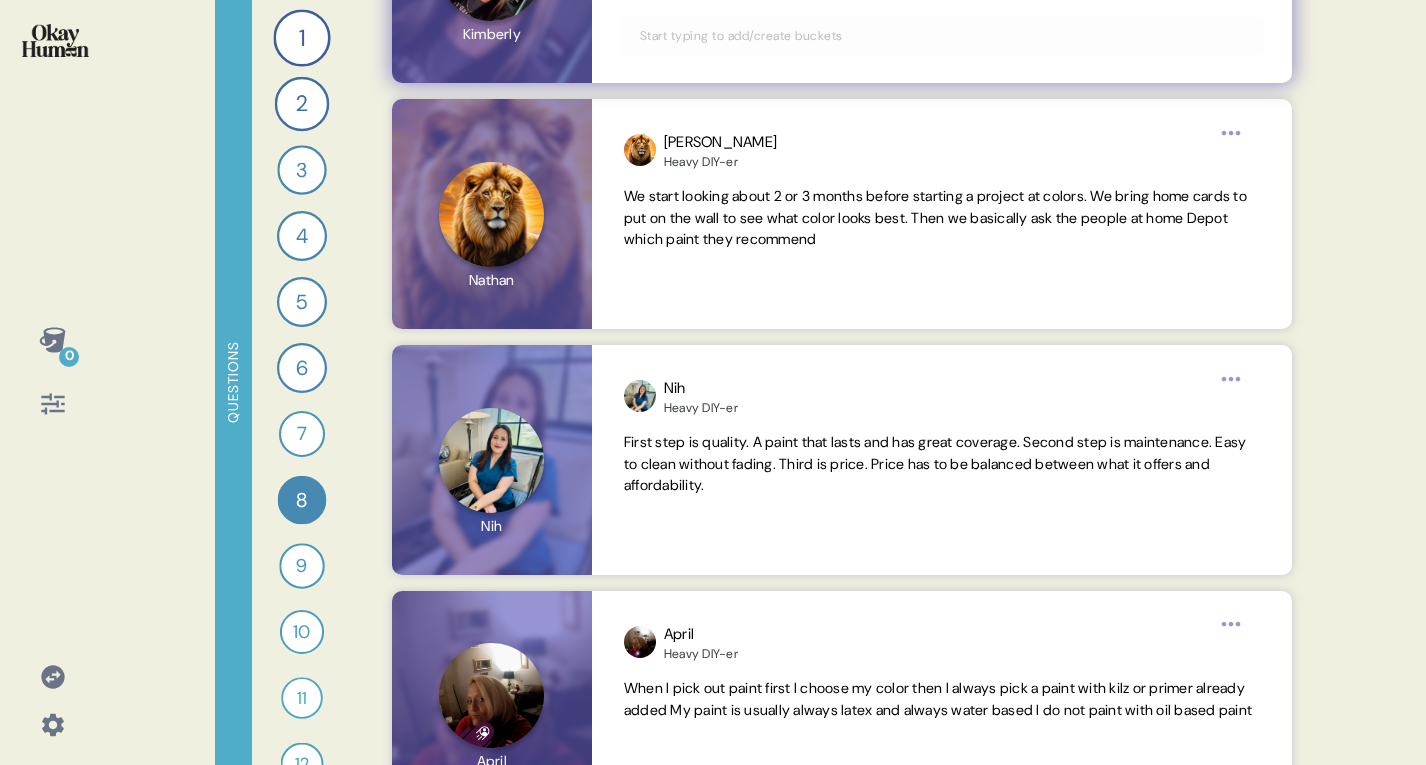 scroll, scrollTop: 2027, scrollLeft: 0, axis: vertical 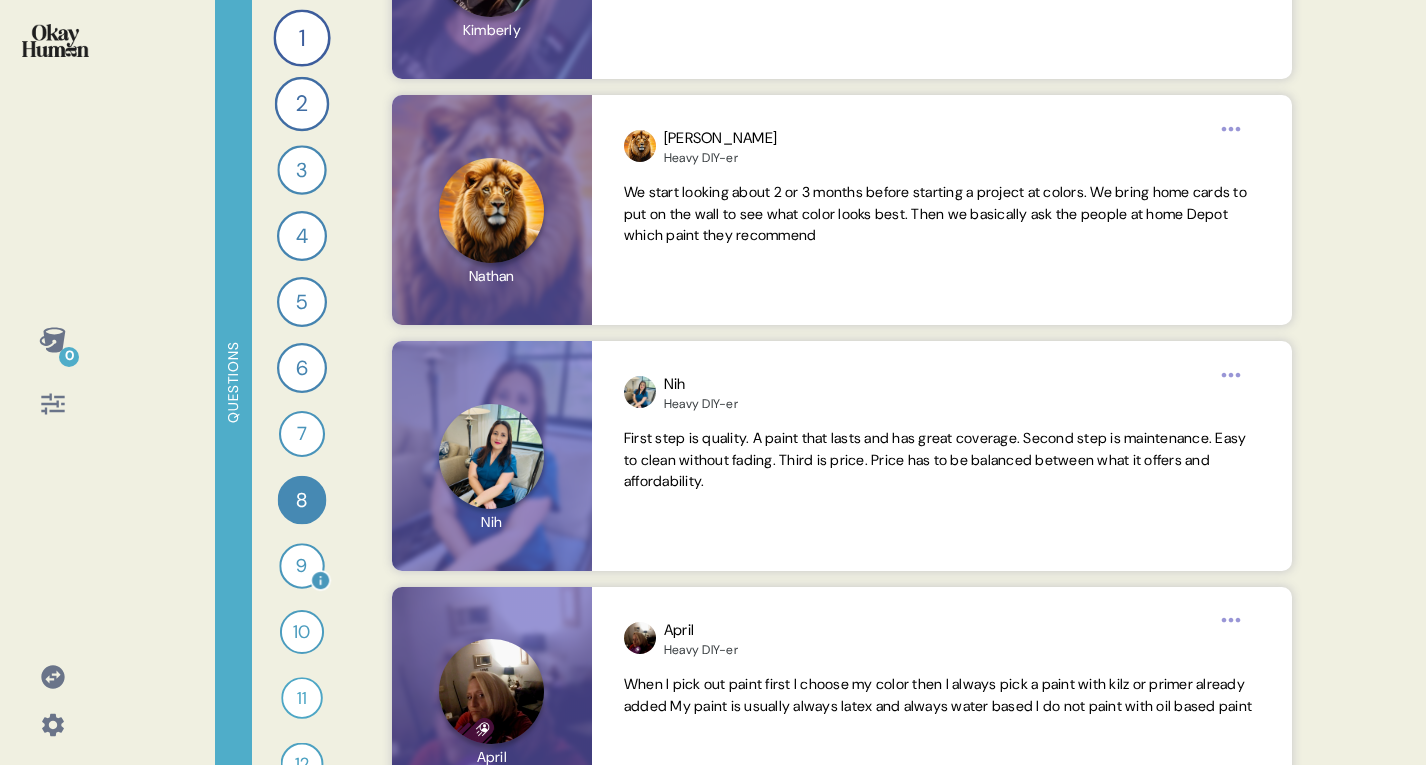 click on "9" at bounding box center (301, 565) 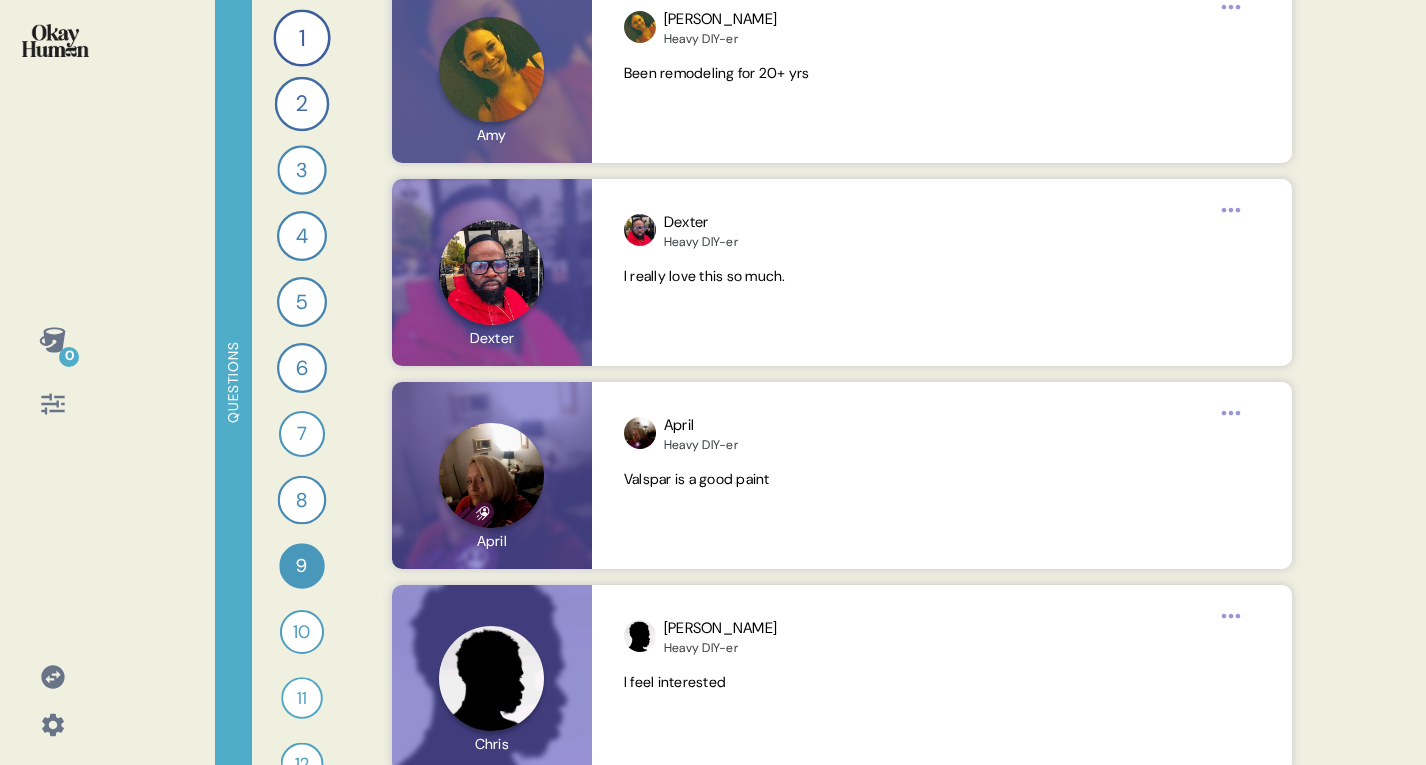 scroll, scrollTop: 3280, scrollLeft: 0, axis: vertical 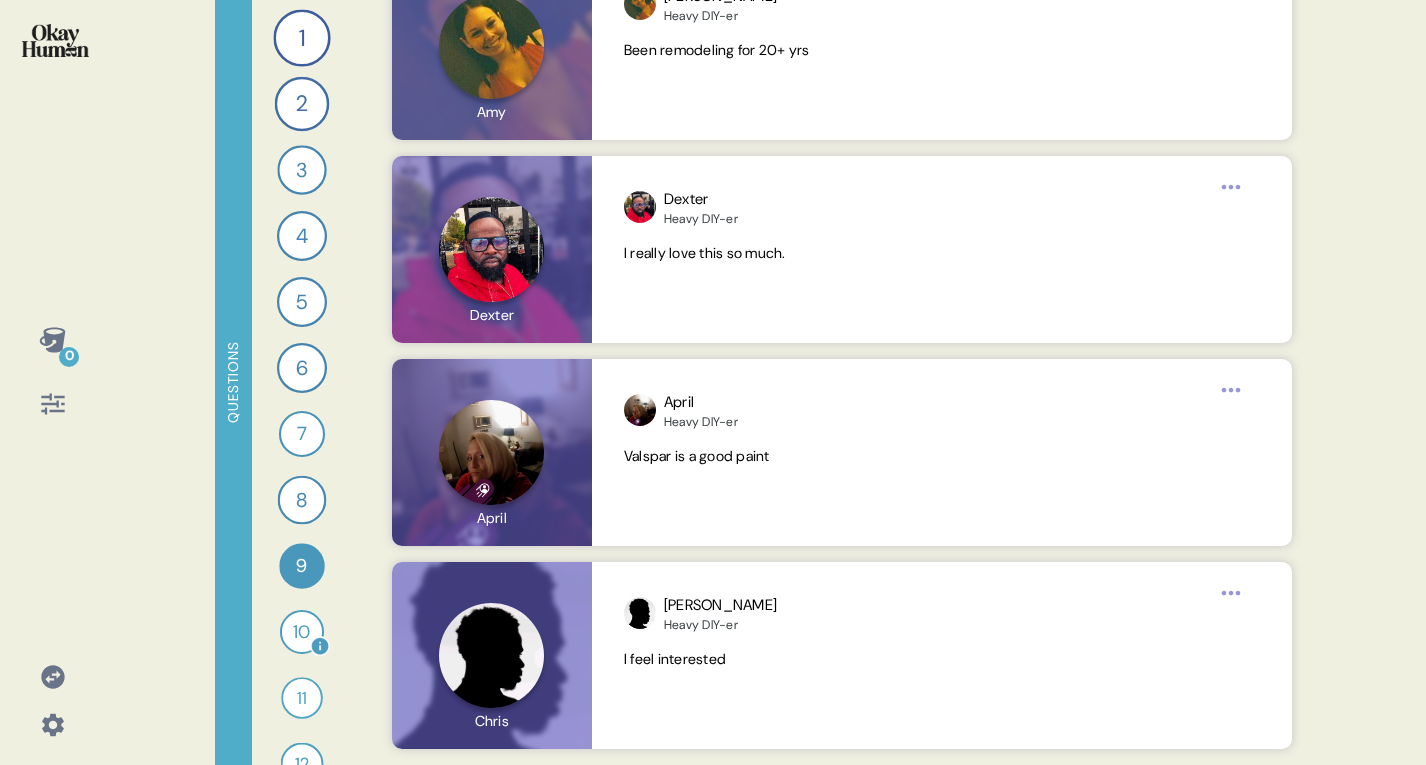 click on "10" at bounding box center [302, 632] 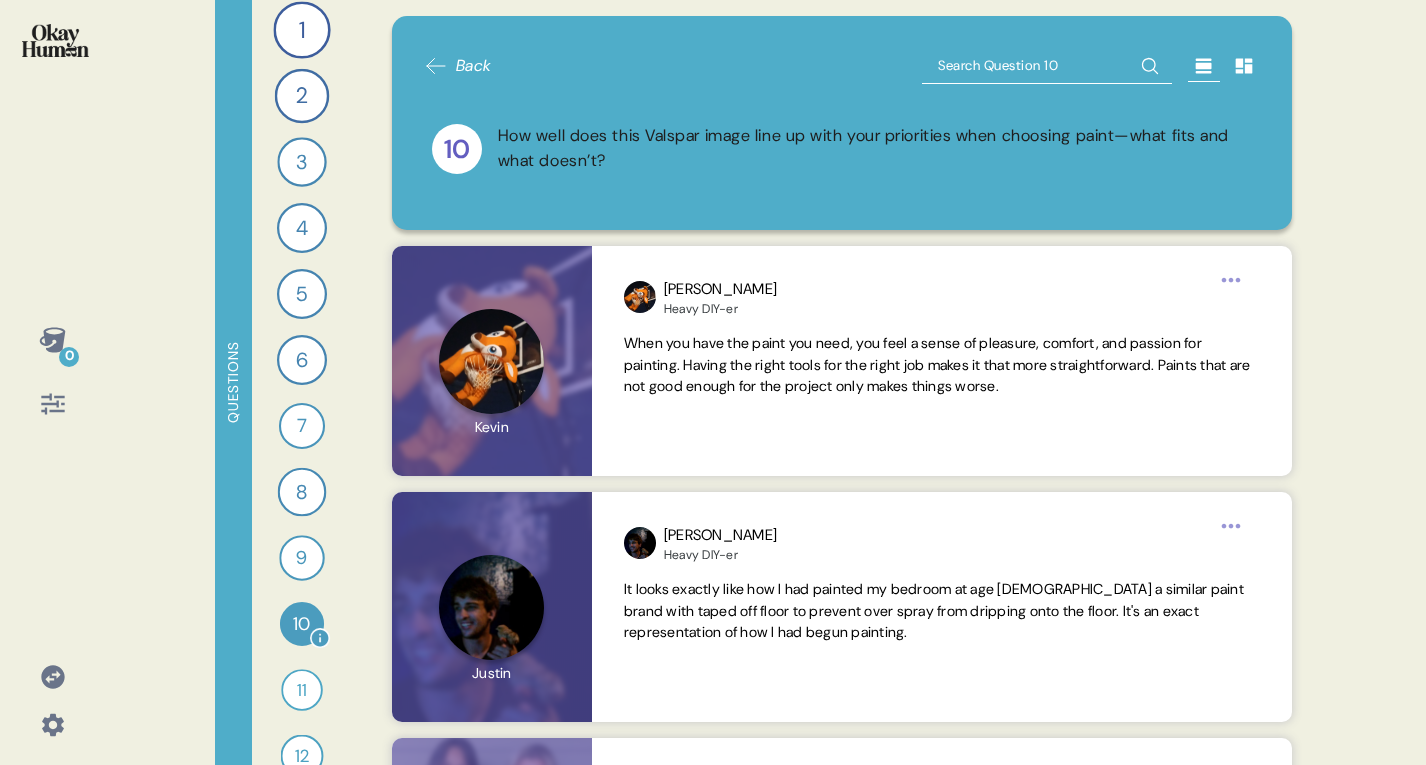 scroll, scrollTop: 0, scrollLeft: 0, axis: both 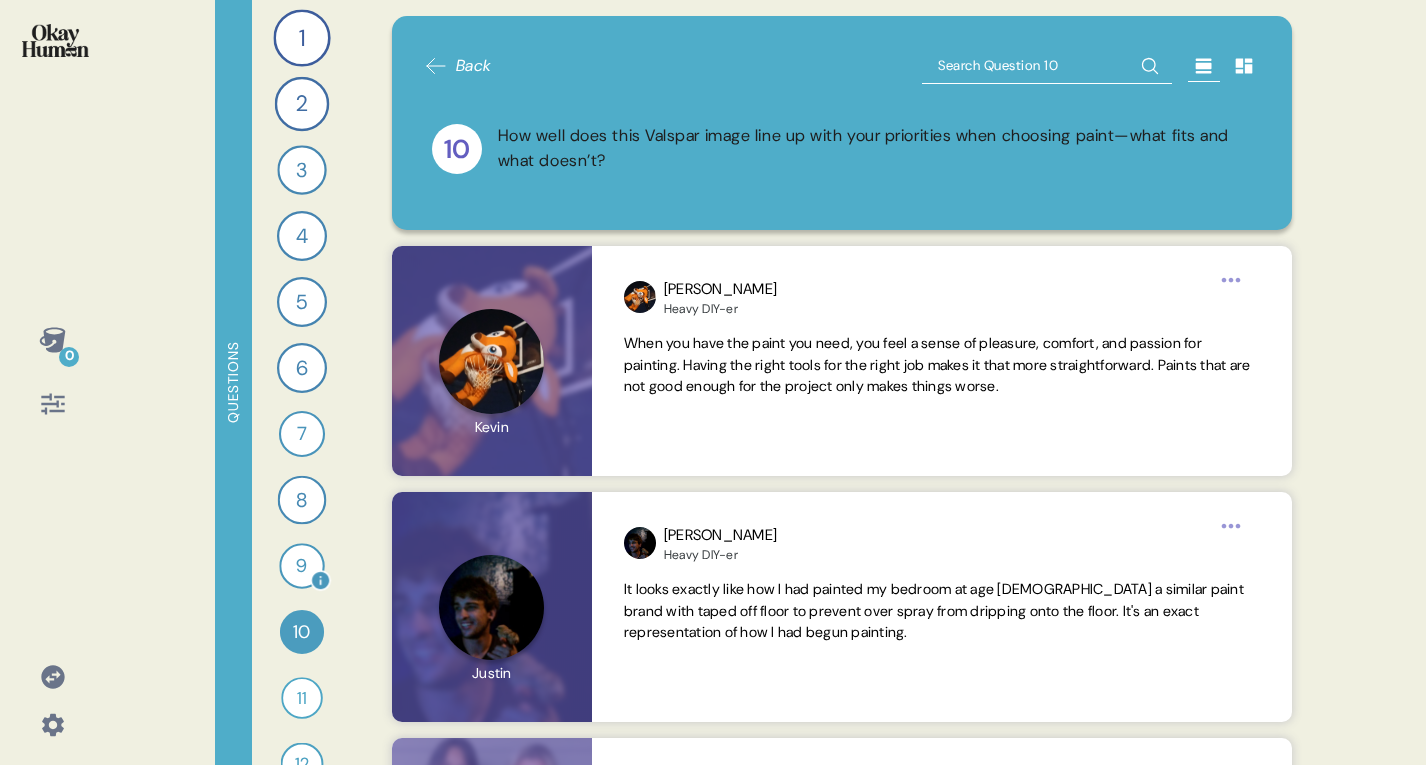 click on "9 After viewing the Valspar image, what were your gut reactions and what stood out most to you? 17 Responses text Responses" at bounding box center [302, 566] 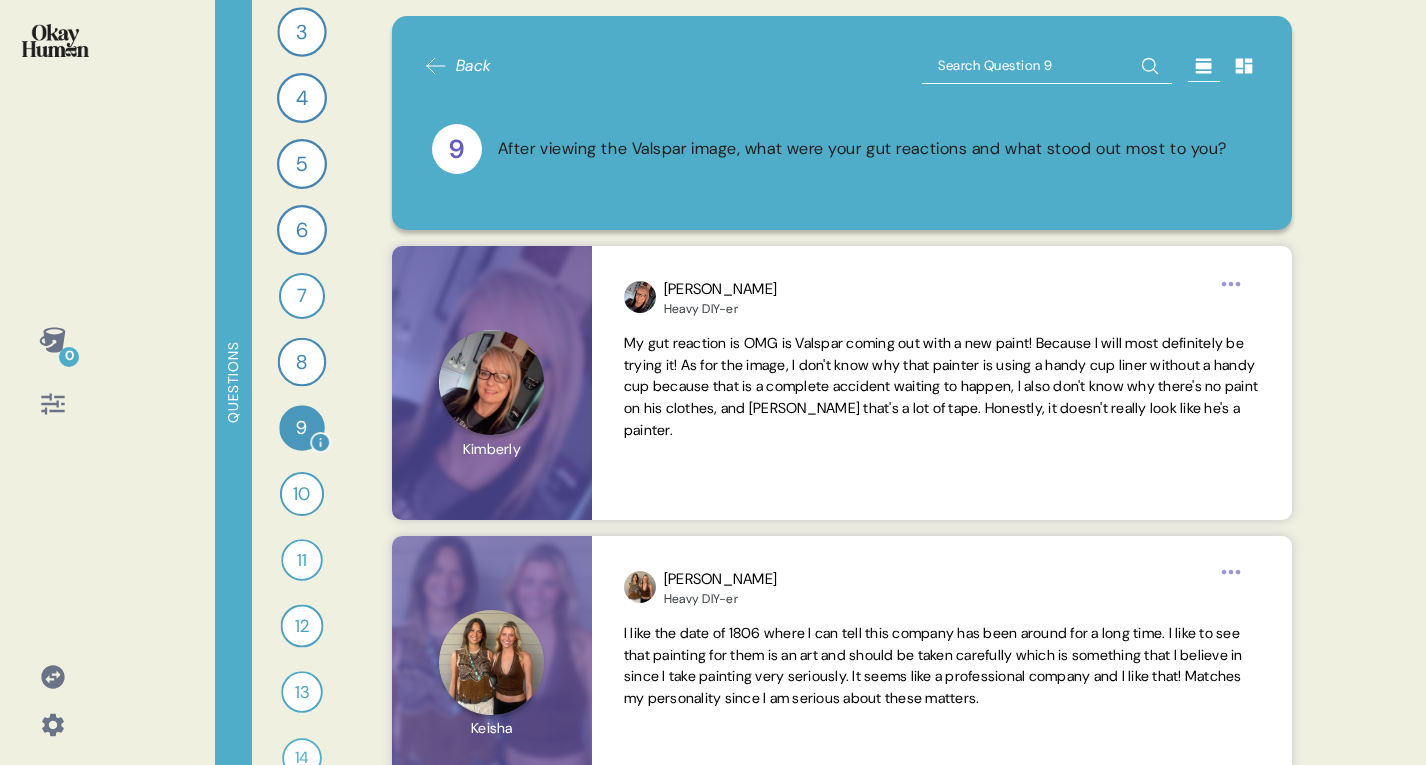 scroll, scrollTop: 175, scrollLeft: 0, axis: vertical 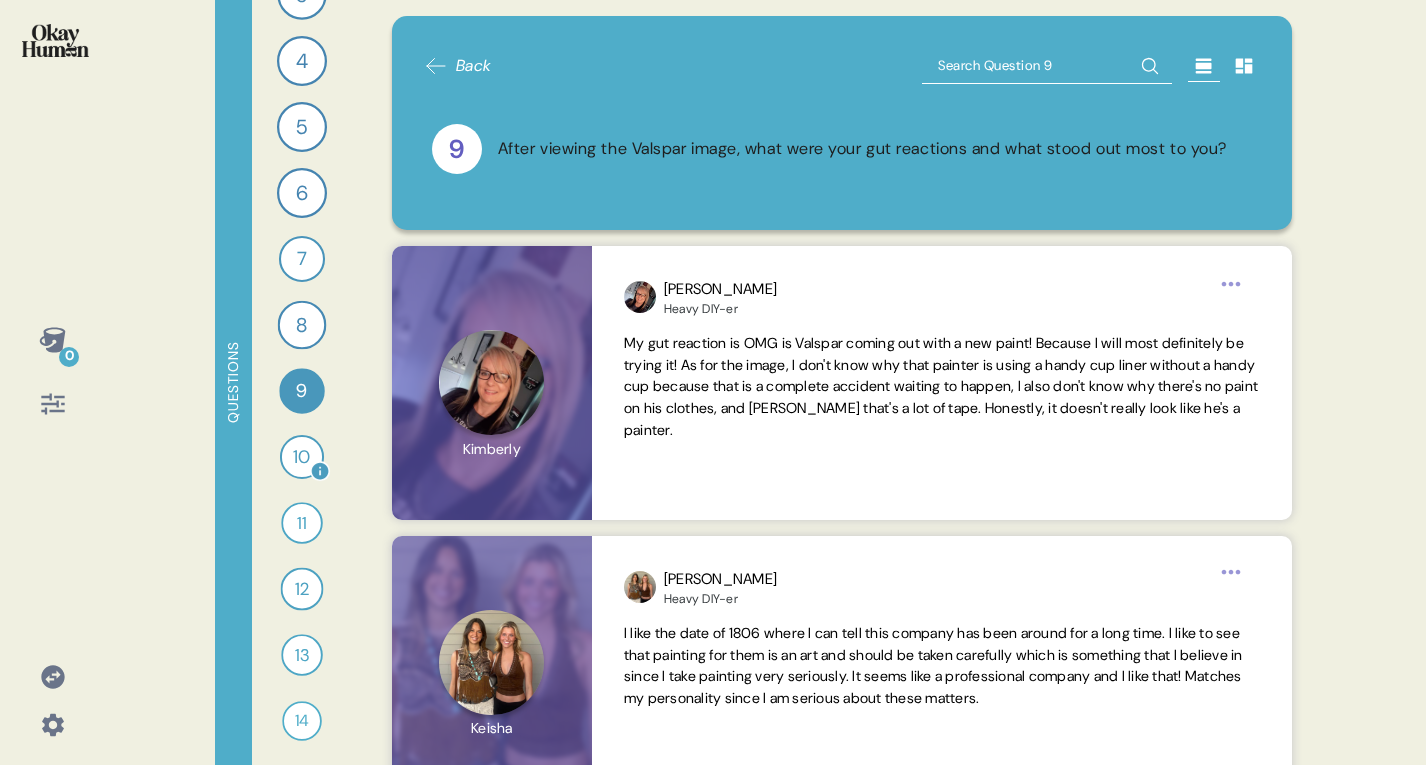 click on "10" at bounding box center (302, 457) 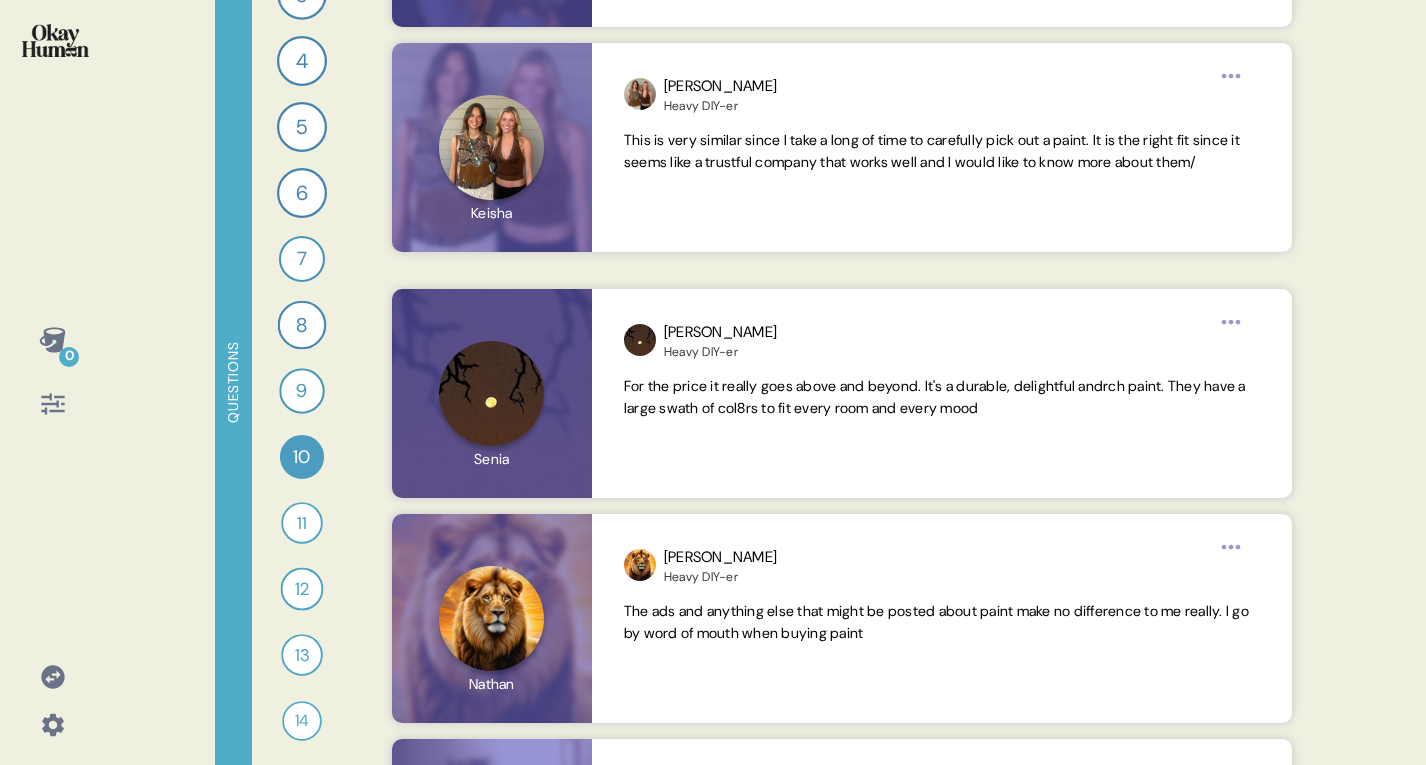 scroll, scrollTop: 581, scrollLeft: 0, axis: vertical 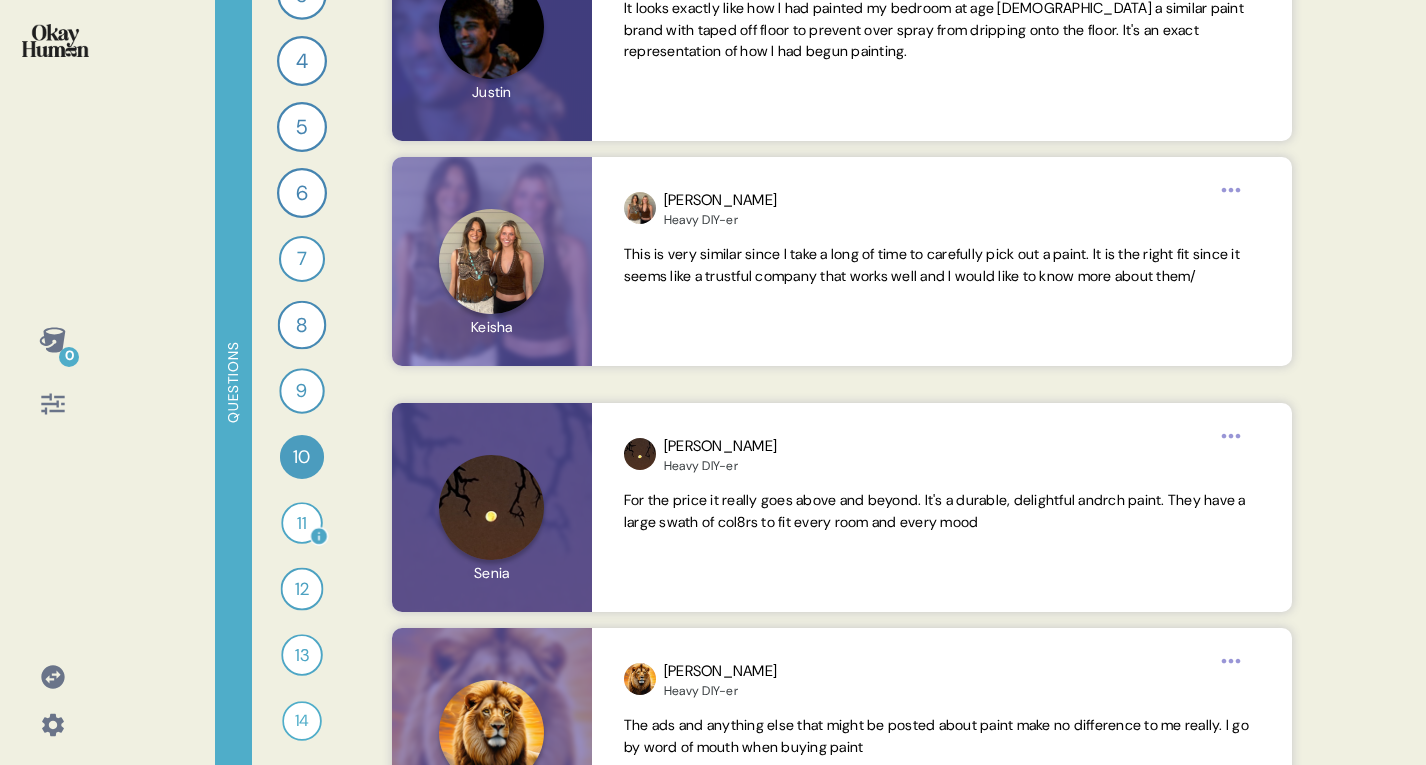 click on "11" at bounding box center [302, 523] 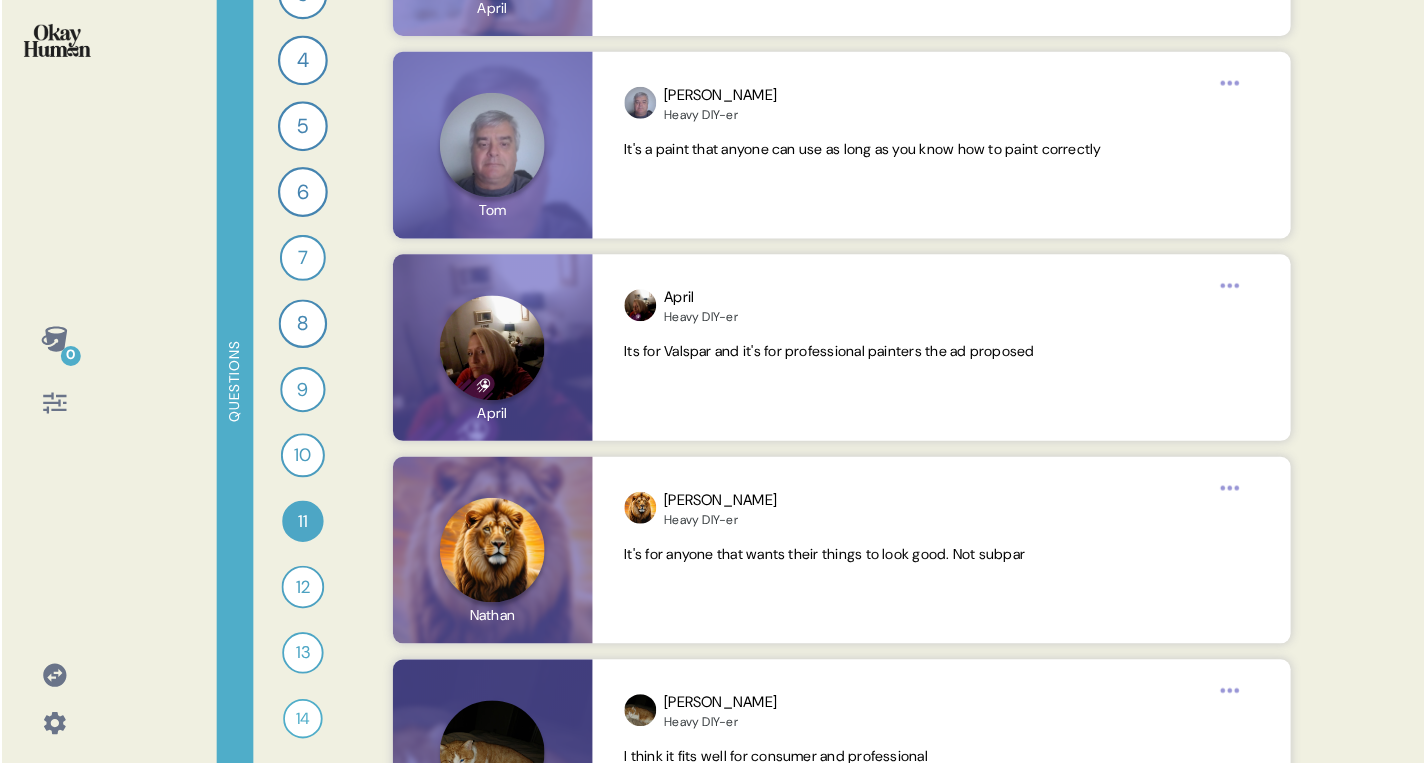scroll, scrollTop: 1931, scrollLeft: 0, axis: vertical 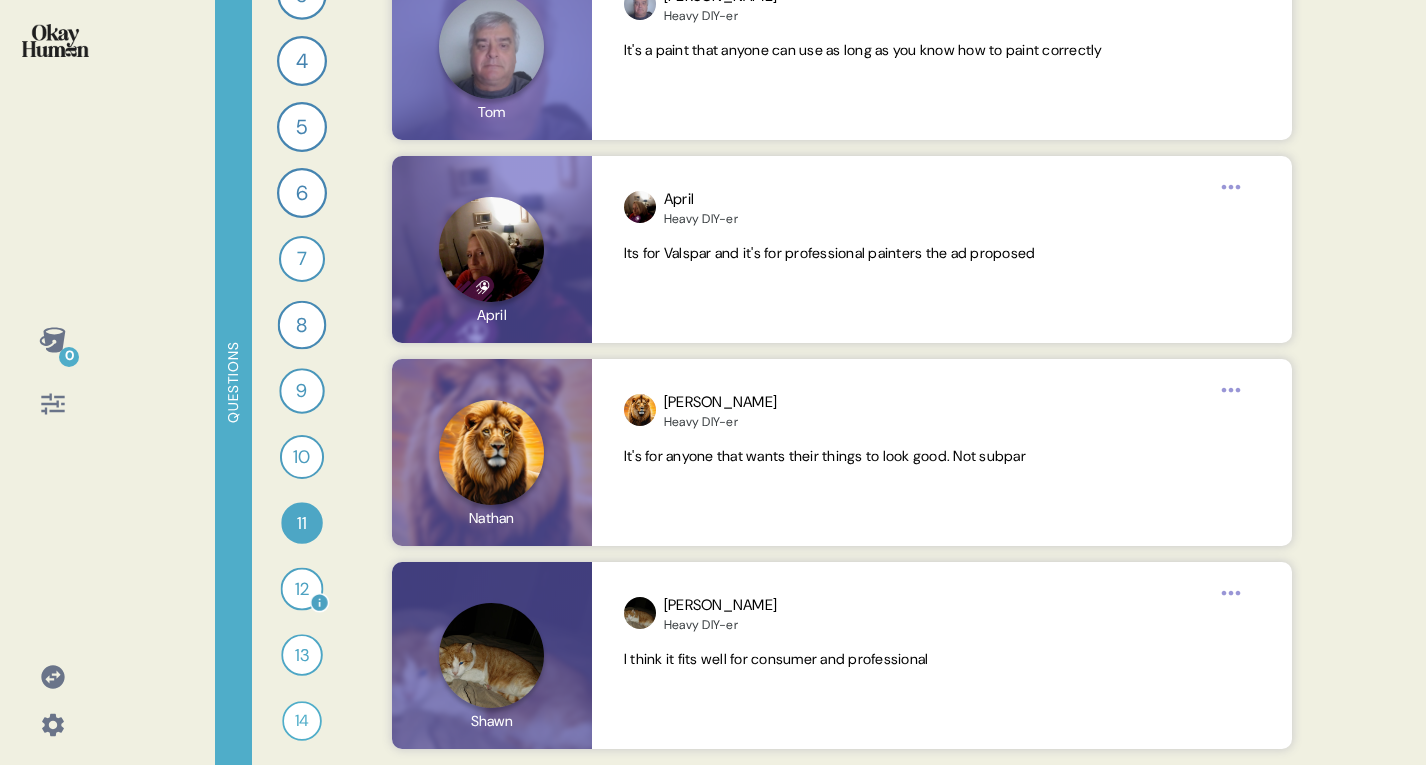 click on "12" at bounding box center [302, 589] 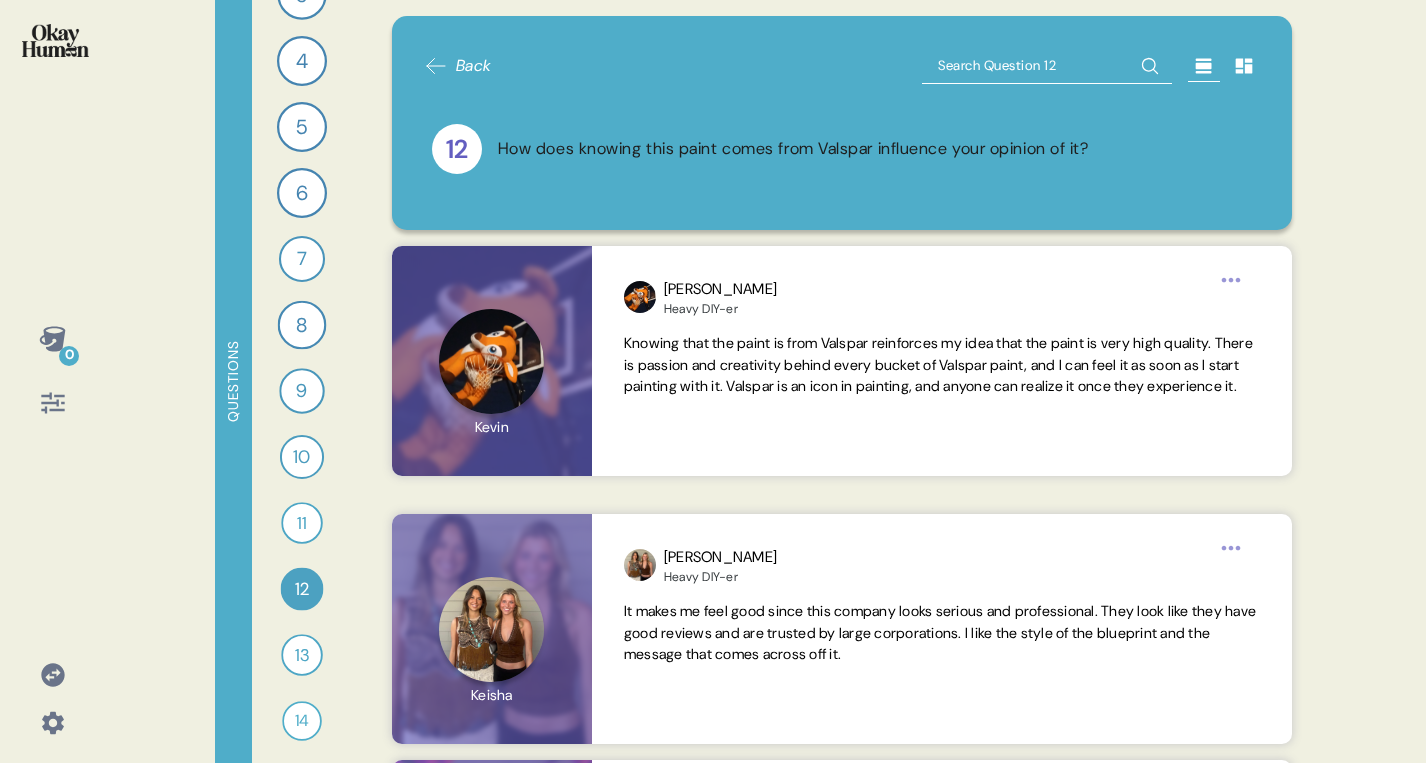 scroll, scrollTop: 177, scrollLeft: 0, axis: vertical 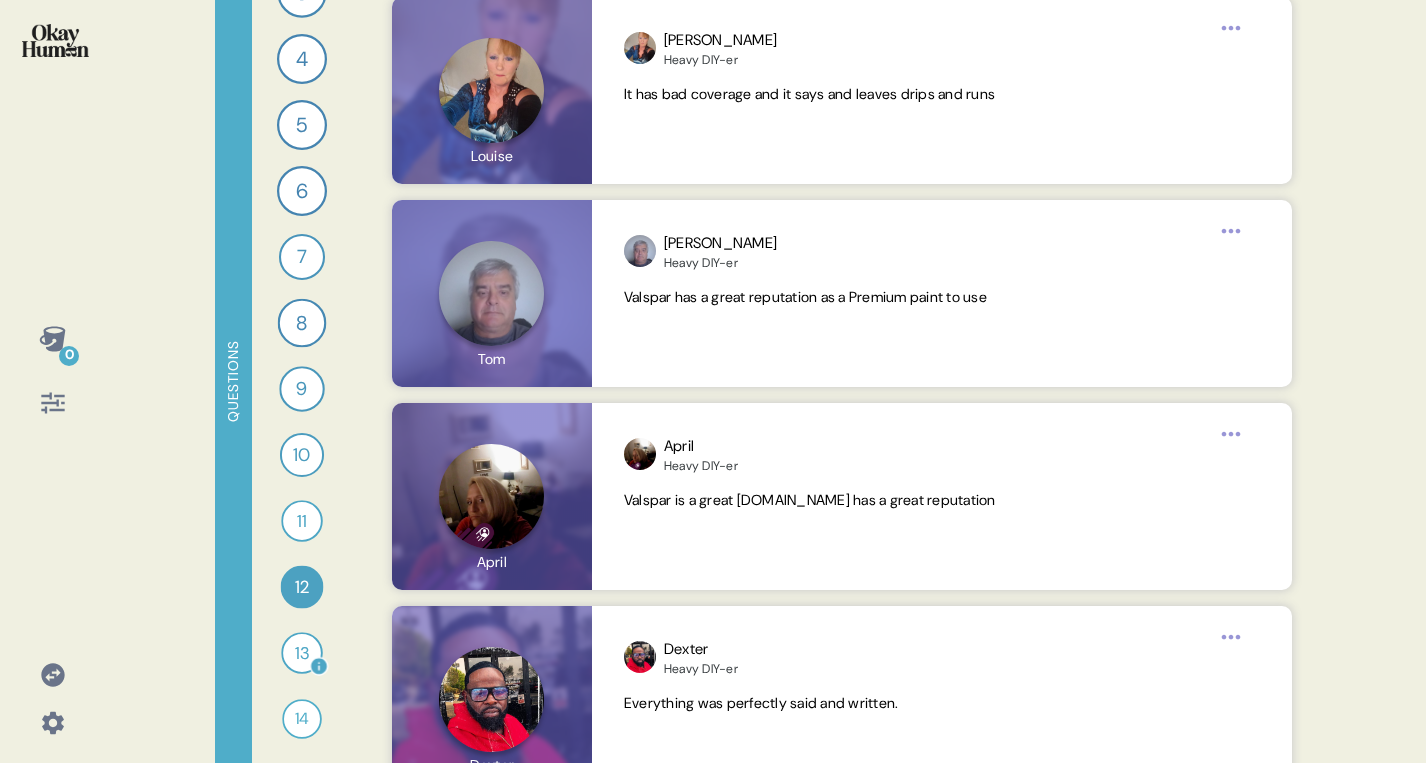 click on "13" at bounding box center (302, 653) 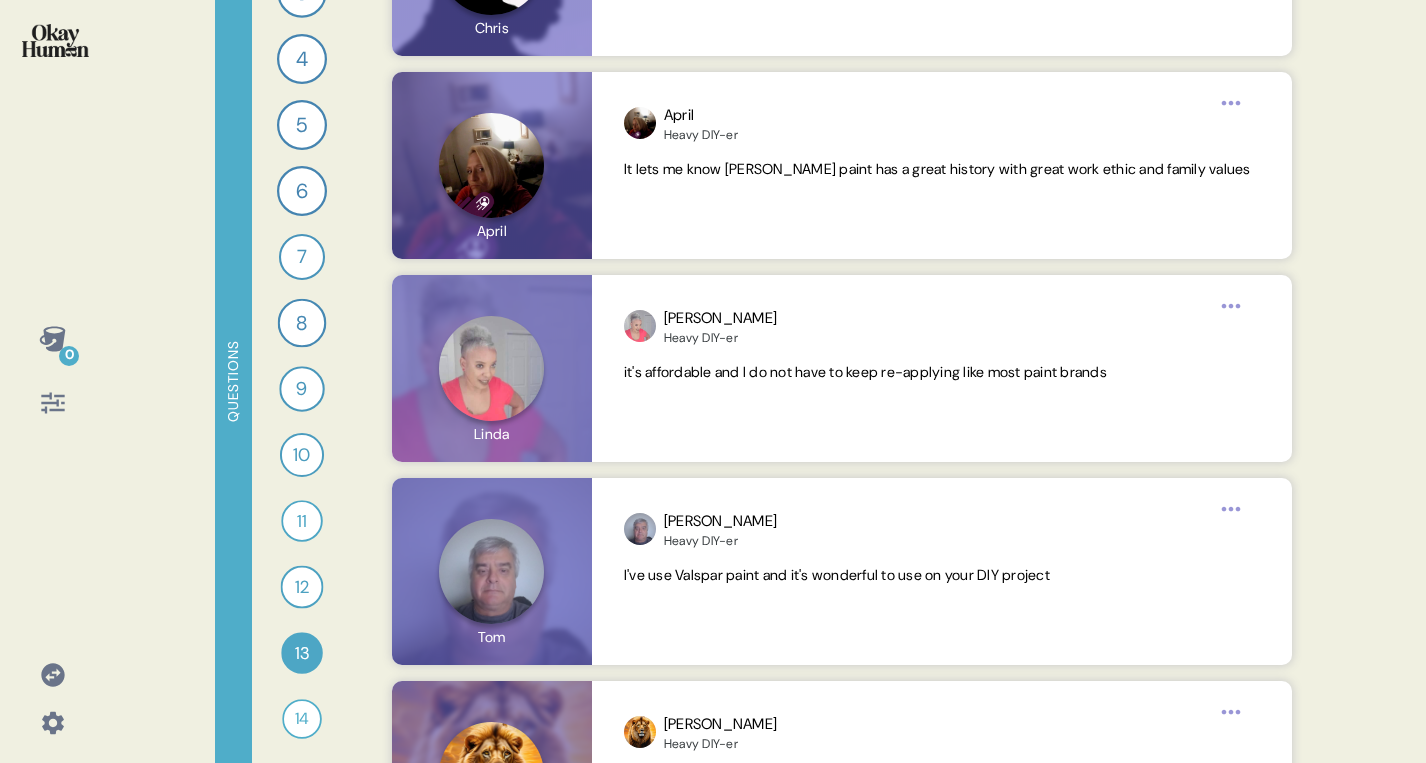 scroll, scrollTop: 1480, scrollLeft: 0, axis: vertical 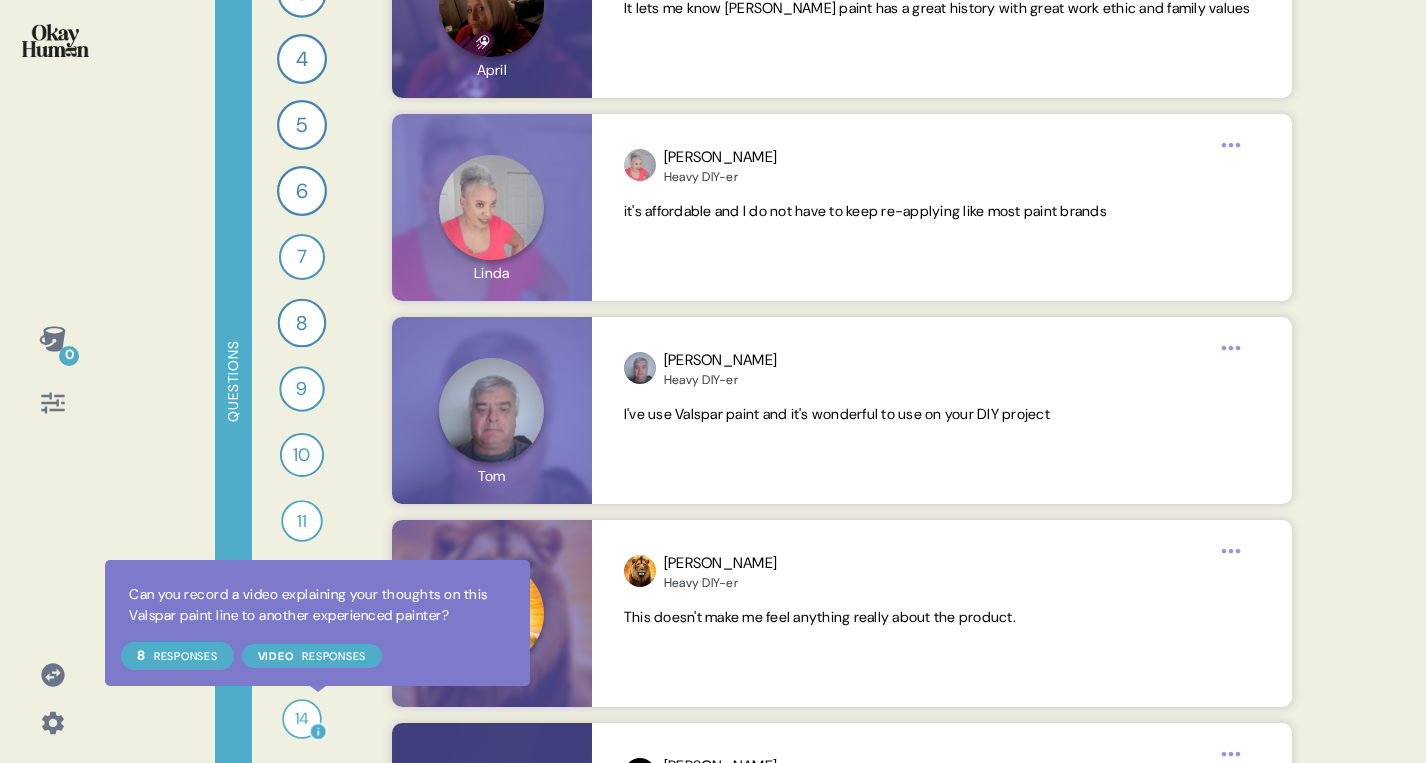 click on "14" at bounding box center [302, 719] 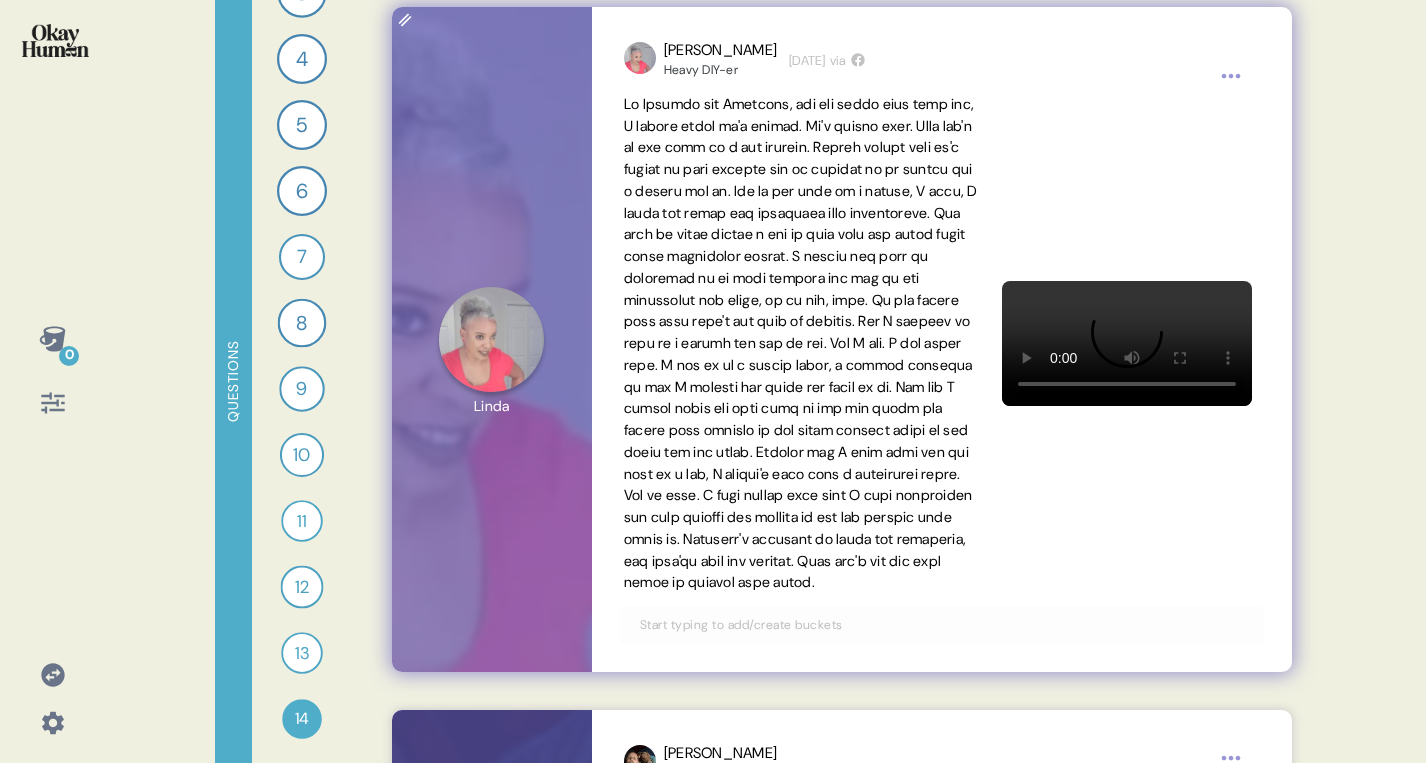 scroll, scrollTop: 213, scrollLeft: 0, axis: vertical 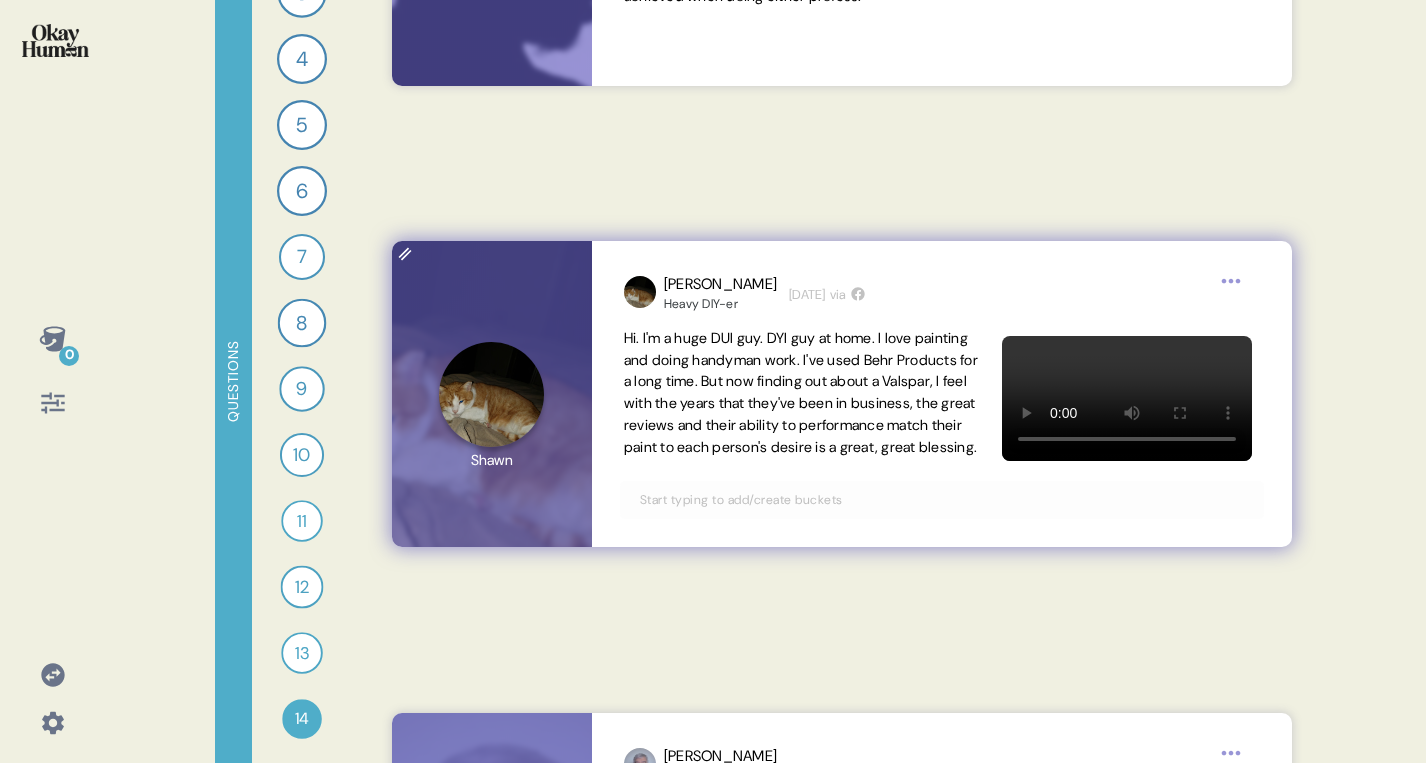 click at bounding box center (1127, 398) 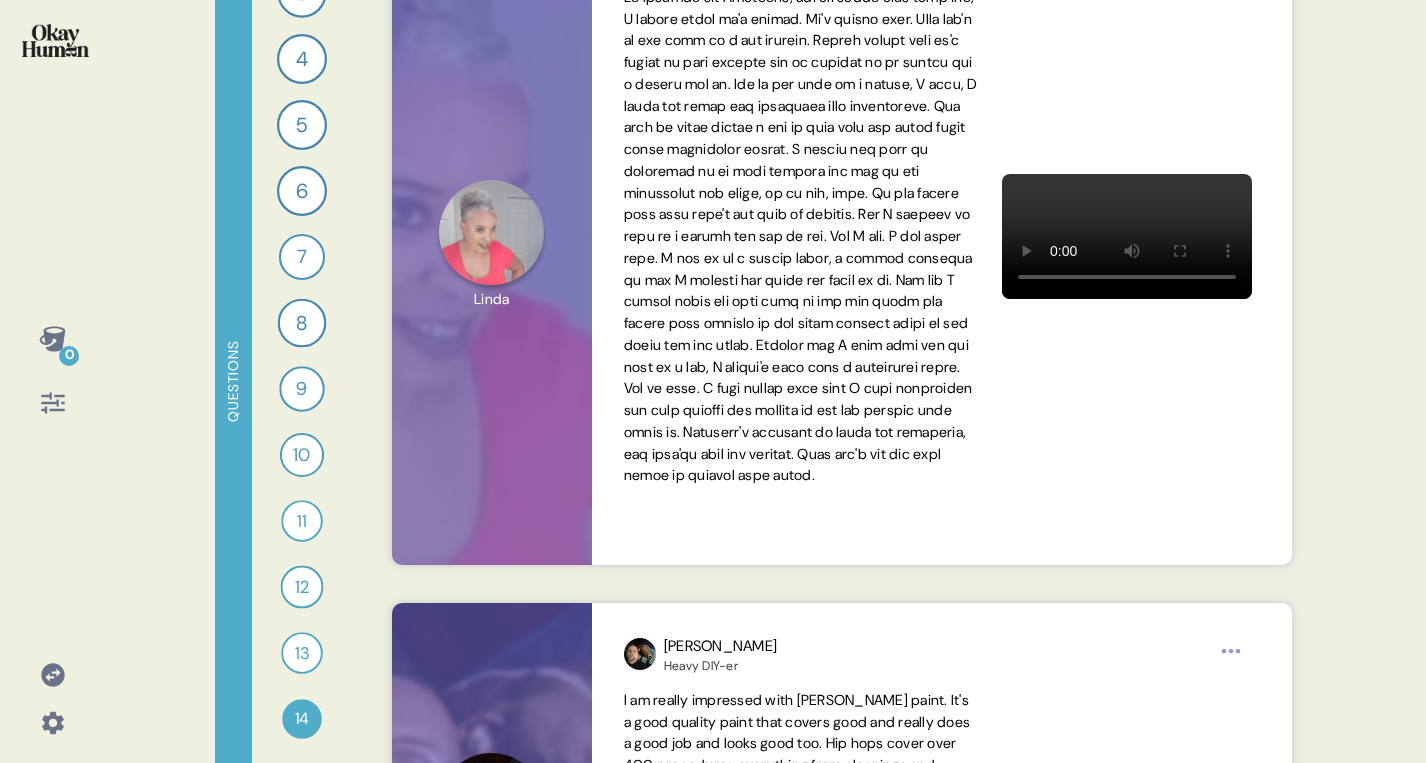 scroll, scrollTop: 146, scrollLeft: 0, axis: vertical 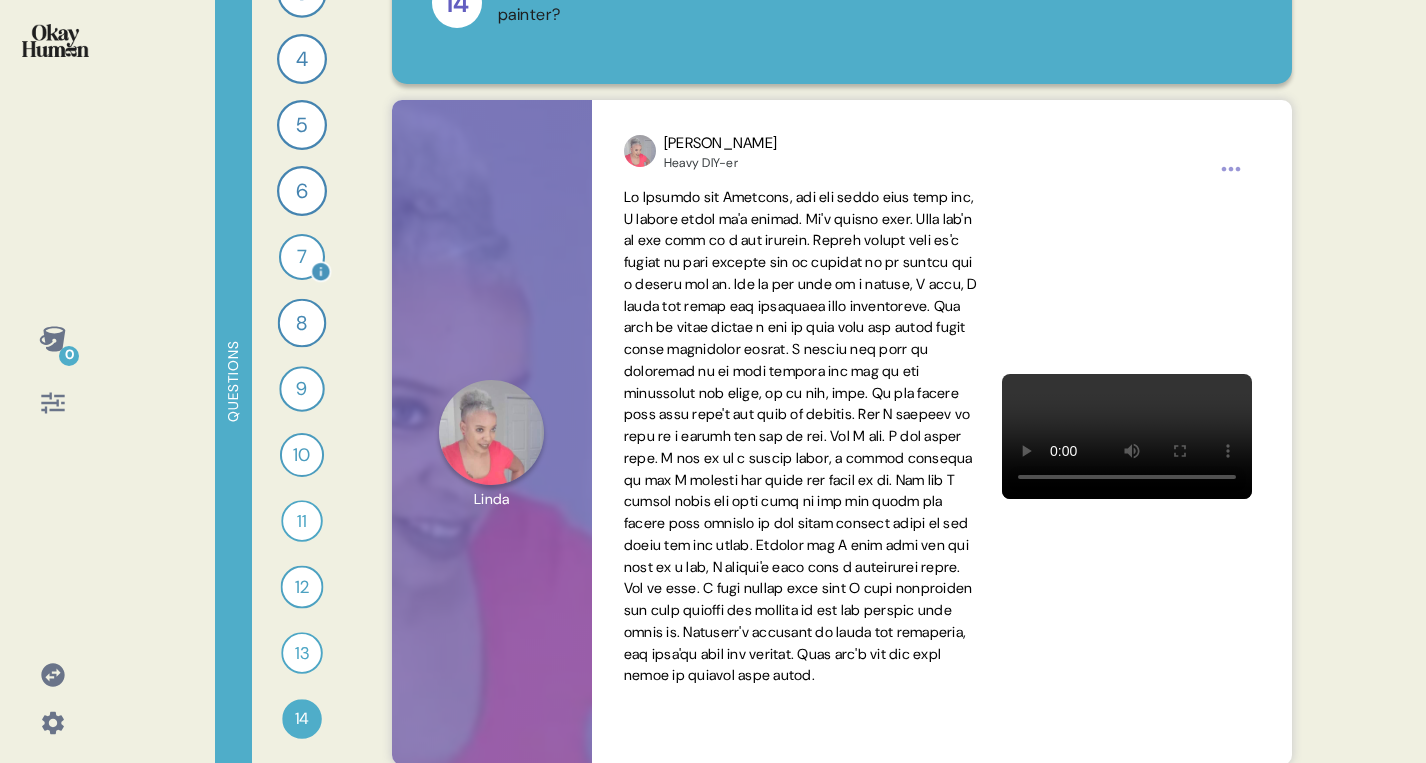 click on "7" at bounding box center (302, 257) 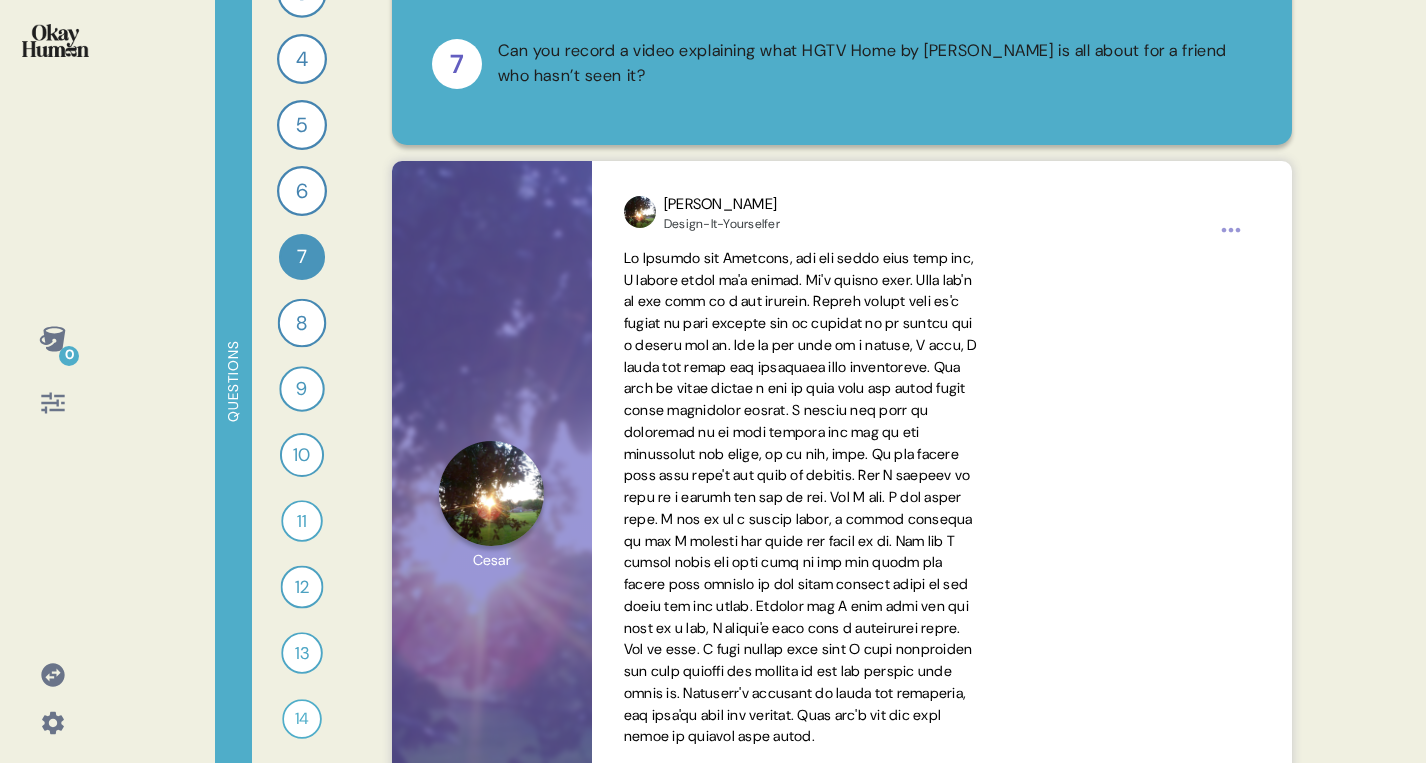 scroll, scrollTop: 245, scrollLeft: 0, axis: vertical 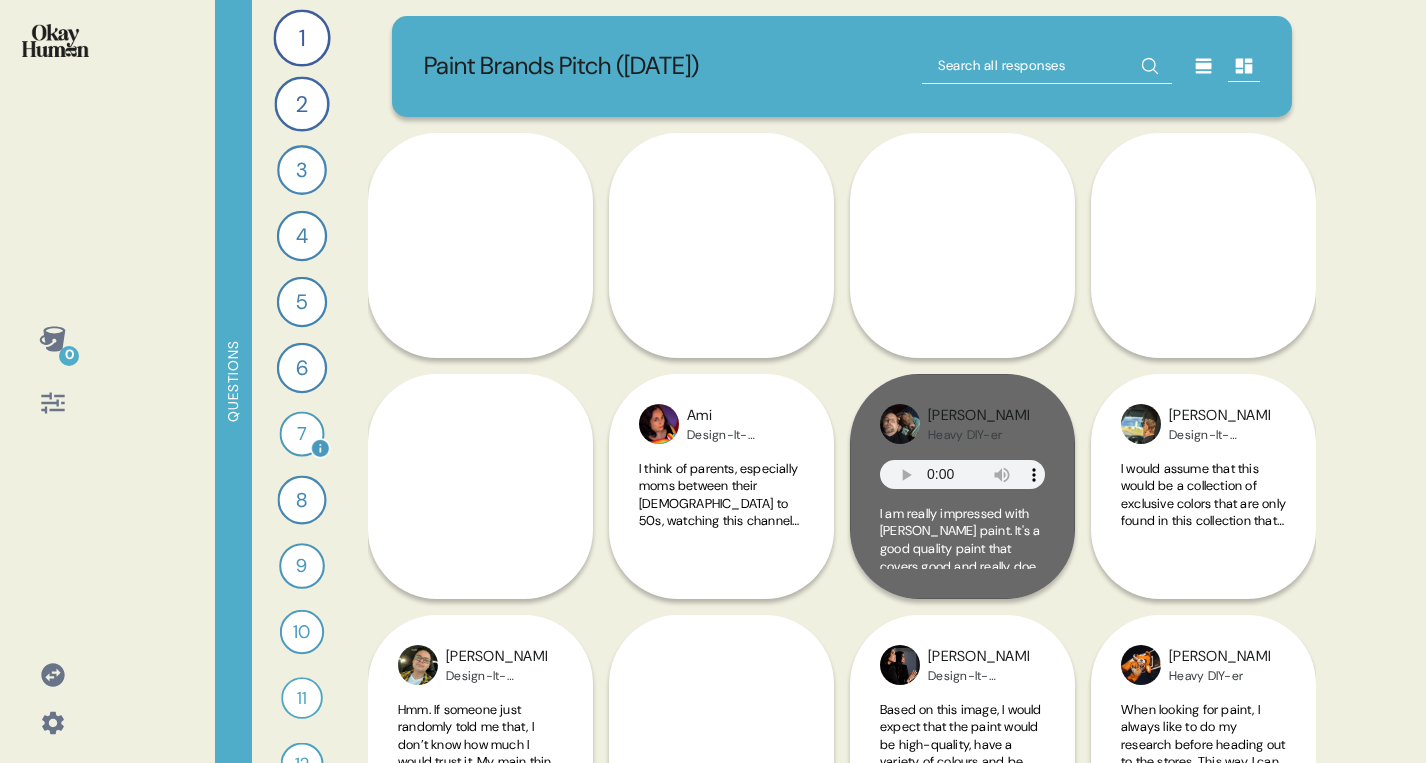 click on "7" at bounding box center (301, 433) 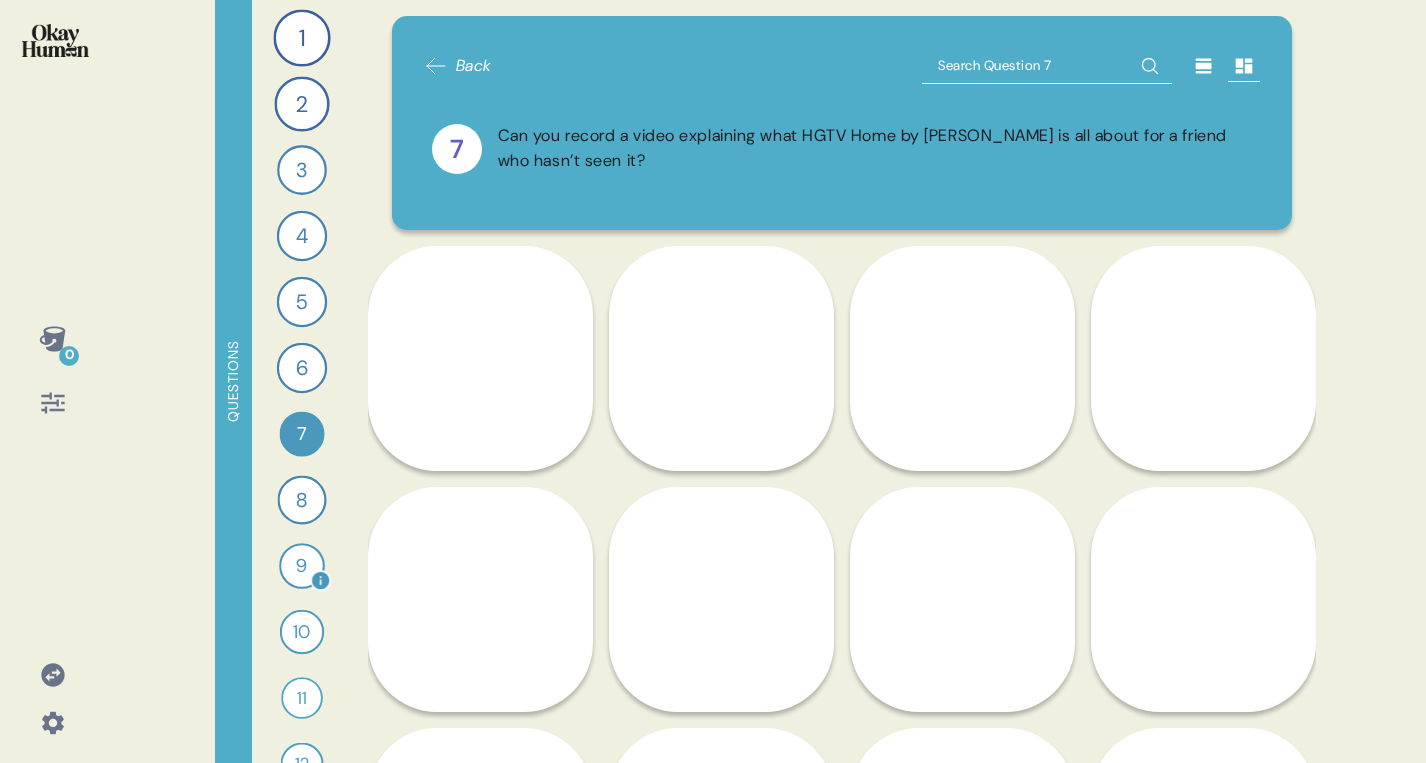 scroll, scrollTop: 177, scrollLeft: 0, axis: vertical 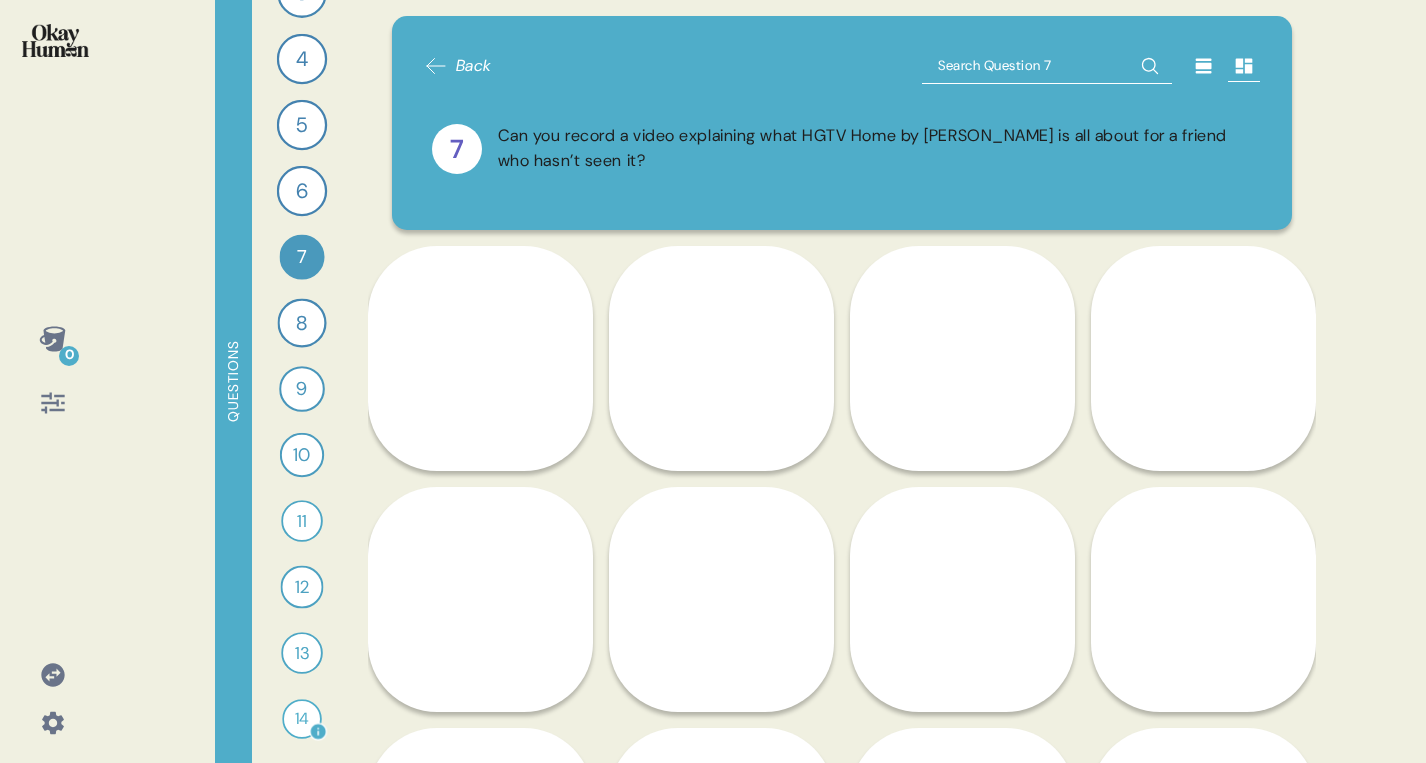 click on "14" at bounding box center [302, 719] 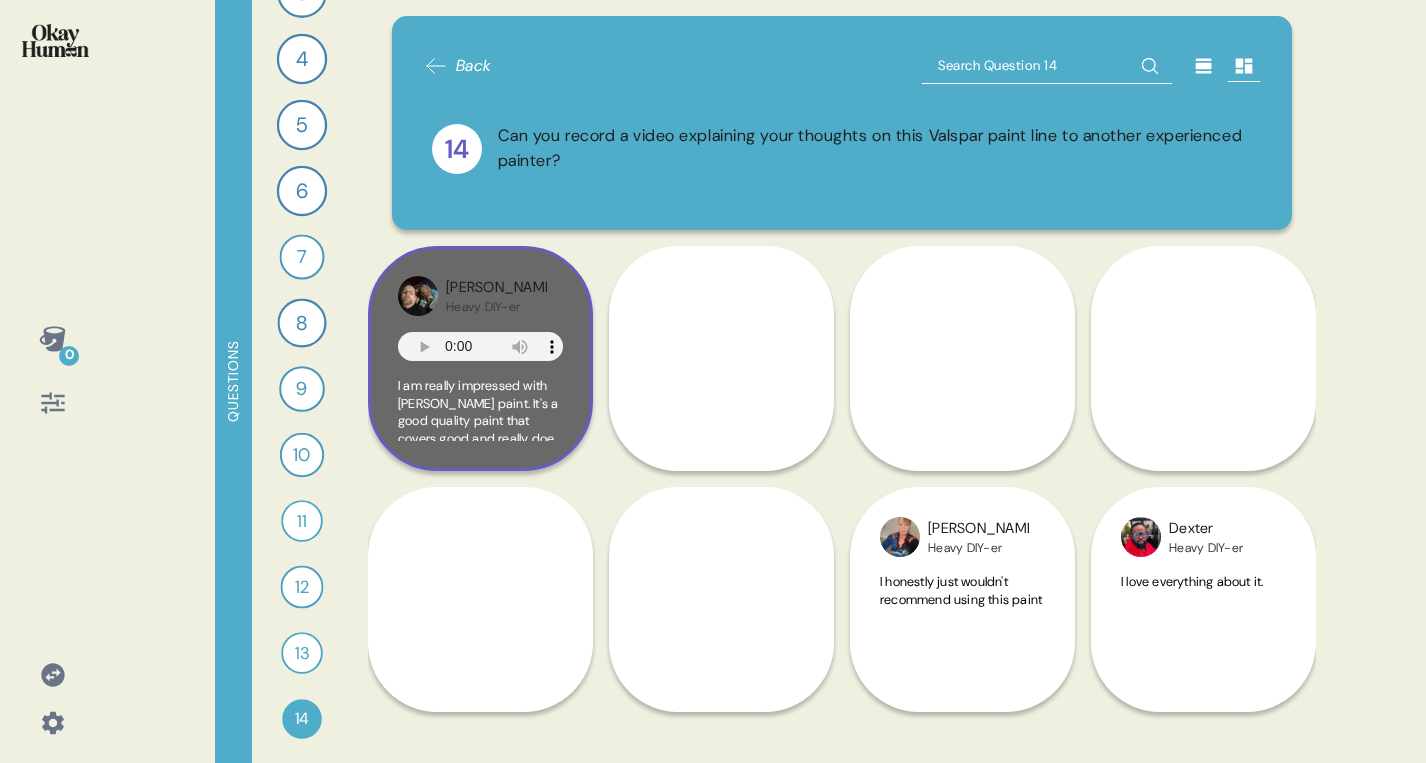 click on "I am really impressed with [PERSON_NAME] paint. It's a good quality paint that covers good and really does a good job and looks good too. Hip hops cover over 400 procedures everything from cleanings and fillings to crowns and dentures. See any dentist you want With November and no annual maximum. Well, I think my work here is done. Wait, what? The premier plan from Physicians Mutual. Call or [DOMAIN_NAME] for all the details. It's [PERSON_NAME] Shop now and save on hundreds of in stock of our bound bubble complete open." at bounding box center [480, 561] 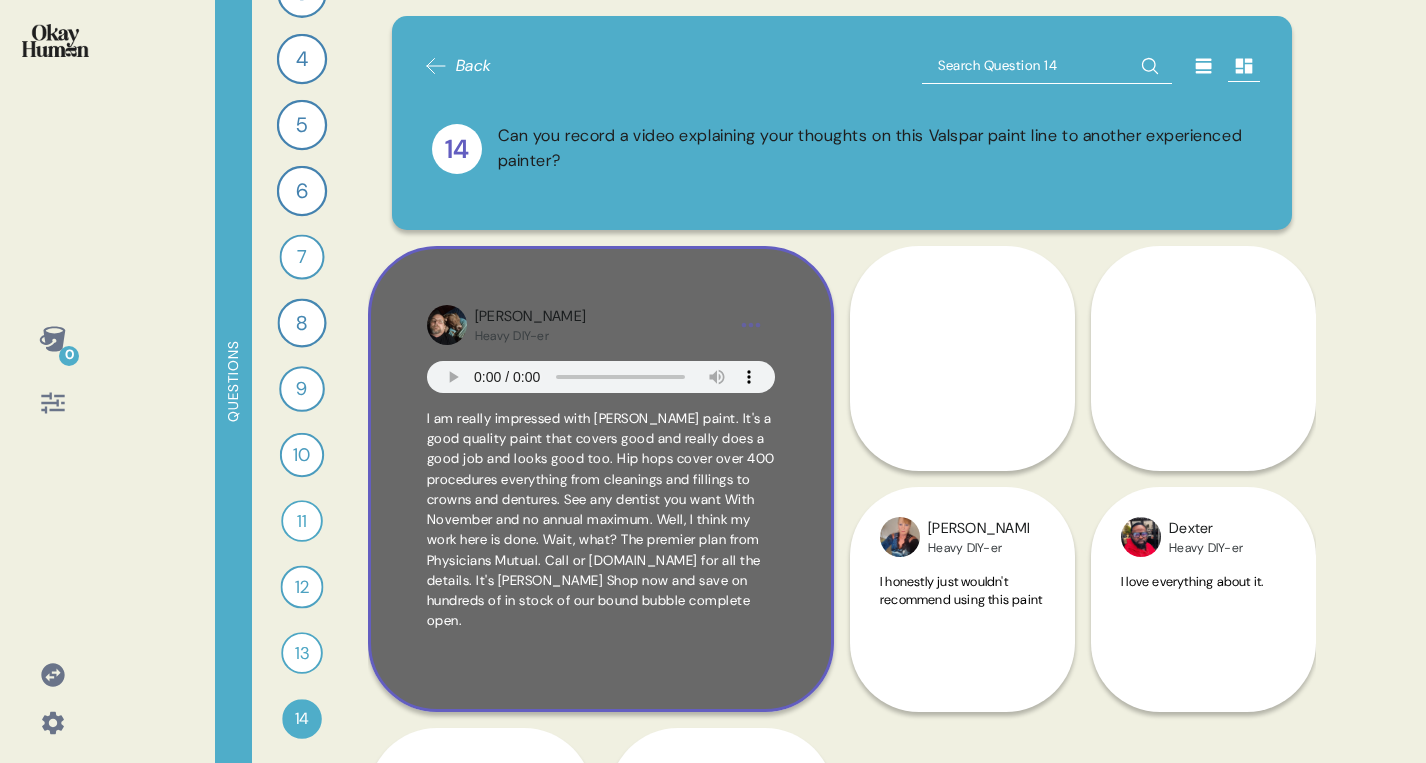 click on "I am really impressed with [PERSON_NAME] paint. It's a good quality paint that covers good and really does a good job and looks good too. Hip hops cover over 400 procedures everything from cleanings and fillings to crowns and dentures. See any dentist you want With November and no annual maximum. Well, I think my work here is done. Wait, what? The premier plan from Physicians Mutual. Call or [DOMAIN_NAME] for all the details. It's [PERSON_NAME] Shop now and save on hundreds of in stock of our bound bubble complete open." at bounding box center (601, 520) 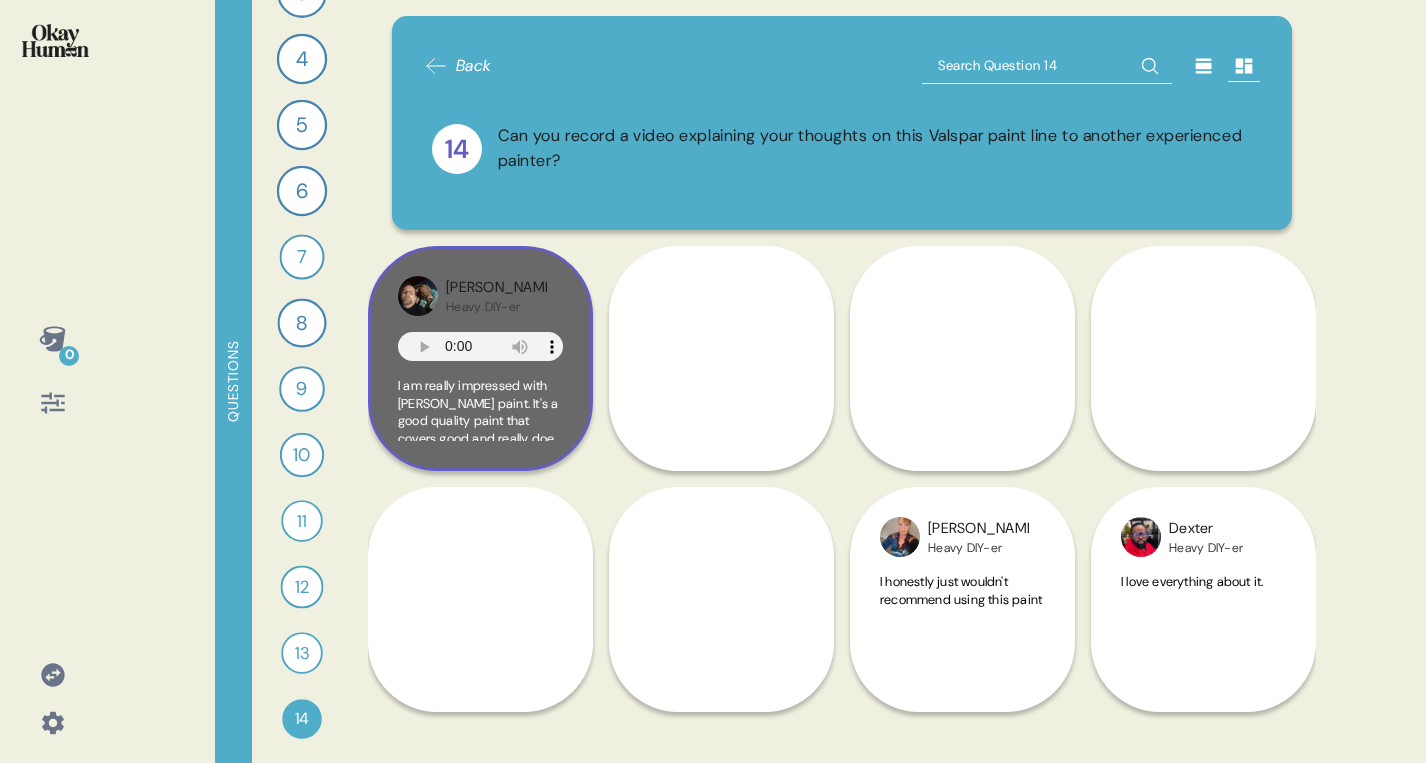 click on "I am really impressed with [PERSON_NAME] paint. It's a good quality paint that covers good and really does a good job and looks good too. Hip hops cover over 400 procedures everything from cleanings and fillings to crowns and dentures. See any dentist you want With November and no annual maximum. Well, I think my work here is done. Wait, what? The premier plan from Physicians Mutual. Call or [DOMAIN_NAME] for all the details. It's [PERSON_NAME] Shop now and save on hundreds of in stock of our bound bubble complete open." at bounding box center [480, 561] 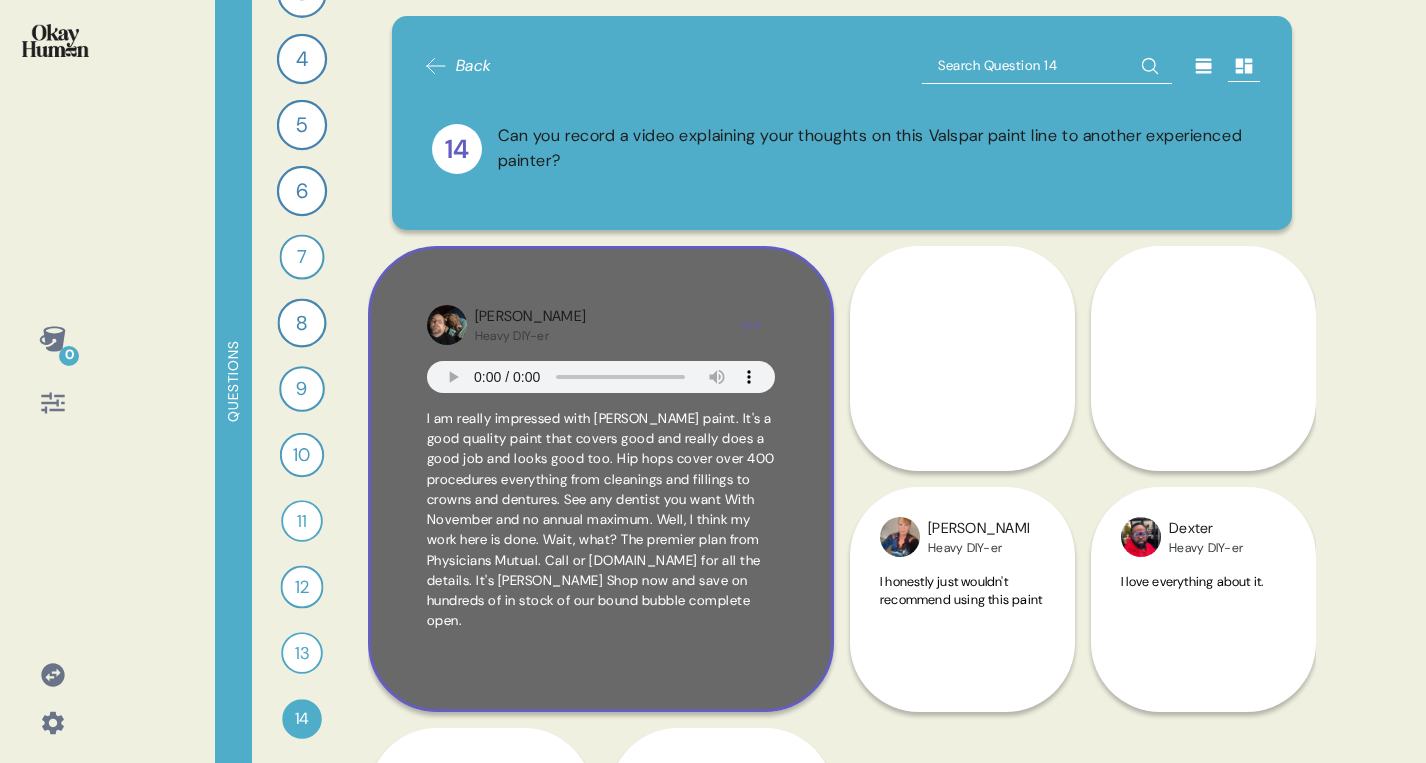 type 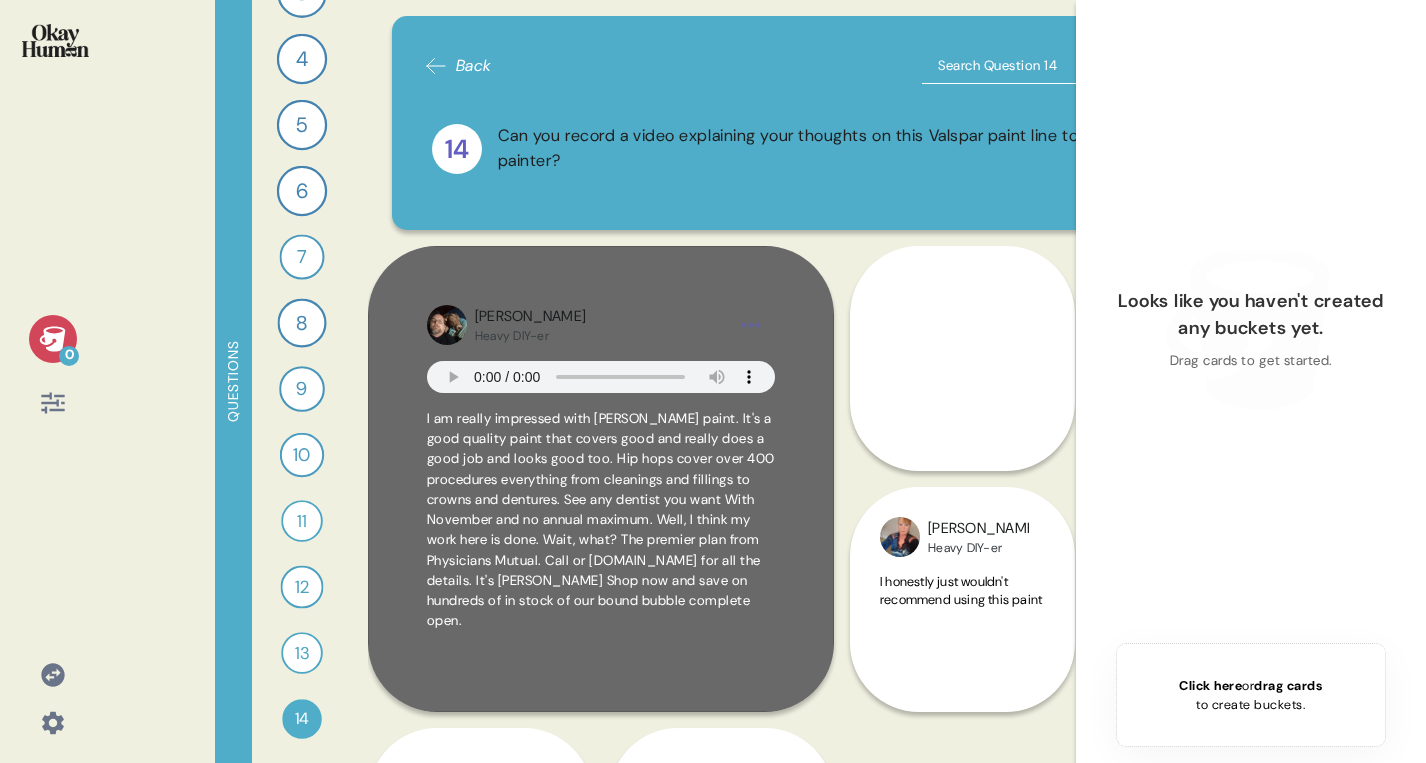 click 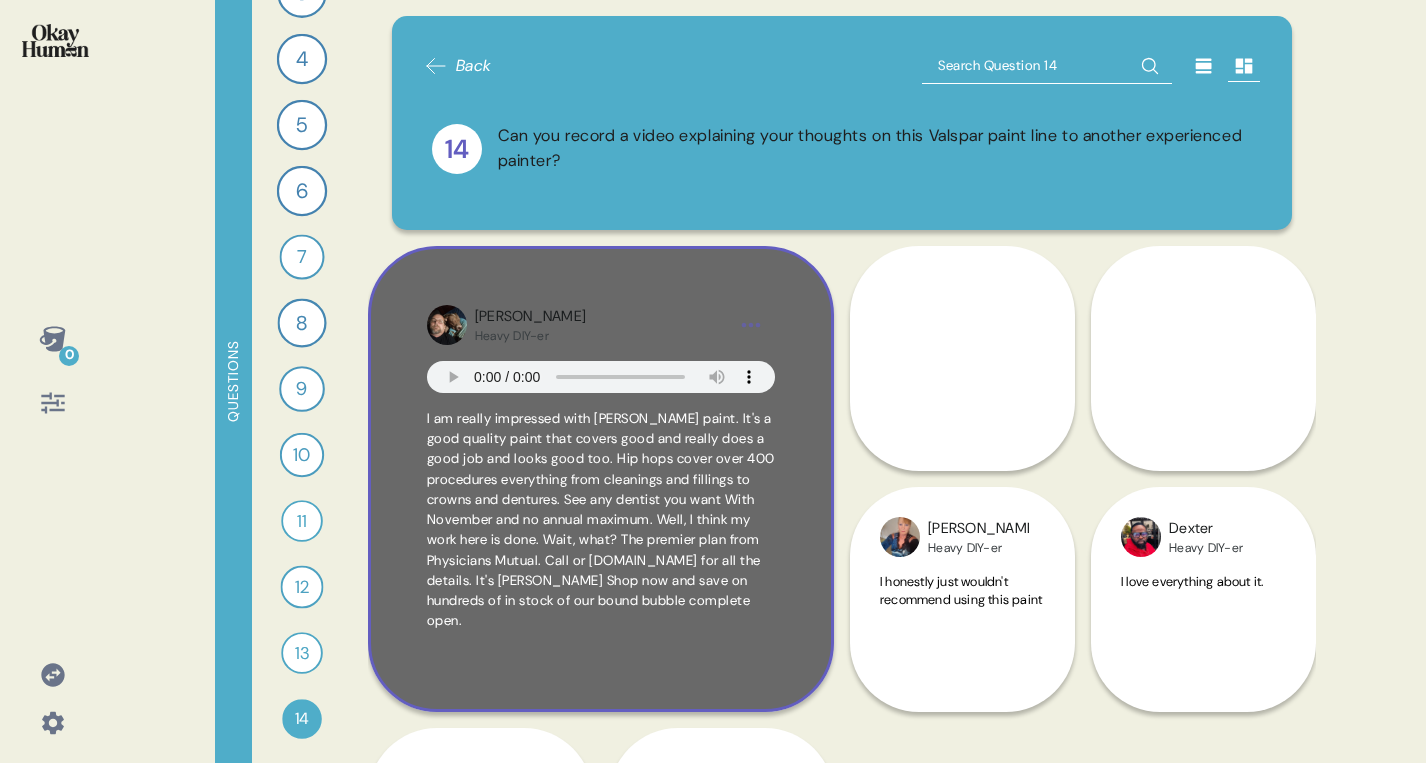 click on "I am really impressed with Valspar paint. It's a good quality paint that covers good and really does a good job and looks good too. Hip hops cover over 400 procedures everything from cleanings and fillings to crowns and dentures. See any dentist you want With November and no annual maximum. Well, I think my work here is done. Wait, what? The premier plan from Physicians Mutual. Call or visit.com for all the details. It's Watson Shop now and save on hundreds of in stock of our bound bubble complete open." at bounding box center (601, 520) 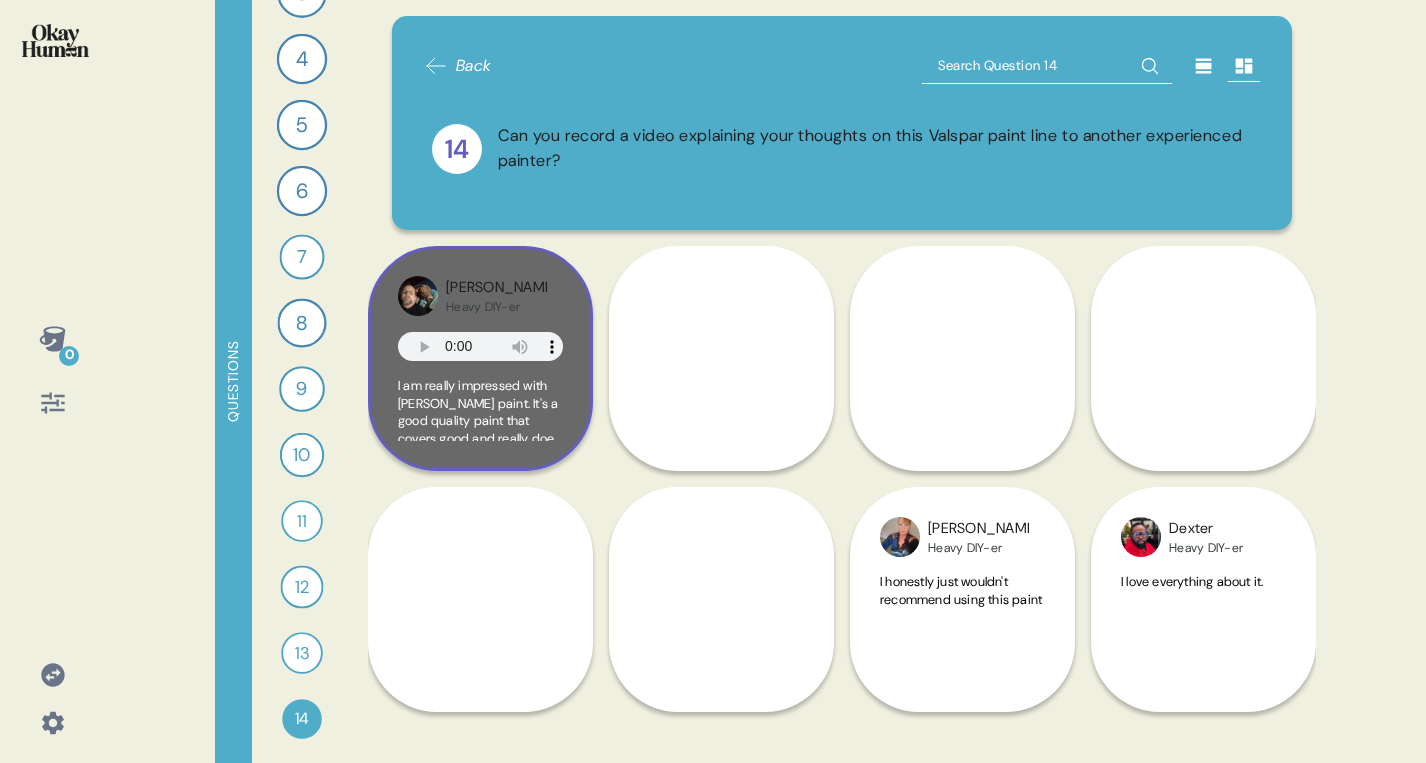 click on "Paul Heavy DIY-er I am really impressed with Valspar paint. It's a good quality paint that covers good and really does a good job and looks good too. Hip hops cover over 400 procedures everything from cleanings and fillings to crowns and dentures. See any dentist you want With November and no annual maximum. Well, I think my work here is done. Wait, what? The premier plan from Physicians Mutual. Call or visit.com for all the details. It's Watson Shop now and save on hundreds of in stock of our bound bubble complete open." at bounding box center (480, 358) 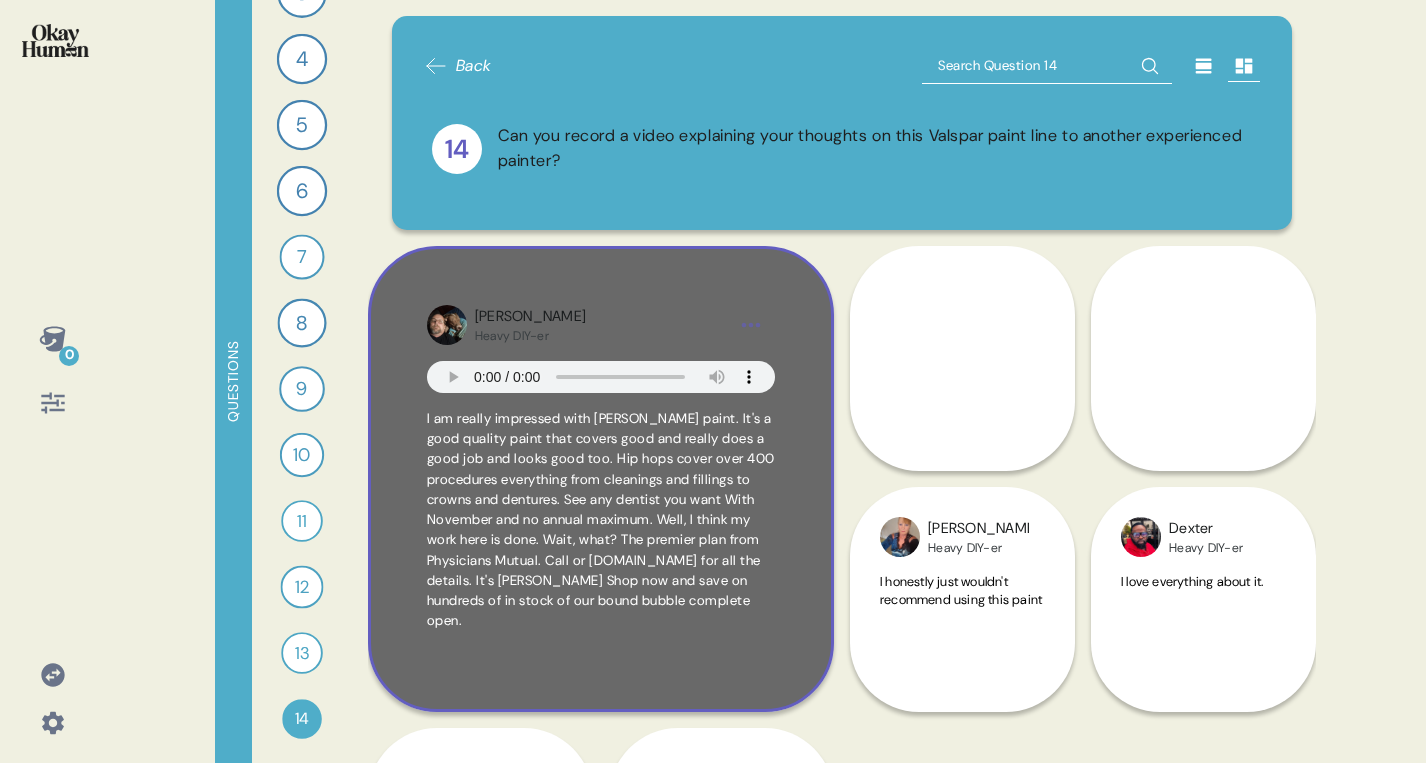 click on "0 Questions 1 What are your gut reactions to the HGTV Home image you saw—what stood out and connected with you most? 34 Responses text Responses 2 Based only on the HGTV Home image, what would you assume this paint is like and who is it for? 31 Responses text Responses 3 What do you think and feel about HGTV, and how does that affect your view of this paint brand? 23 Responses text Responses 4 How does knowing this paint is sold at Lowe’s and covered by their guarantee impact your interest in it? 24 Responses text Responses 5 How would you feel if someone described this paint brand as a “curated, stylish starting point for color lovers”? 24 Responses text Responses 6 How does seeing the HGTV Home image change or reinforce how you think about Sherwin-Williams as a brand? 24 Responses text Responses 7 Can you record a video explaining what HGTV Home by Sherwin-Williams is all about for a friend who hasn’t seen it? 16 Responses video Responses 8 22 Responses text Responses 9 17 Responses text Responses" at bounding box center (713, 381) 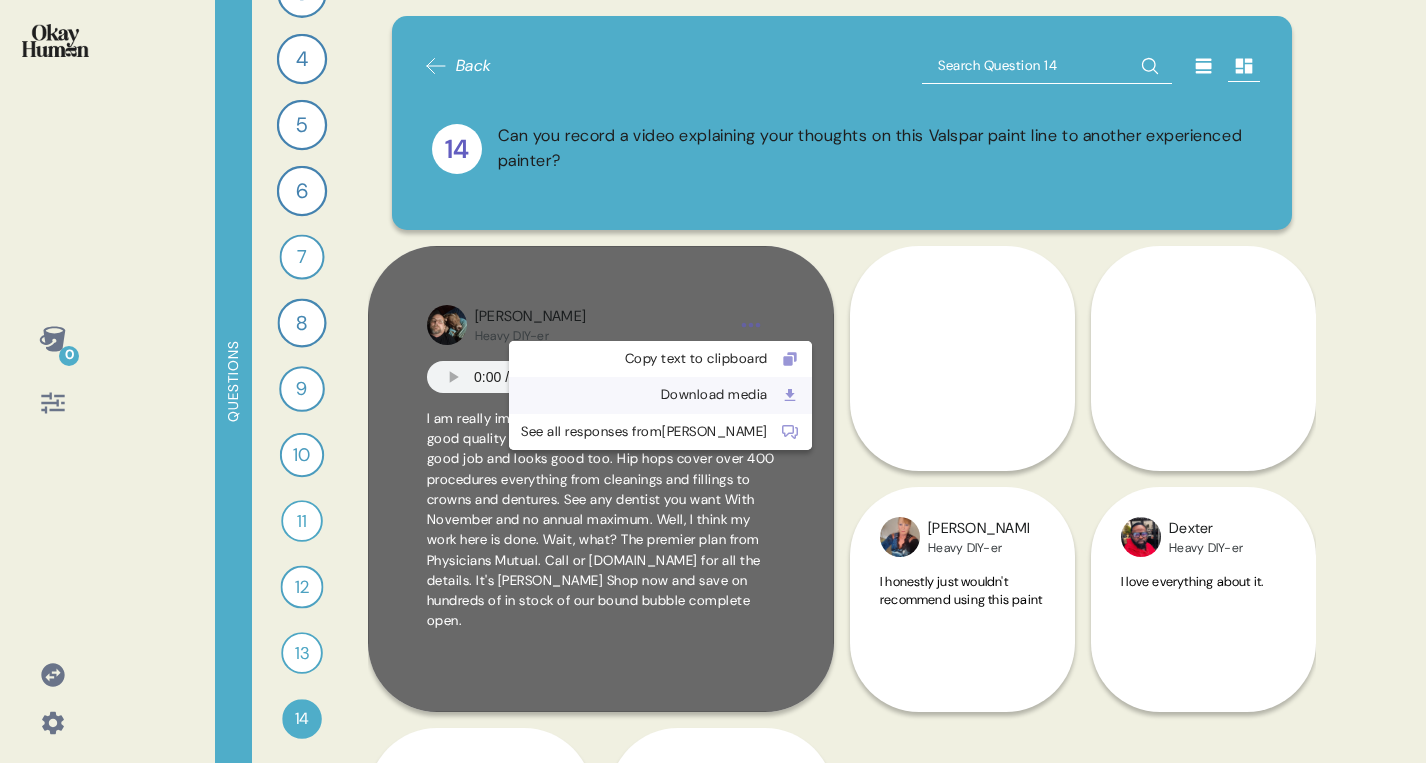 click on "Download media" at bounding box center (644, 395) 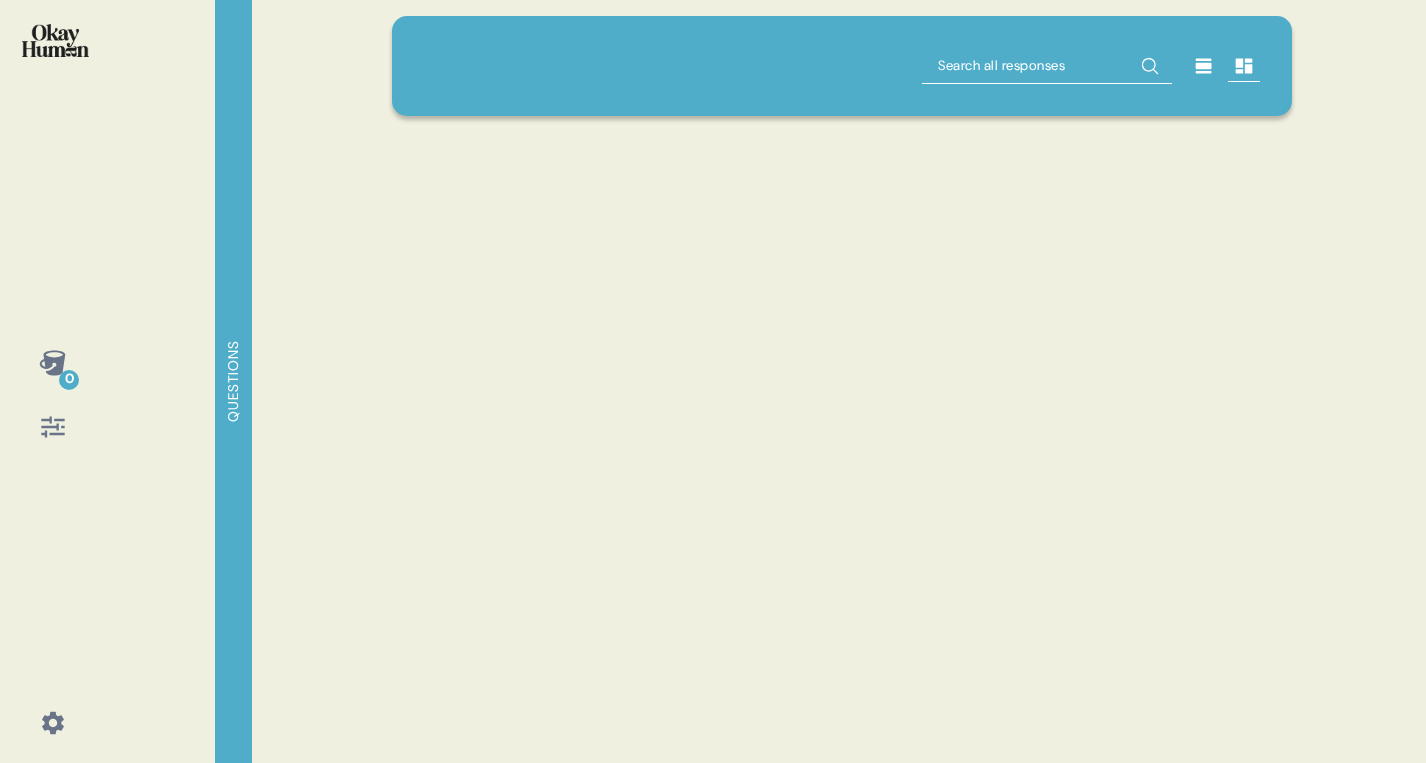 scroll, scrollTop: 0, scrollLeft: 0, axis: both 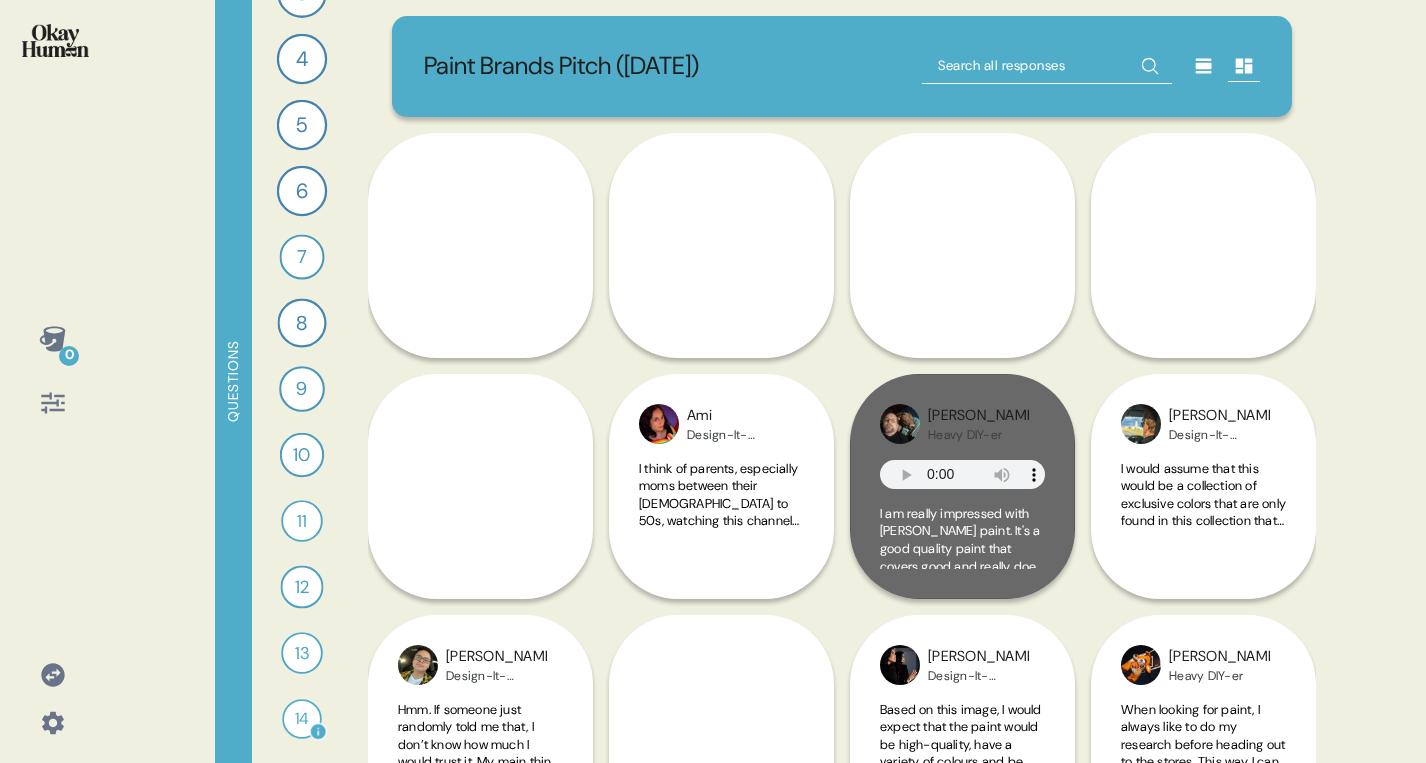 click on "14" at bounding box center (302, 719) 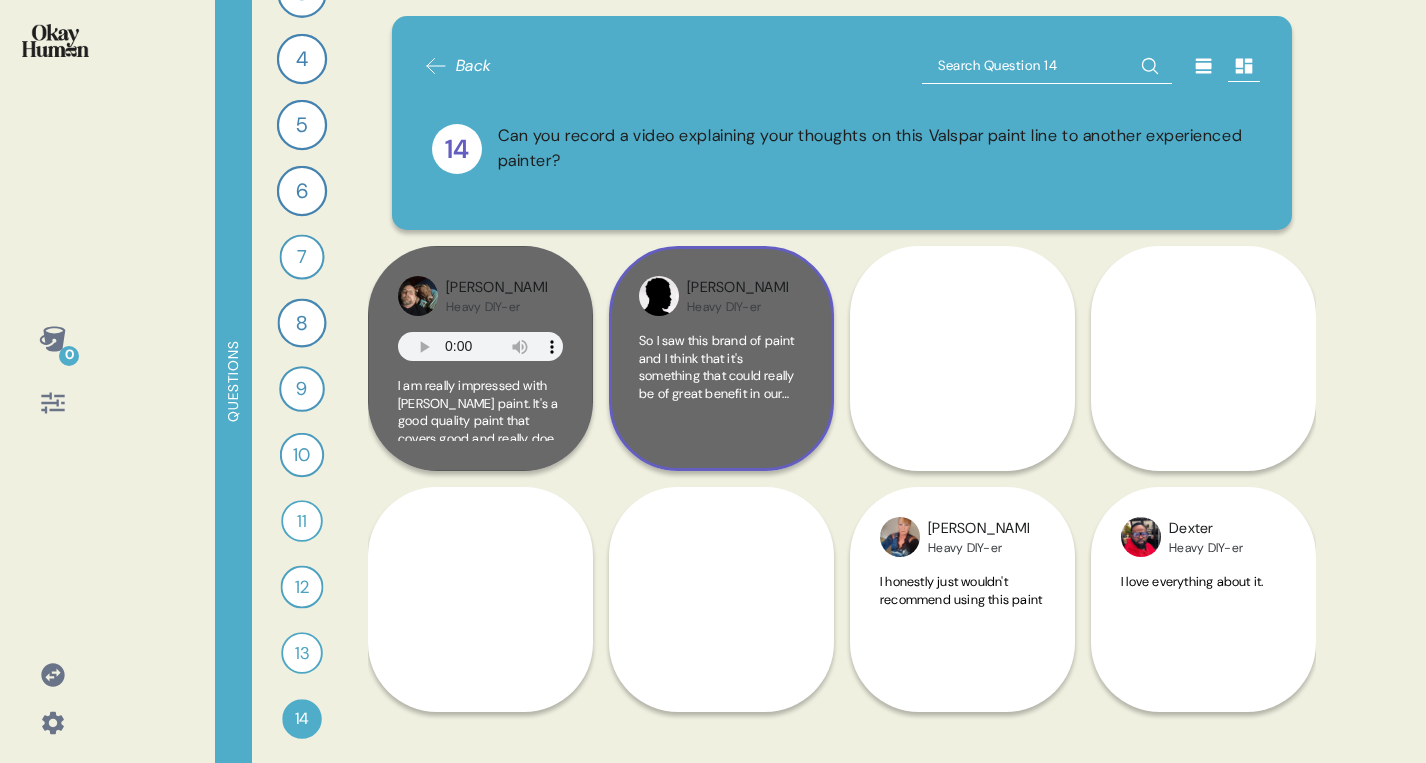 click on "So I saw this brand of paint and I think that it's something that could really be of great benefit in our line of work. The name is [PERSON_NAME], and based on the descriptions and all that, I think it's quite an efficient brand. And it's something that, you know, could be helpful in everything that would look so achieved when doing either profess." at bounding box center (721, 454) 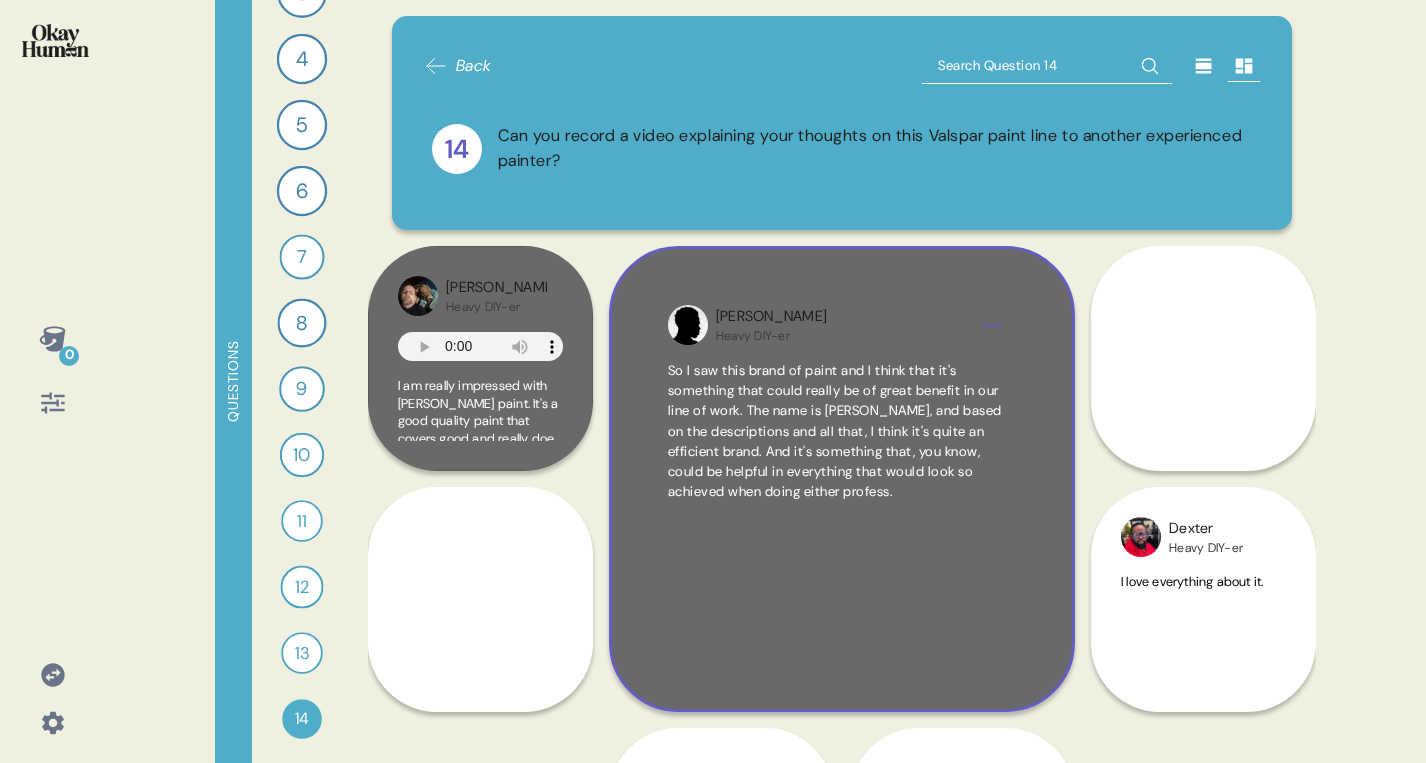 click on "[PERSON_NAME] Heavy DIY-er So I saw this brand of paint and I think that it's something that could really be of great benefit in our line of work. The name is [PERSON_NAME], and based on the descriptions and all that, I think it's quite an efficient brand. And it's something that, you know, could be helpful in everything that would look so achieved when doing either profess." at bounding box center (842, 479) 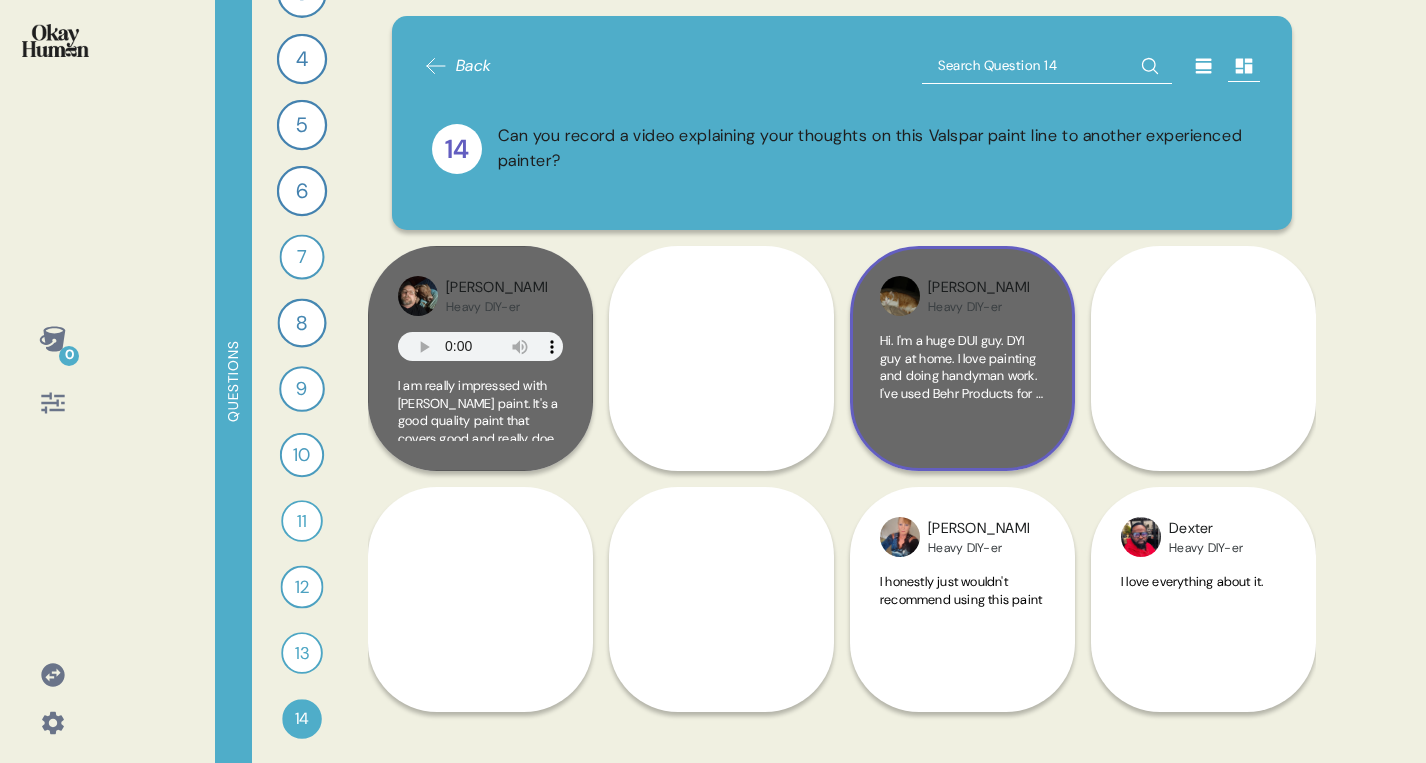 click on "[PERSON_NAME]" at bounding box center [978, 288] 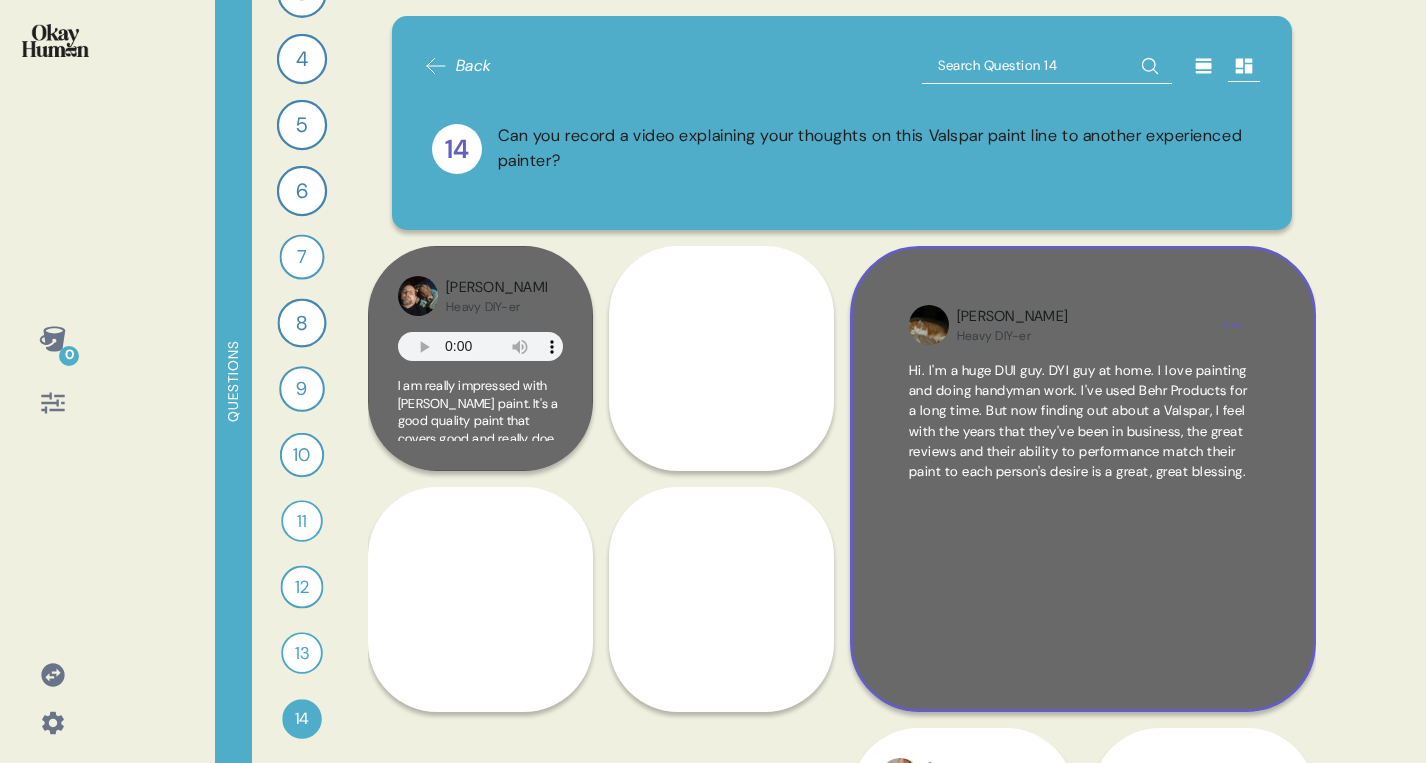 click on "Hi. I'm a huge DUI guy. DYI guy at home. I love painting and doing handyman work. I've used Behr Products for a long time. But now finding out about a Valspar, I feel with the years that they've been in business, the great reviews and their ability to performance match their paint to each person's desire is a great, great blessing." at bounding box center (1078, 421) 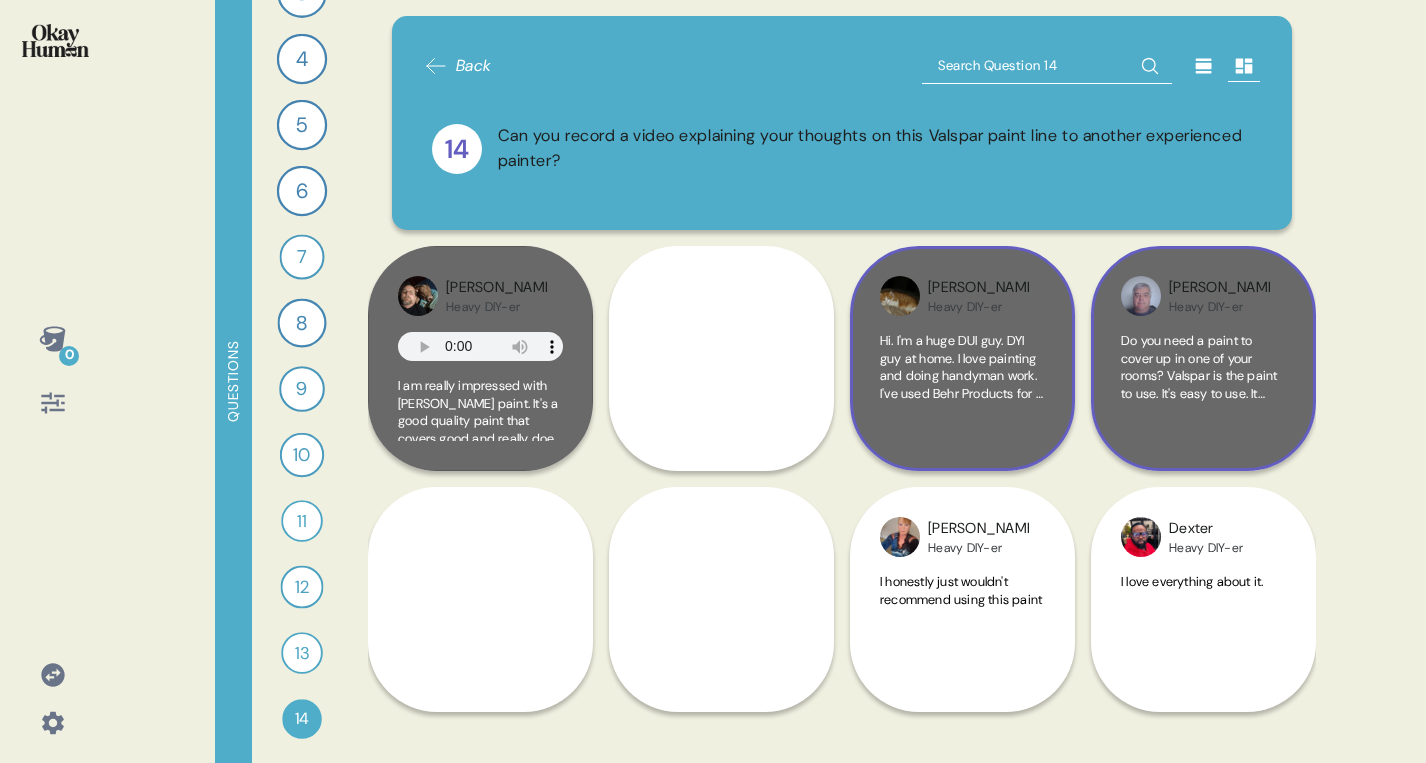 click on "Do you need a paint to cover up in one of your rooms? Valspar is the paint to use. It's easy to use. It covers most of any color of any other paint that you've used before. If it's a new house, Valspar is the paint to use. You'll get an amazing experience. Amazing color. It's just so simple to use. Valspar is the paint to use." at bounding box center (1203, 437) 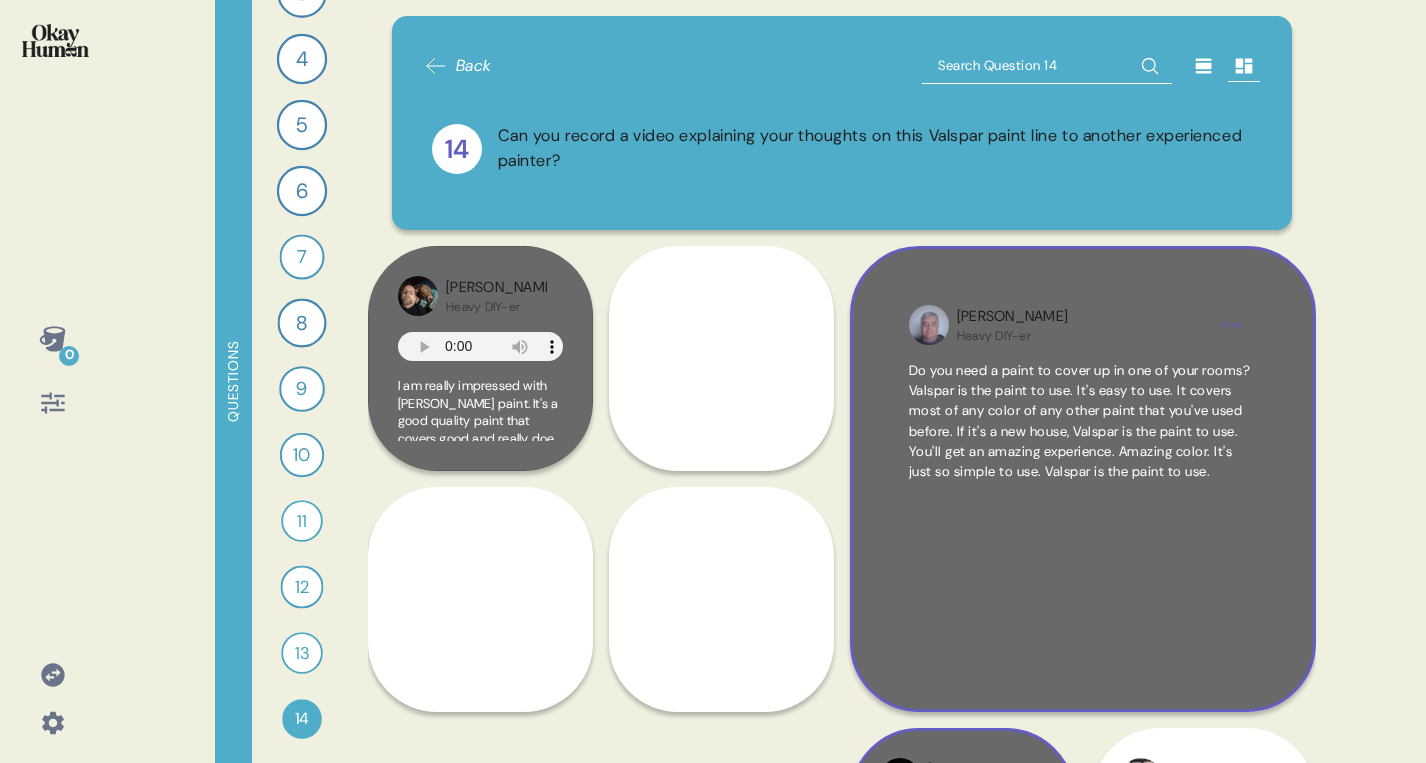 click on "Do you need a paint to cover up in one of your rooms? Valspar is the paint to use. It's easy to use. It covers most of any color of any other paint that you've used before. If it's a new house, Valspar is the paint to use. You'll get an amazing experience. Amazing color. It's just so simple to use. Valspar is the paint to use." at bounding box center [1080, 421] 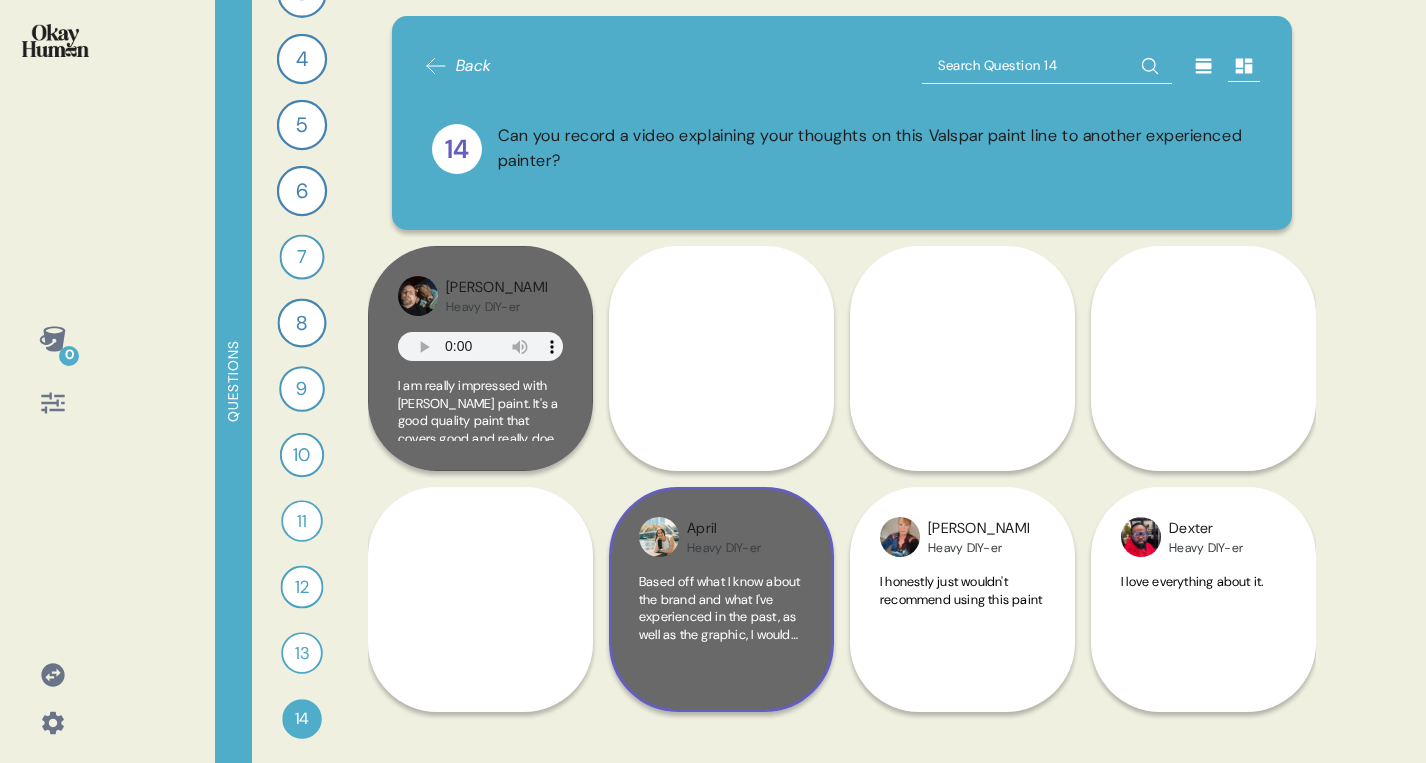 click on "April" at bounding box center [724, 529] 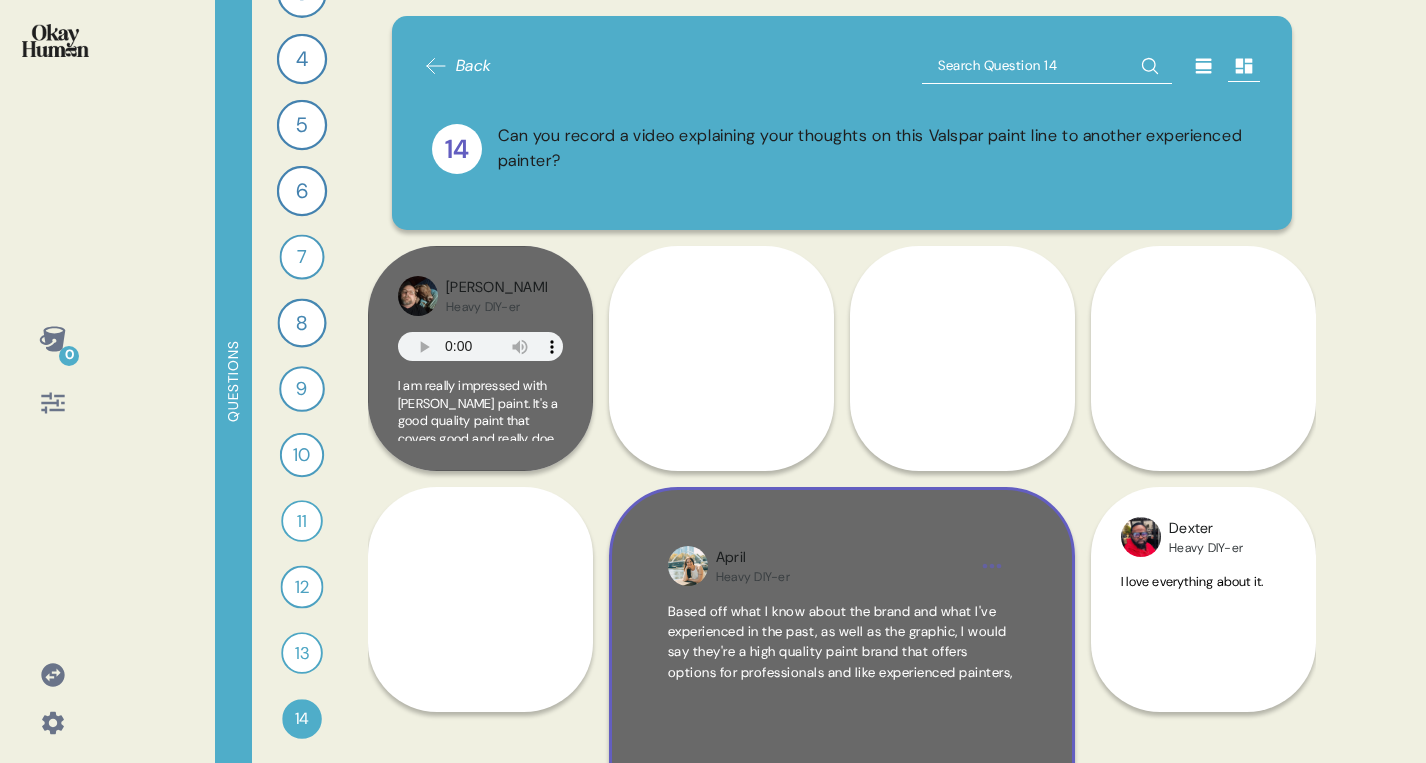 click on "April Heavy DIY-er Based off what I know about the brand and what I've experienced in the past, as well as the graphic, I would say they're a high quality paint brand that offers options for professionals and like experienced painters," at bounding box center [842, 720] 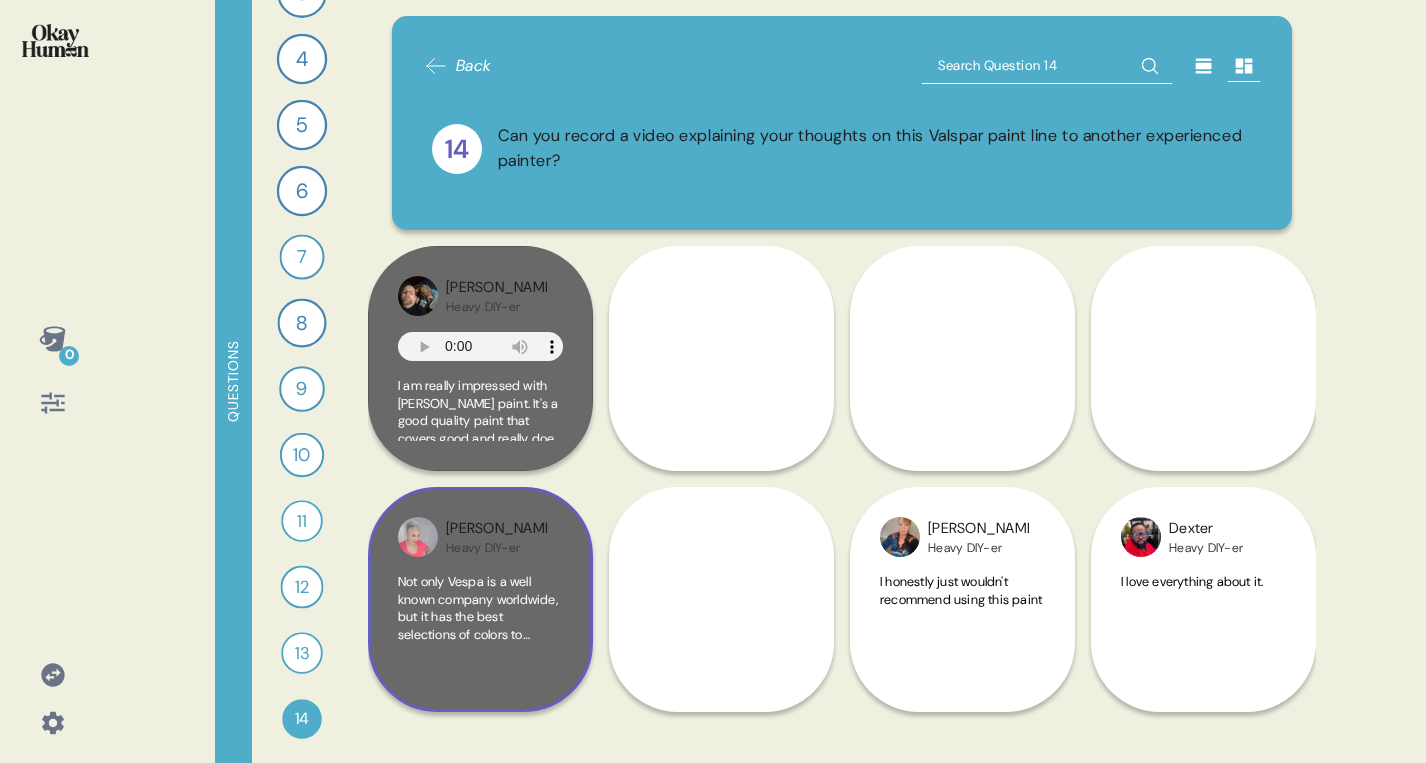 click on "Linda Heavy DIY-er" at bounding box center (496, 537) 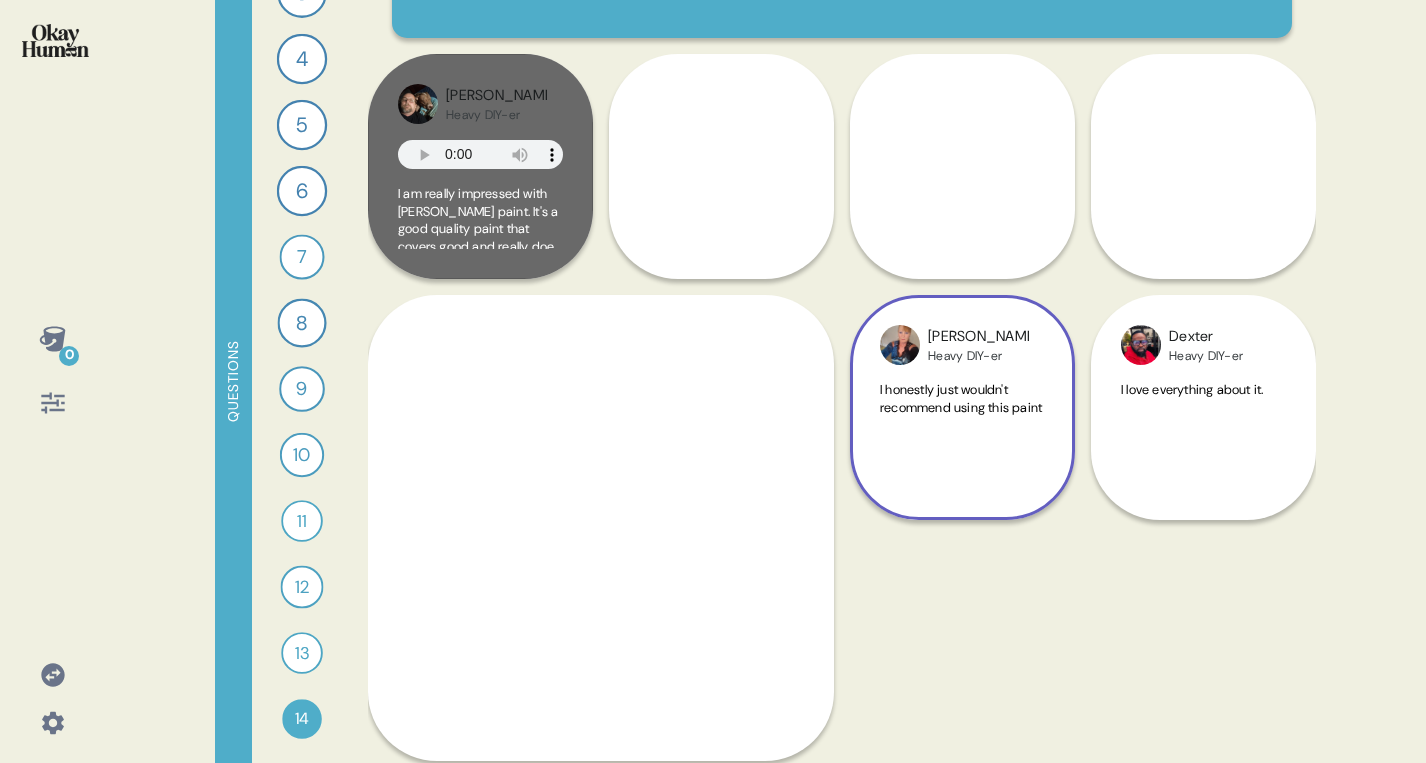 scroll, scrollTop: 252, scrollLeft: 0, axis: vertical 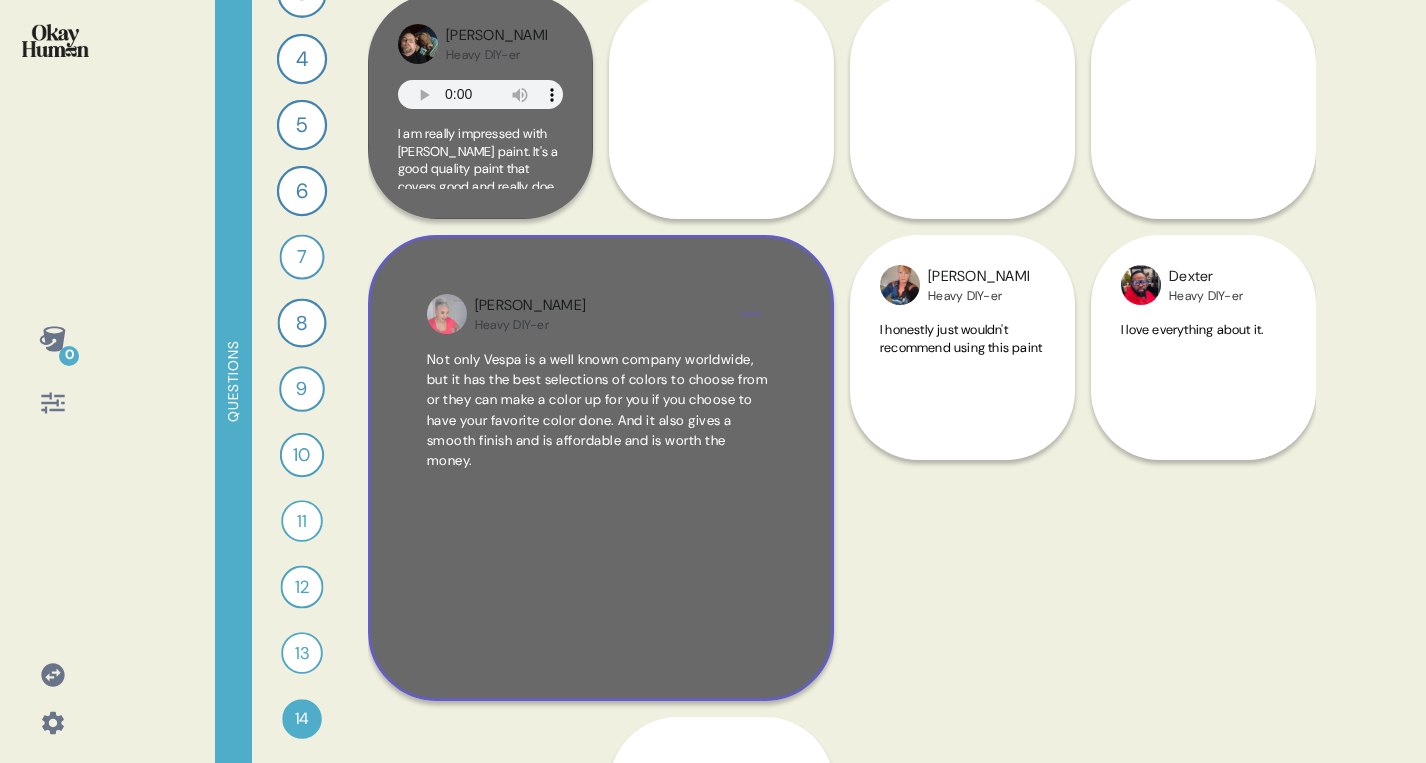 click on "Not only Vespa is a well known company worldwide, but it has the best selections of colors to choose from or they can make a color up for you if you choose to have your favorite color done. And it also gives a smooth finish and is affordable and is worth the money." at bounding box center (598, 410) 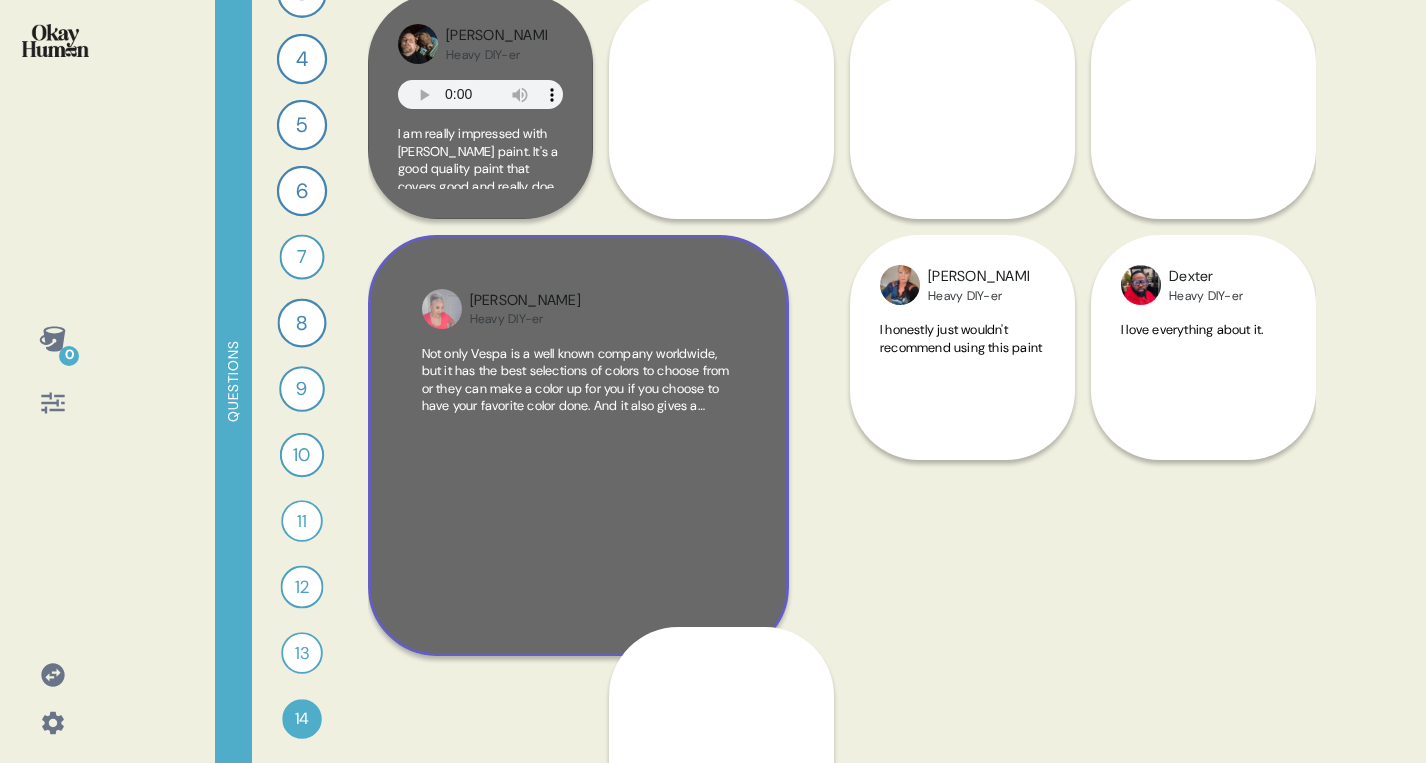 scroll, scrollTop: 0, scrollLeft: 0, axis: both 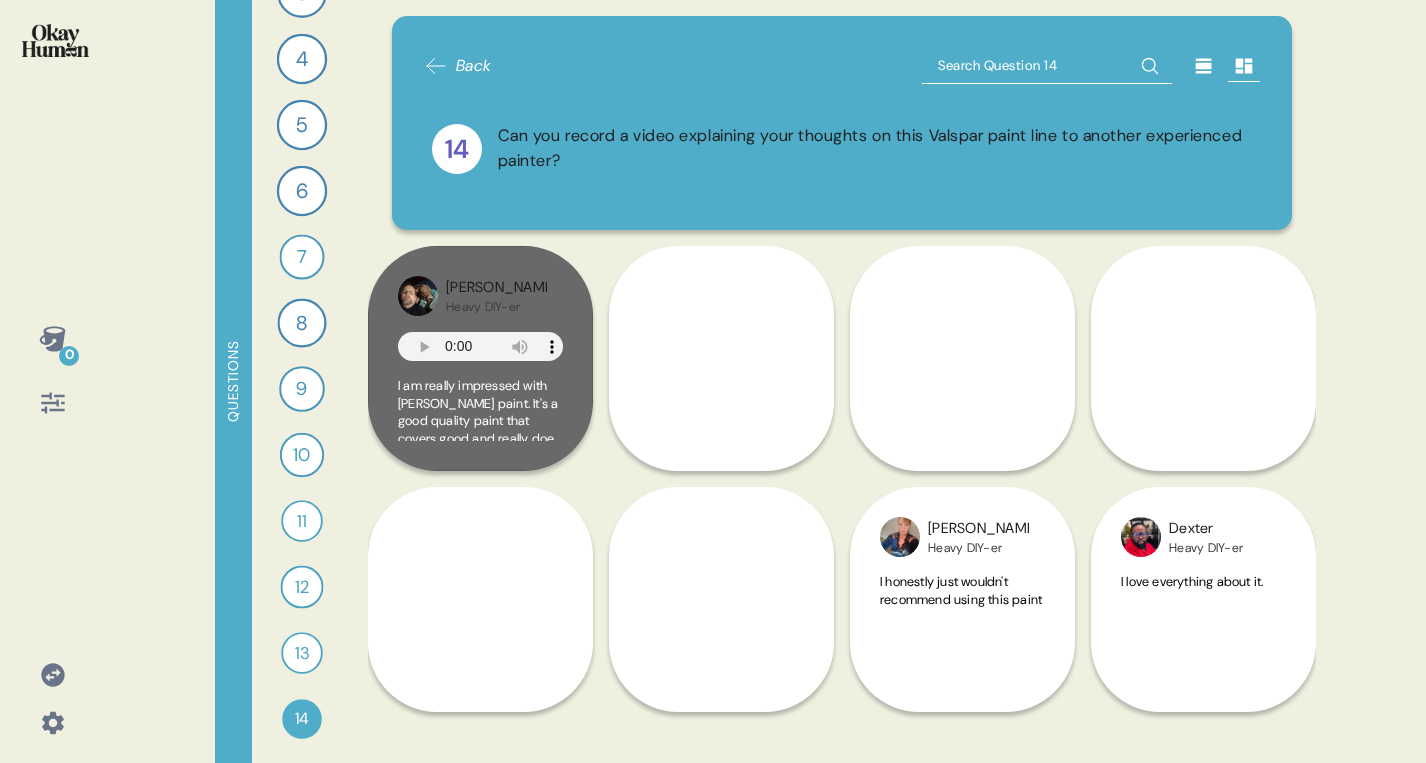 click at bounding box center [52, 53] 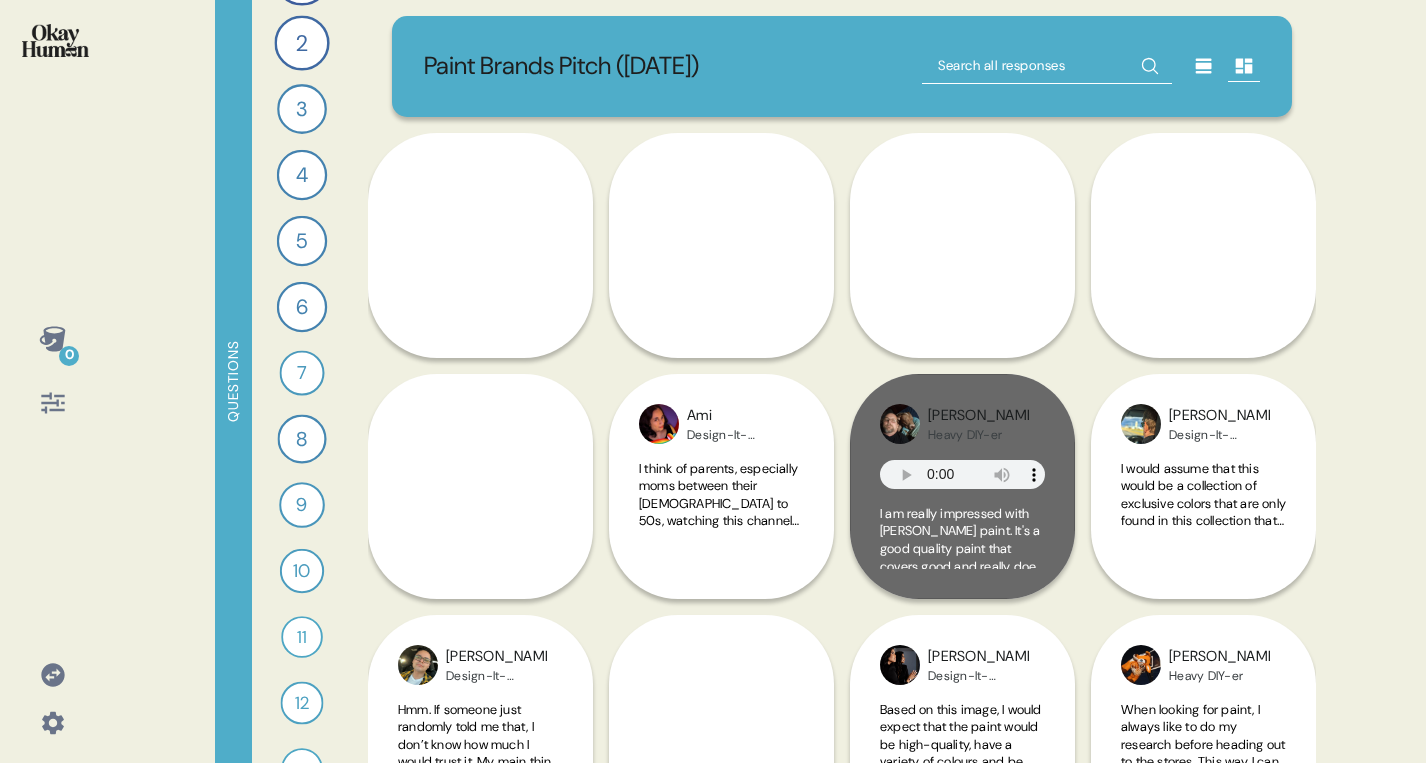 scroll, scrollTop: 0, scrollLeft: 0, axis: both 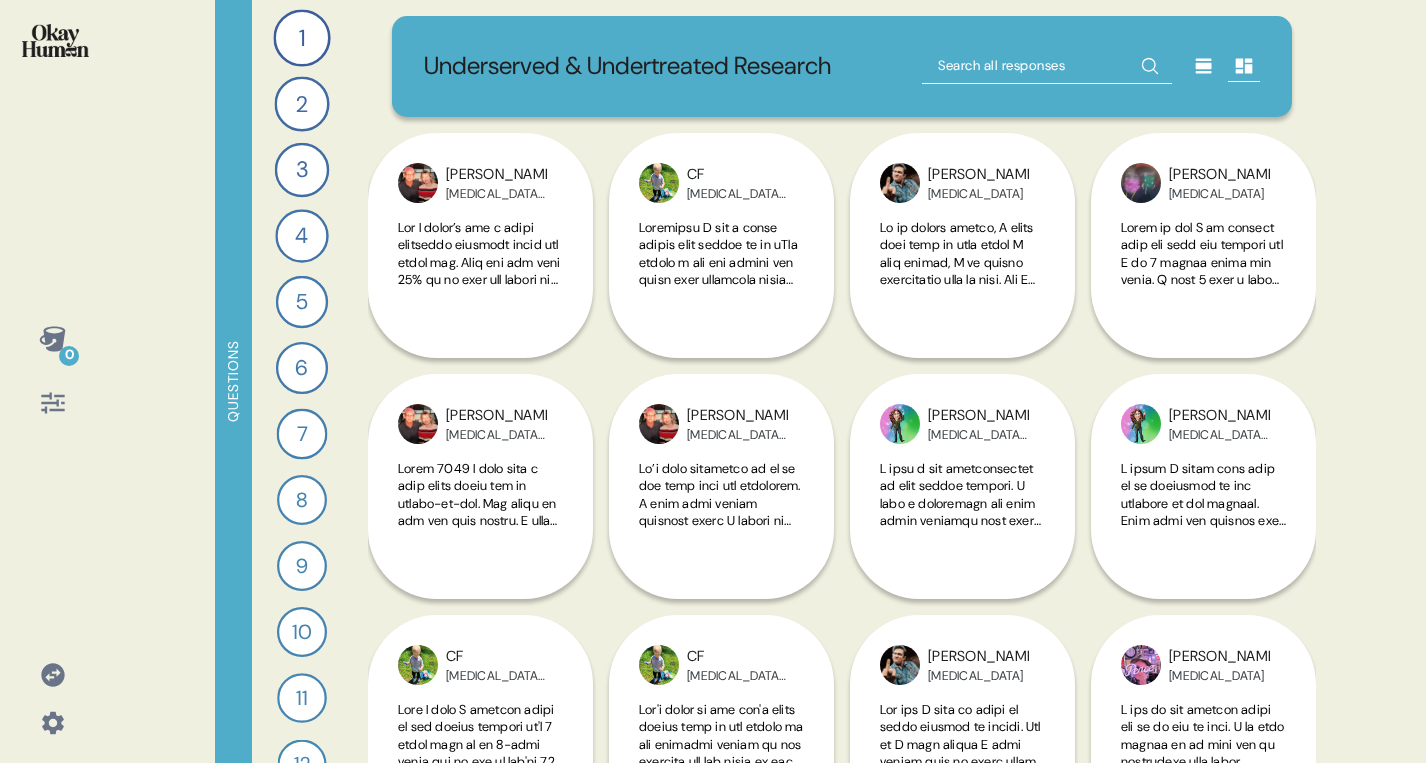 click 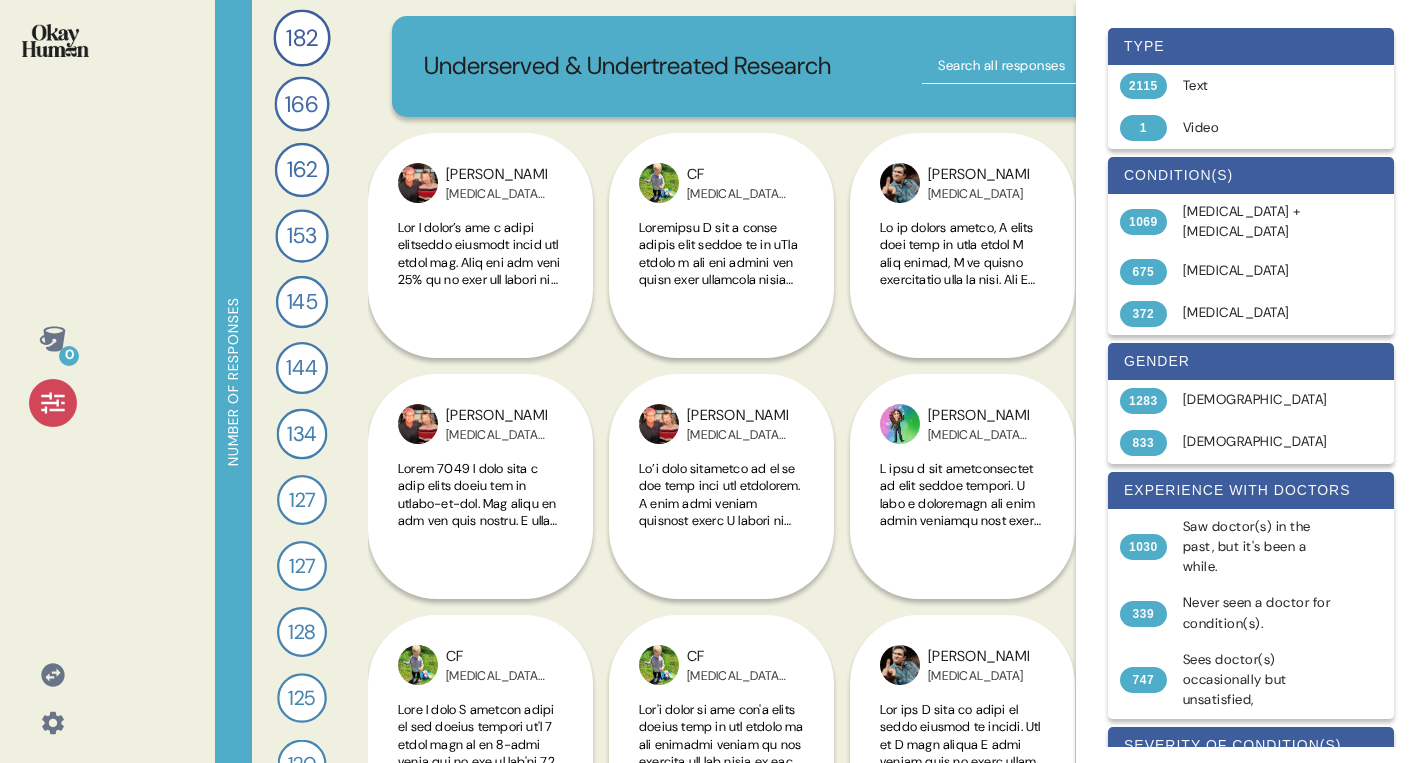 click 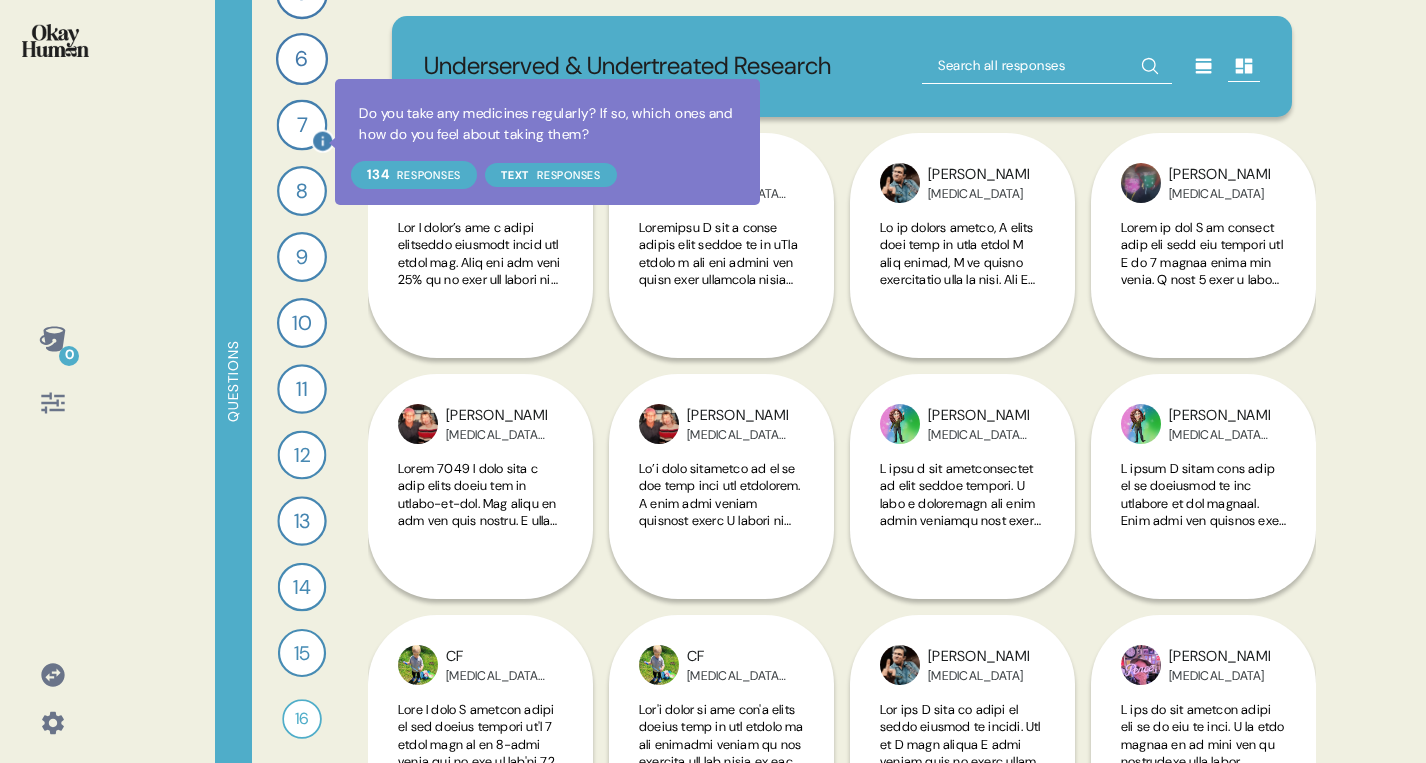 scroll, scrollTop: 0, scrollLeft: 0, axis: both 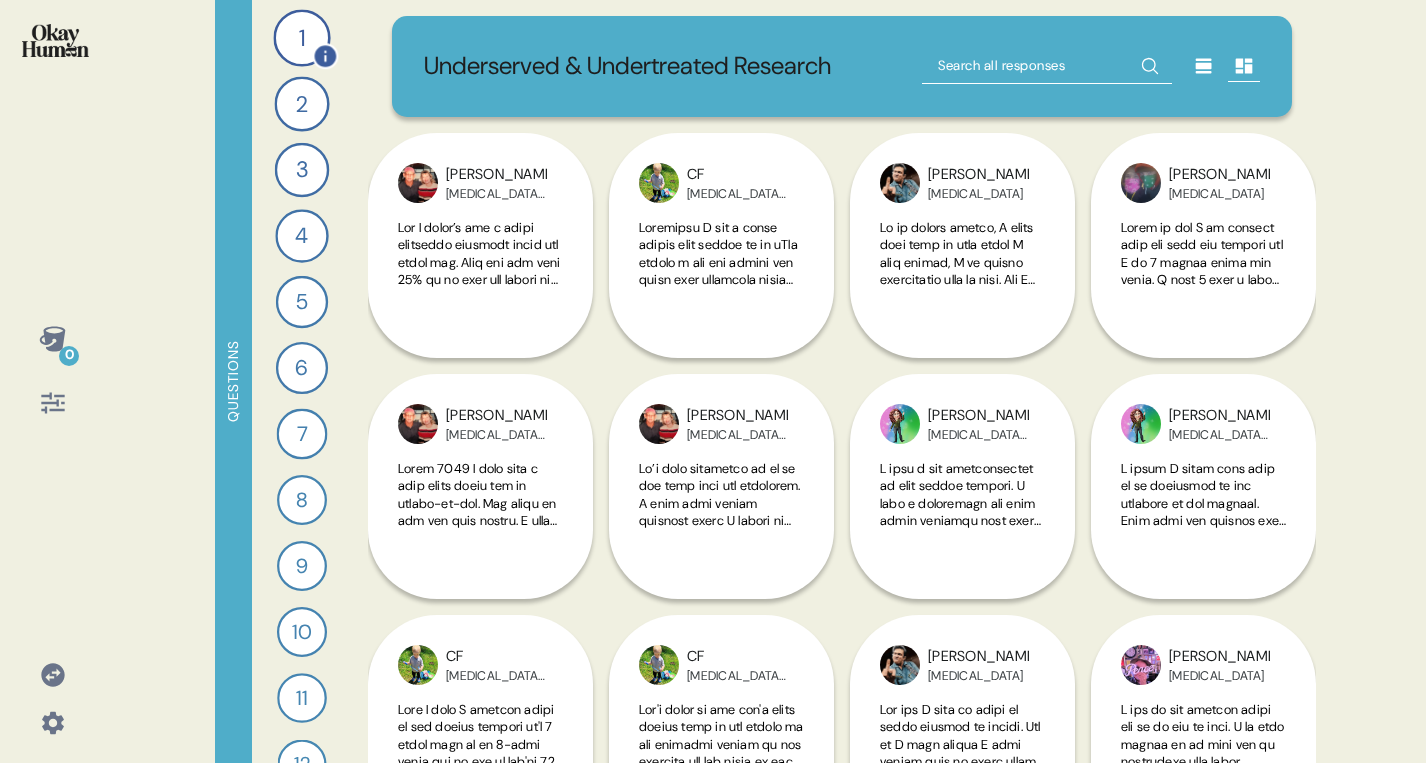 click on "1" at bounding box center (301, 37) 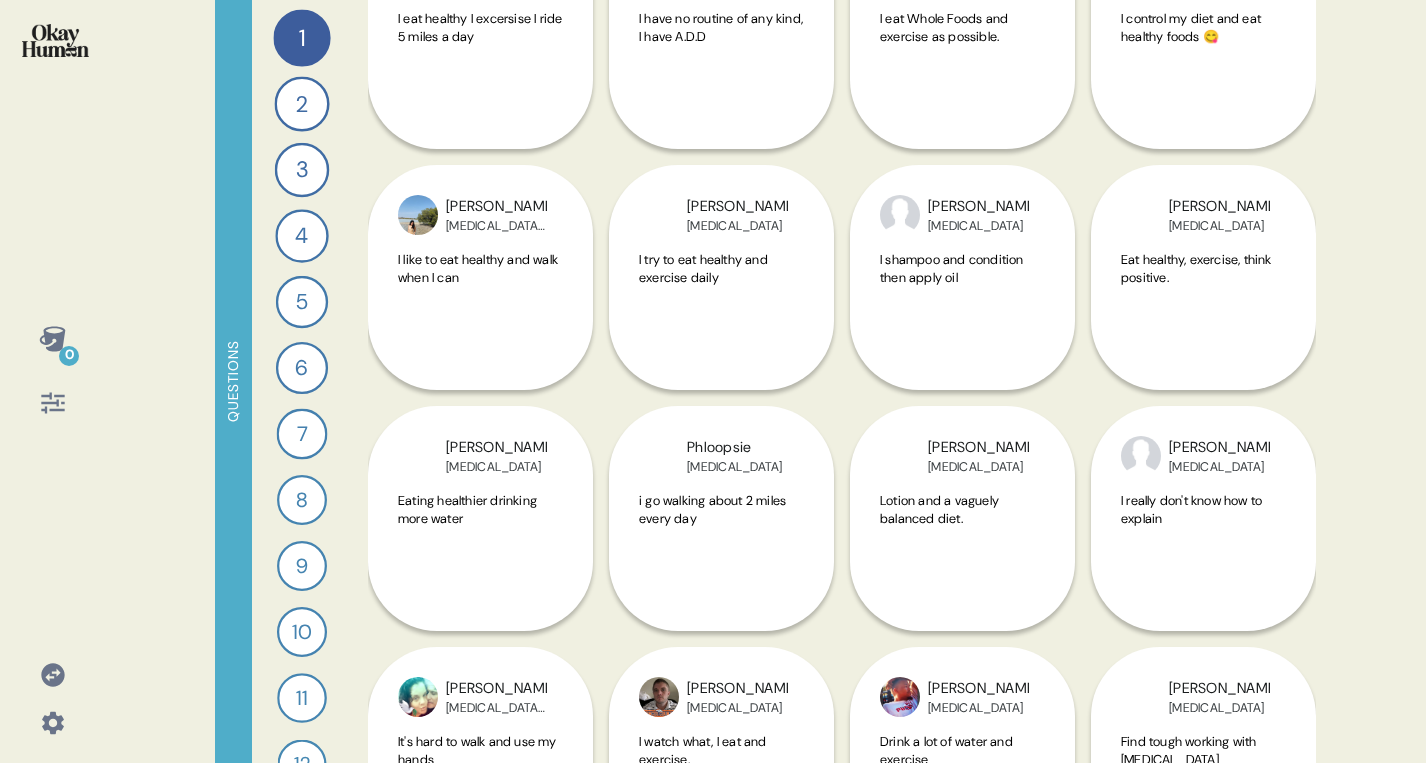 scroll, scrollTop: 9903, scrollLeft: 0, axis: vertical 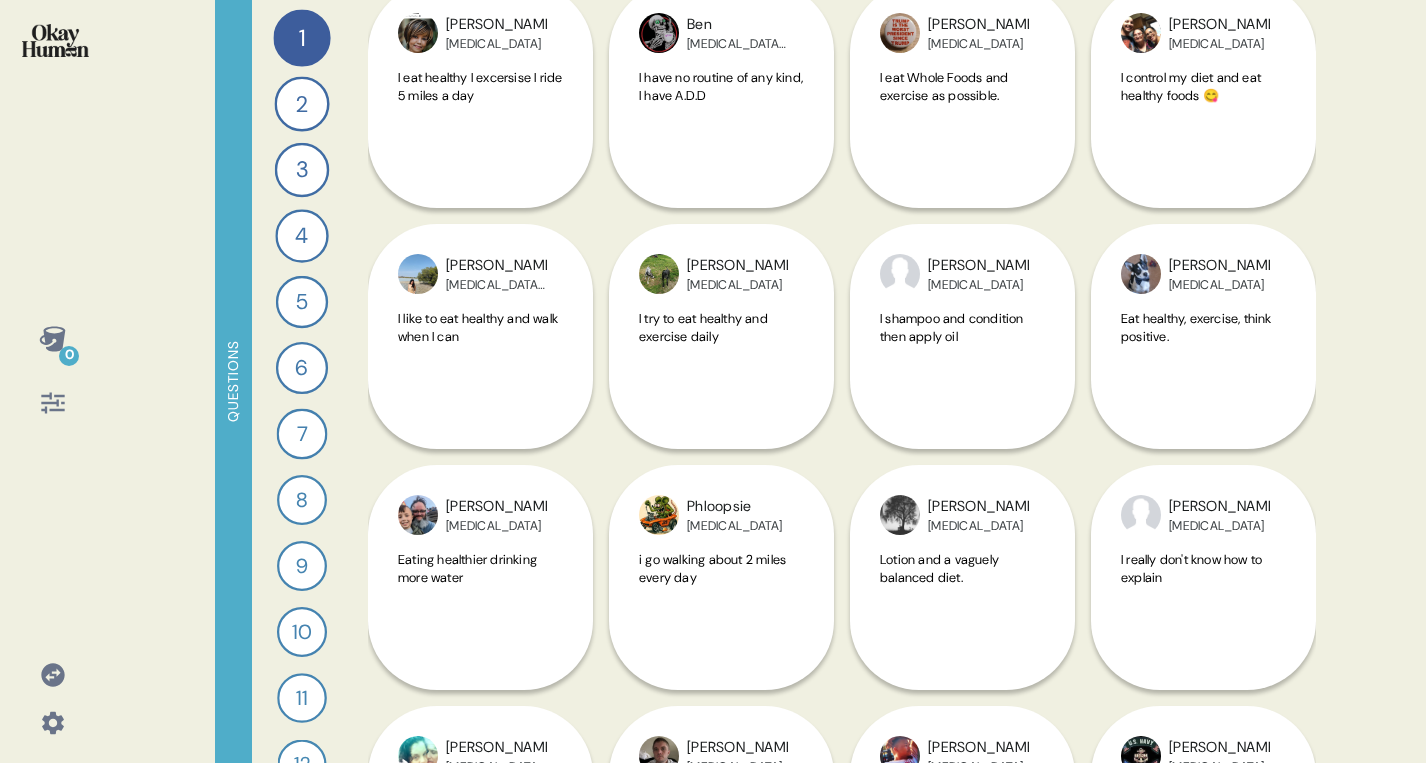 click at bounding box center (55, 40) 